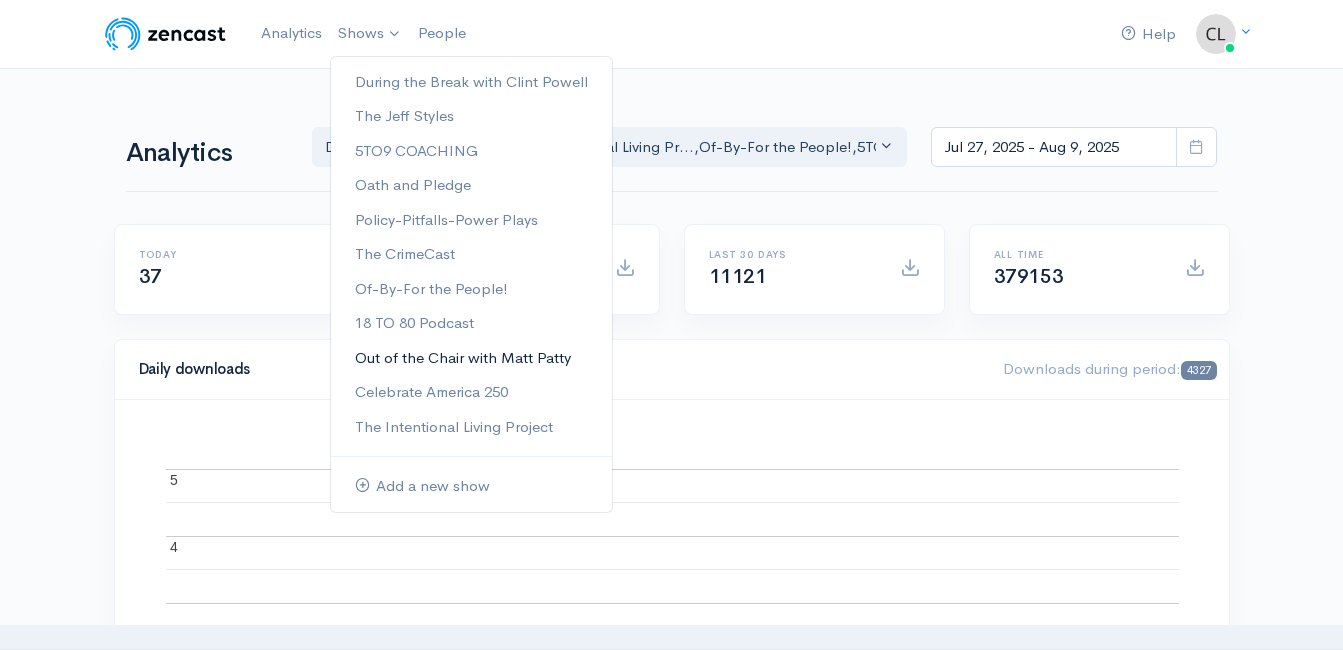scroll, scrollTop: 0, scrollLeft: 0, axis: both 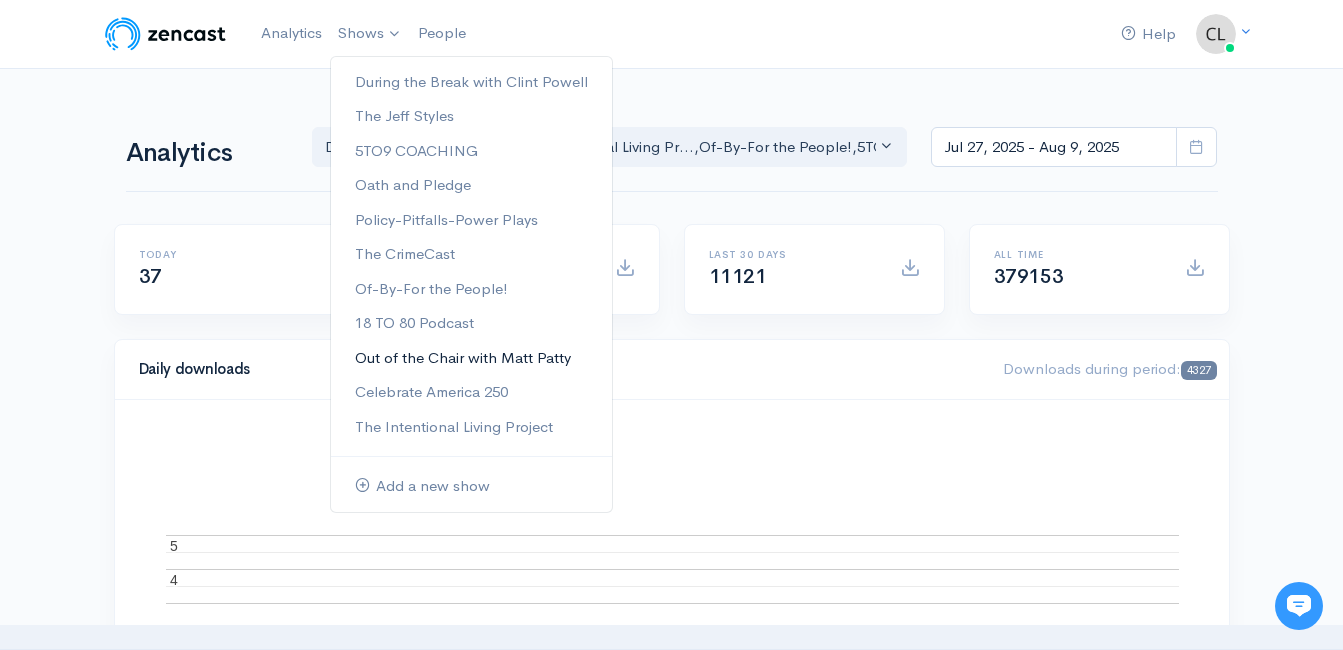 click on "Out of the Chair with Matt Patty" at bounding box center [471, 358] 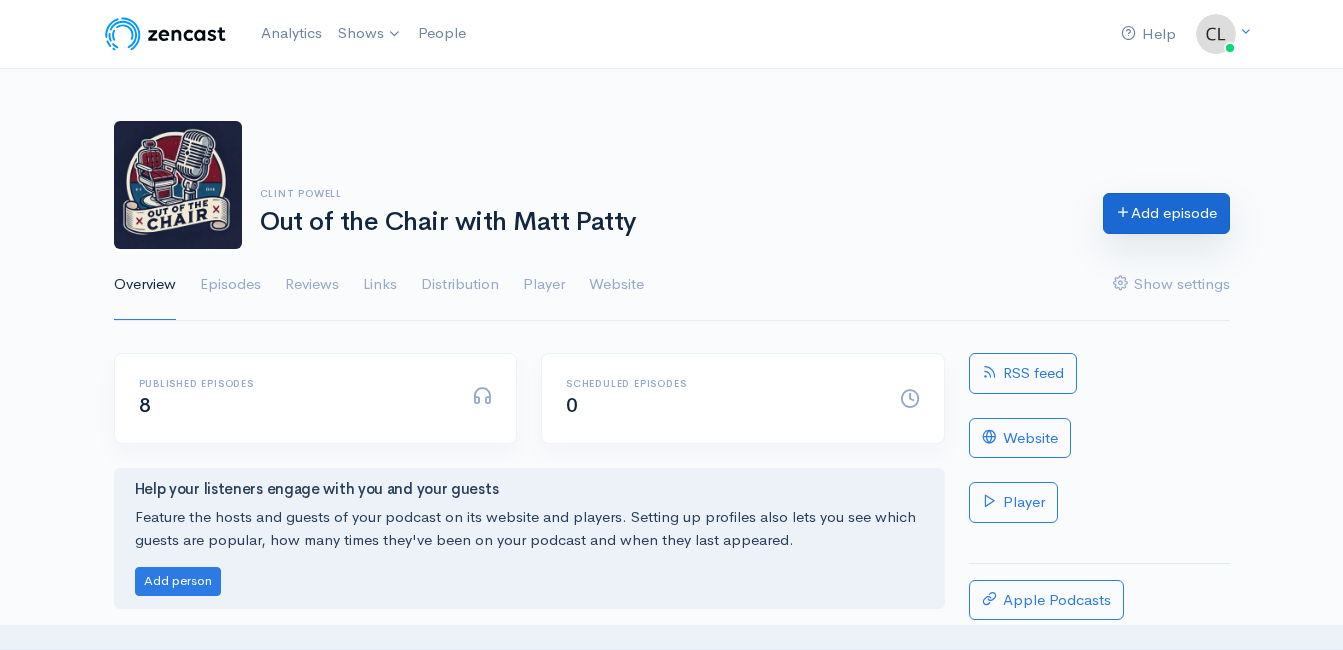 scroll, scrollTop: 0, scrollLeft: 0, axis: both 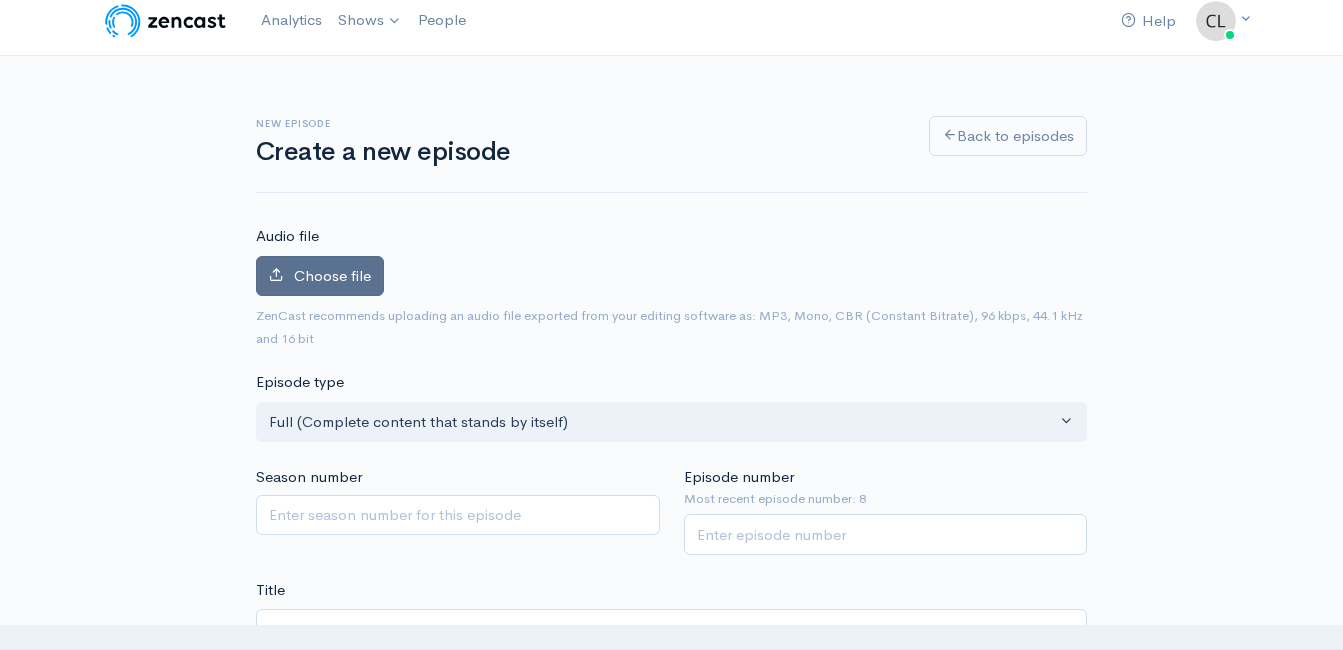 click on "Choose file" at bounding box center [332, 275] 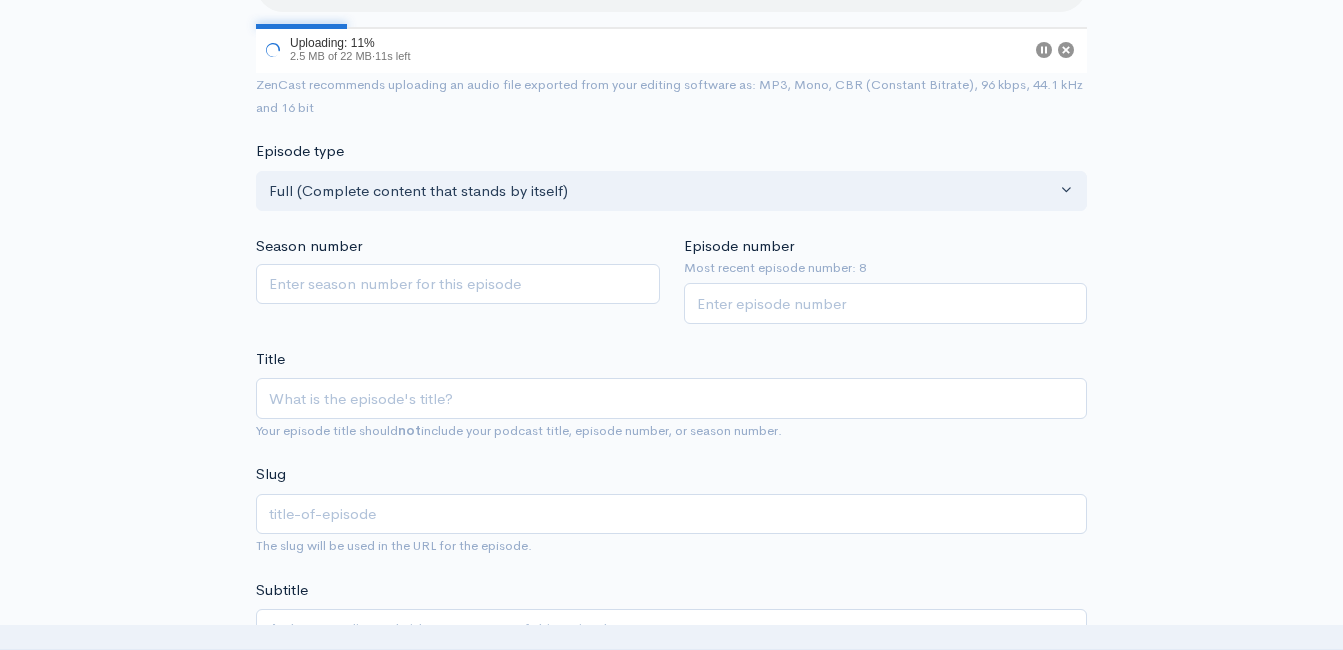 scroll, scrollTop: 313, scrollLeft: 0, axis: vertical 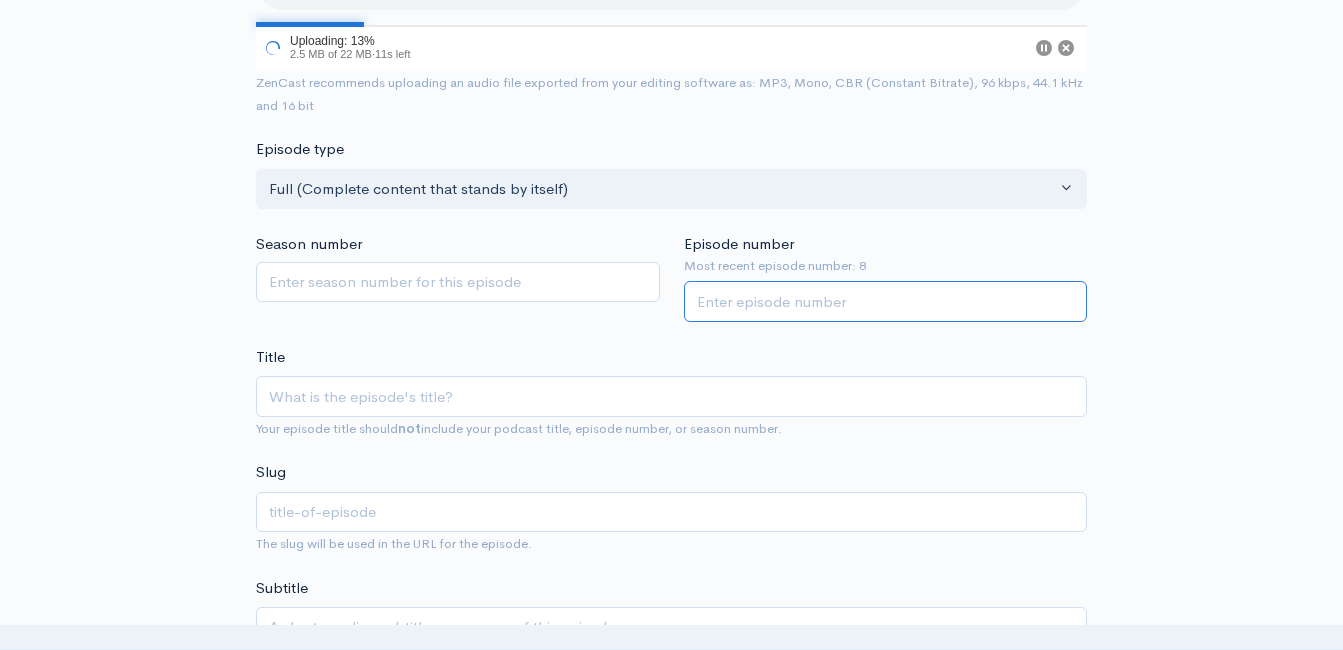 click on "Episode number" at bounding box center [886, 301] 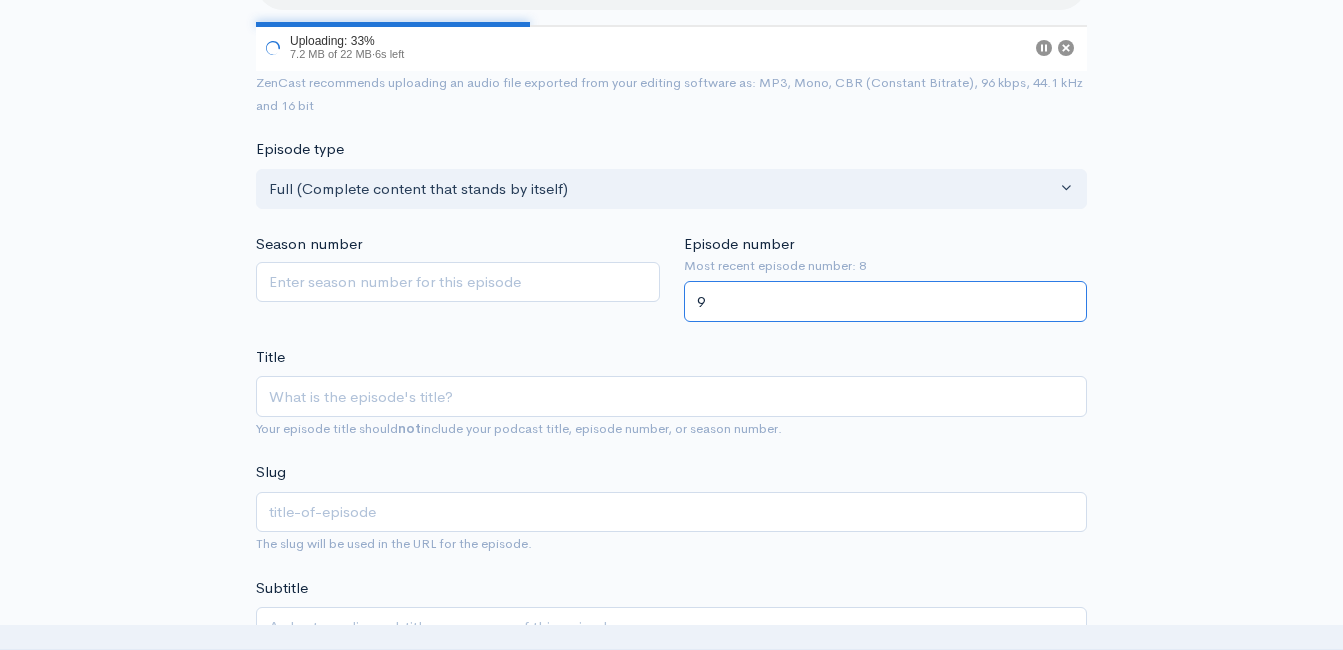 type on "9" 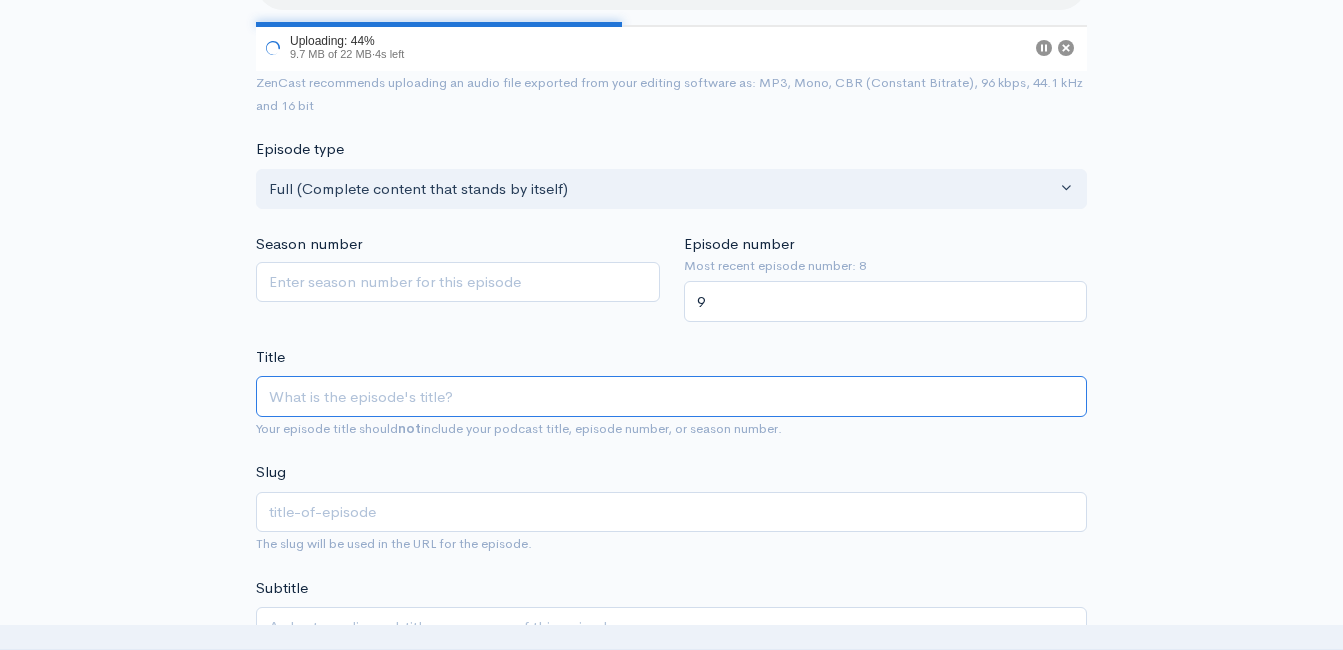 click on "Title" at bounding box center (671, 396) 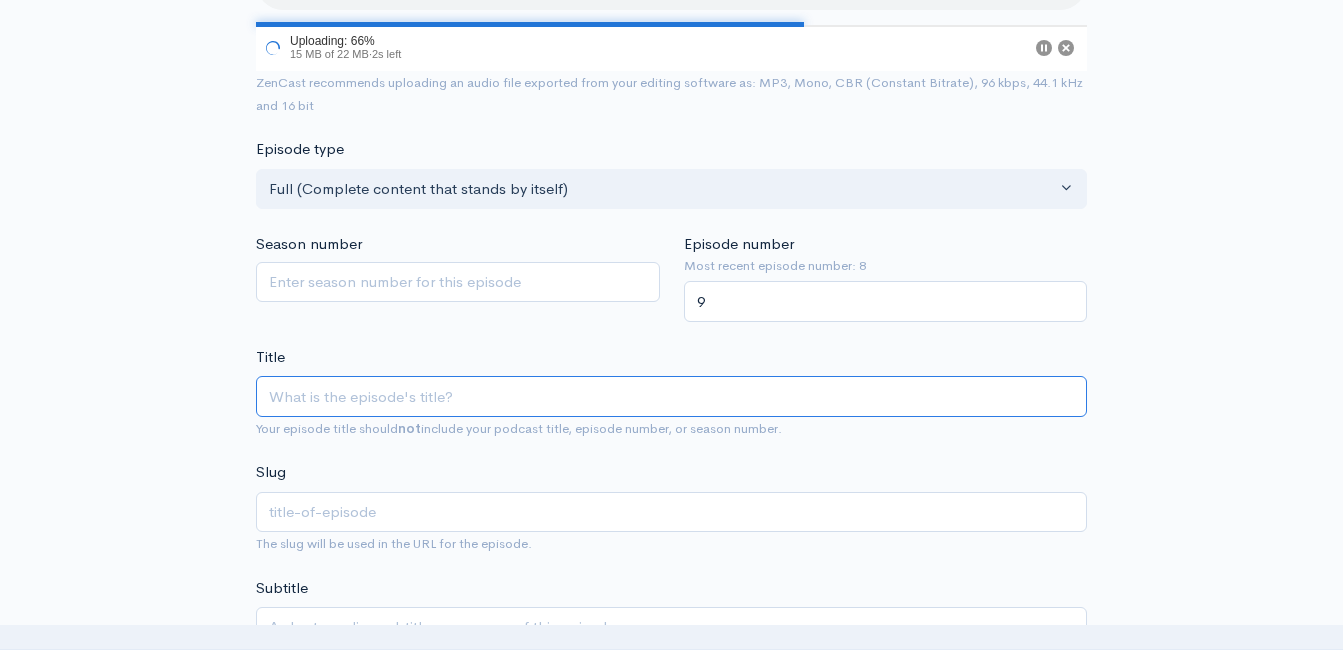 type on "B" 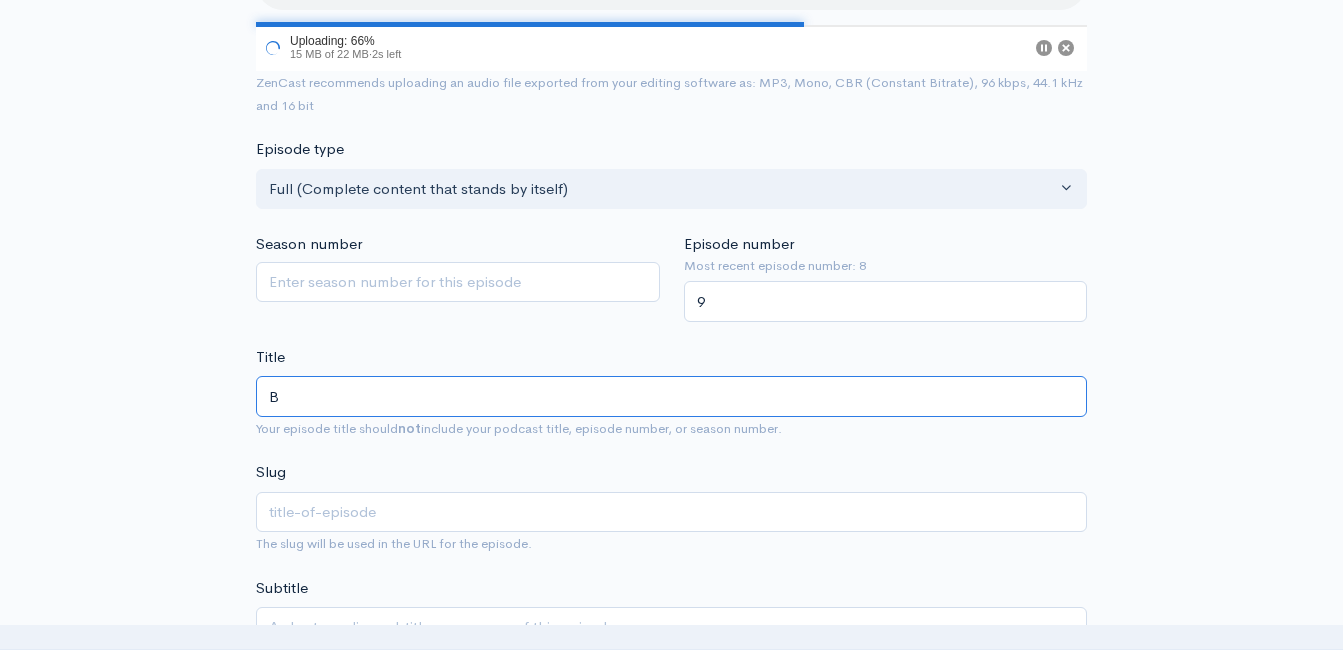 type on "b" 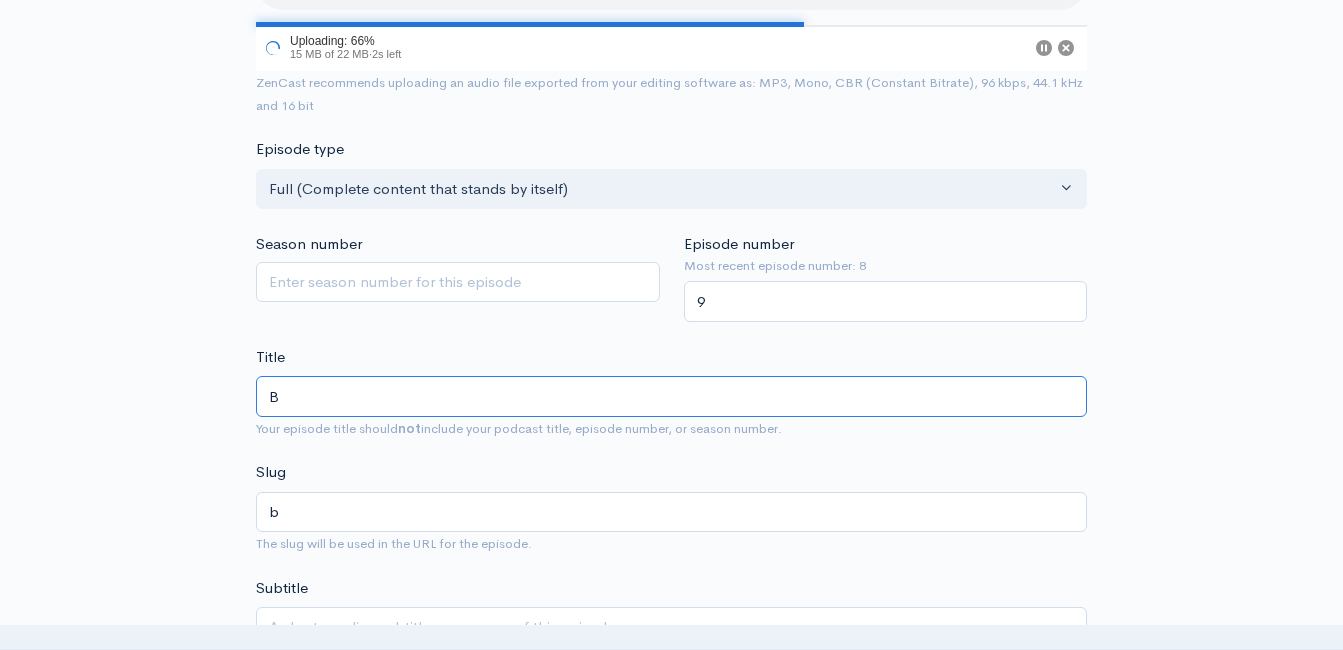 type on "Be" 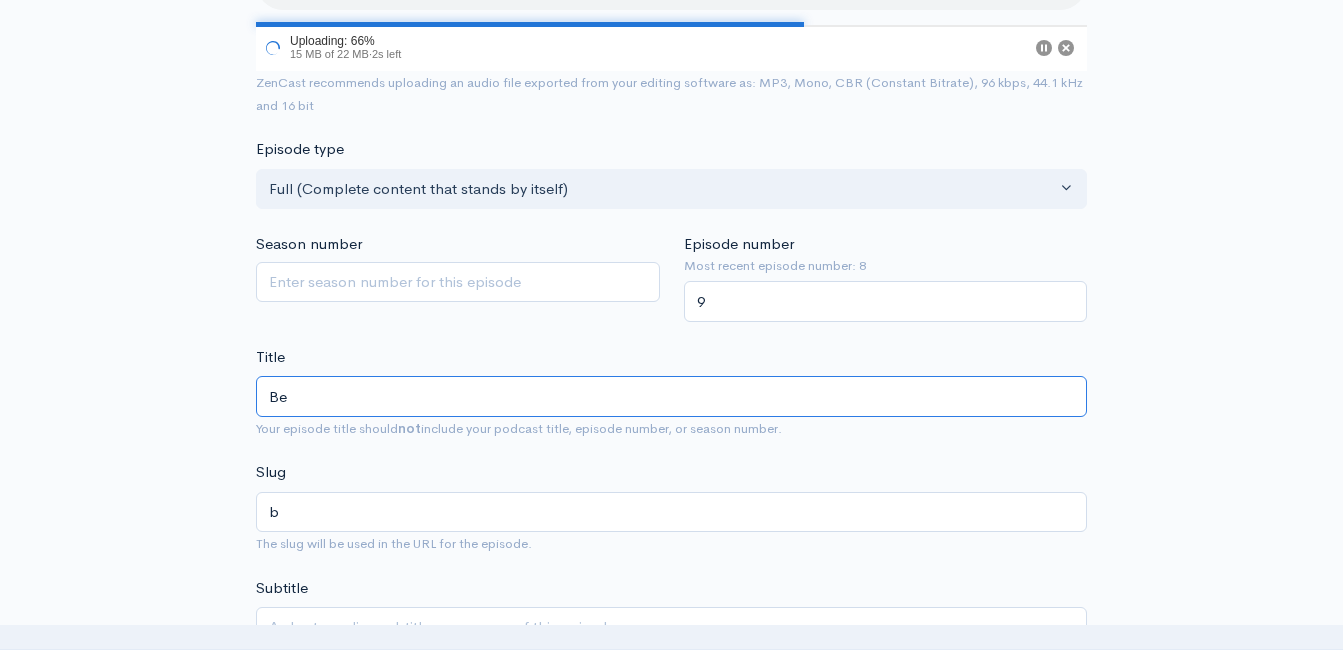 type on "be" 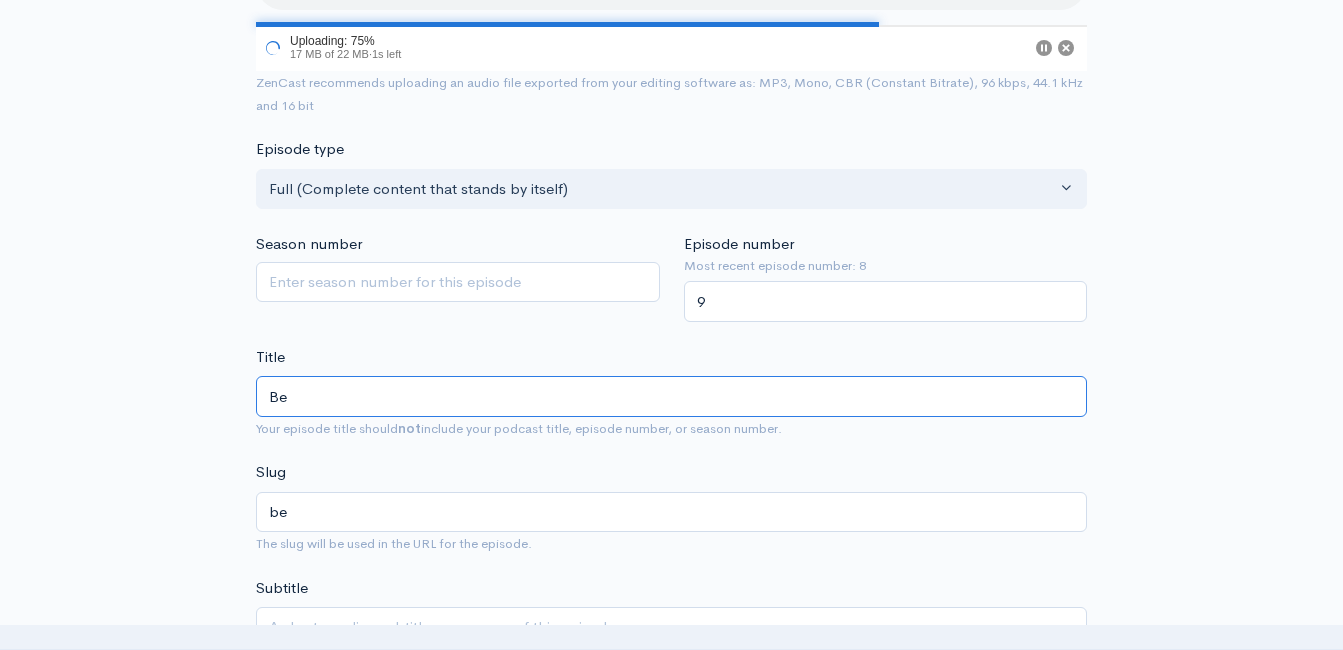 type on "Bea" 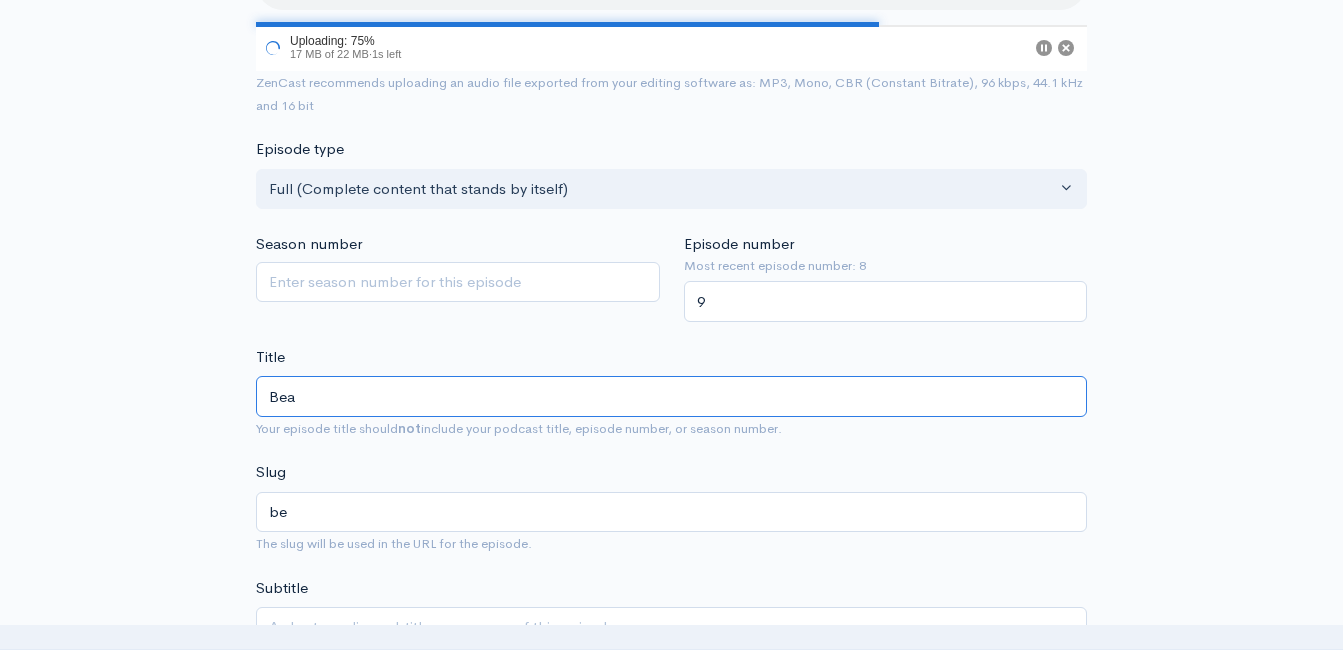 type on "bea" 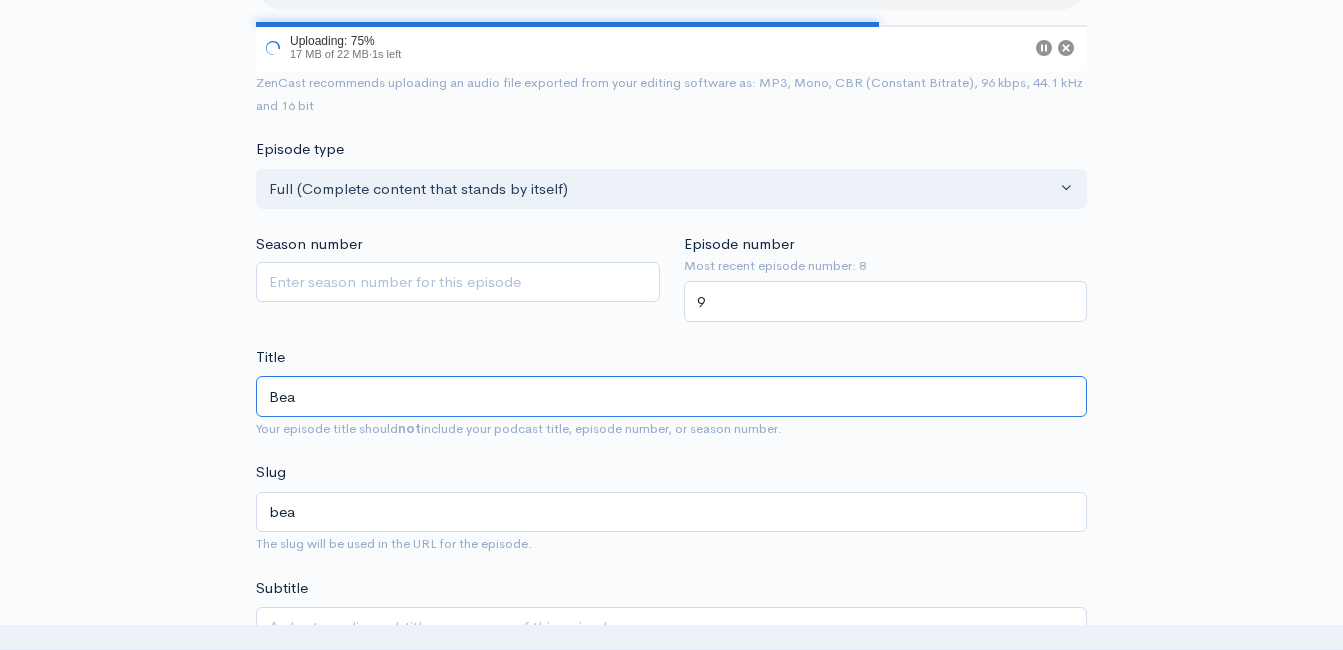 type on "Bear" 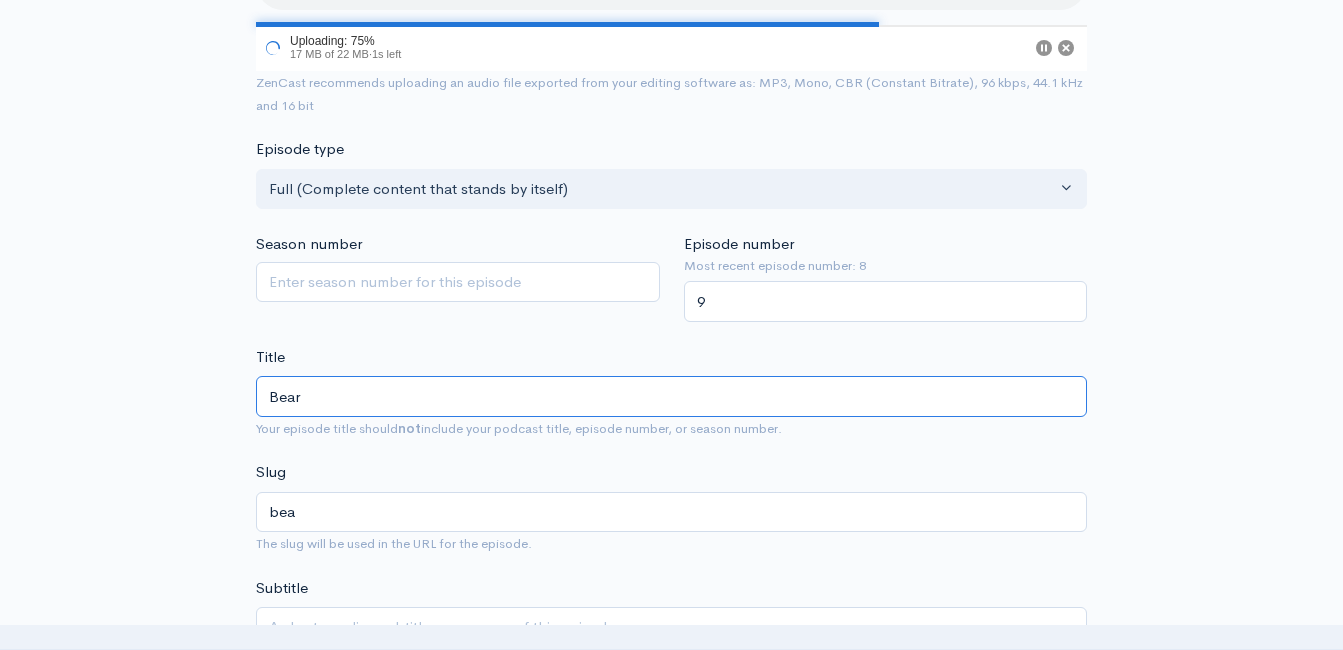 type on "bear" 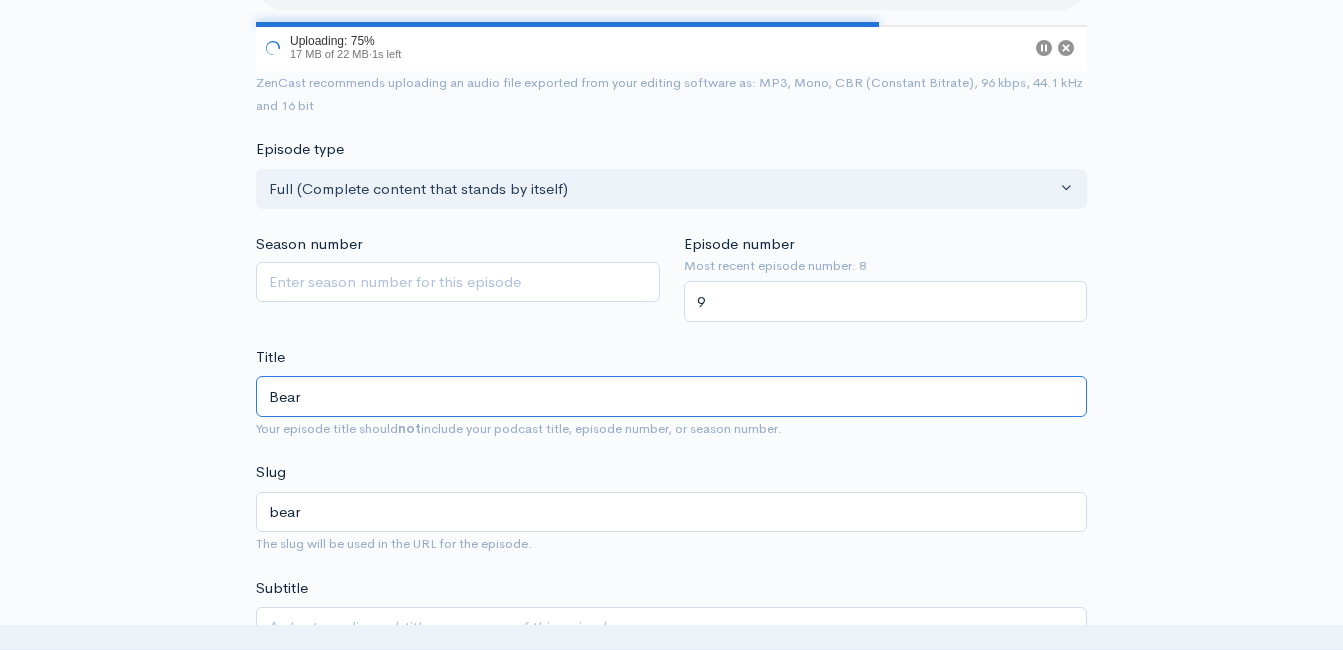 type on "Beard" 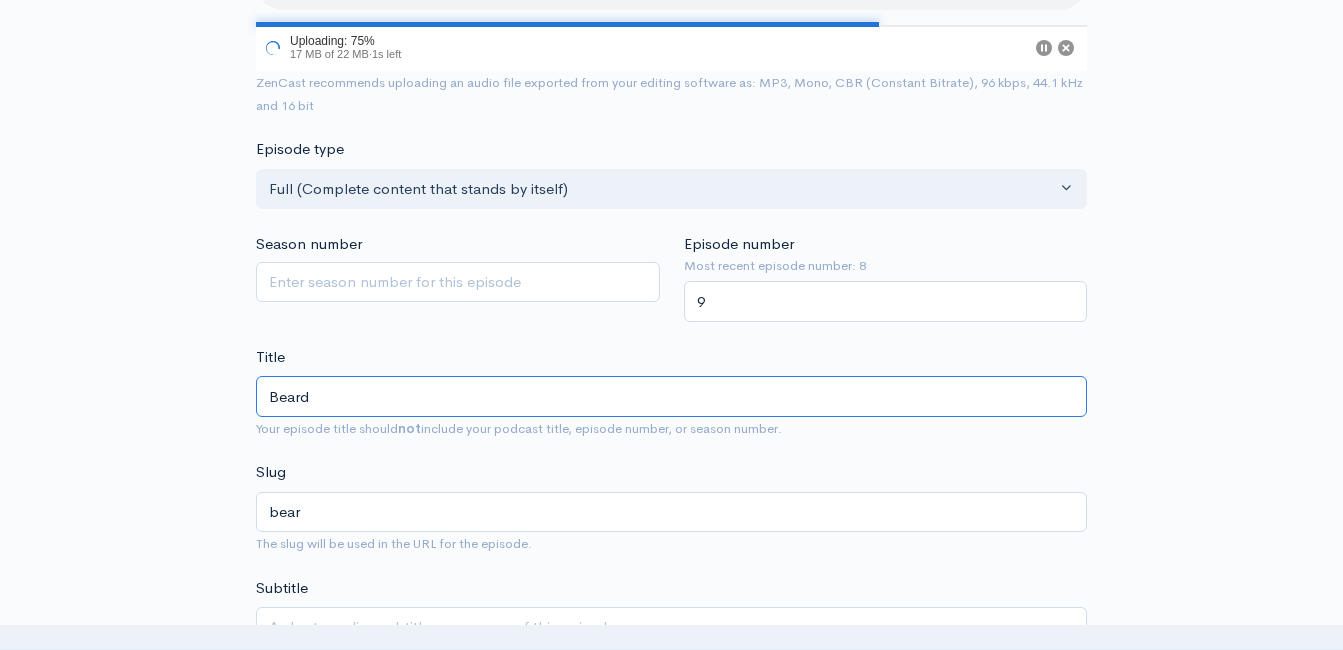 type on "beard" 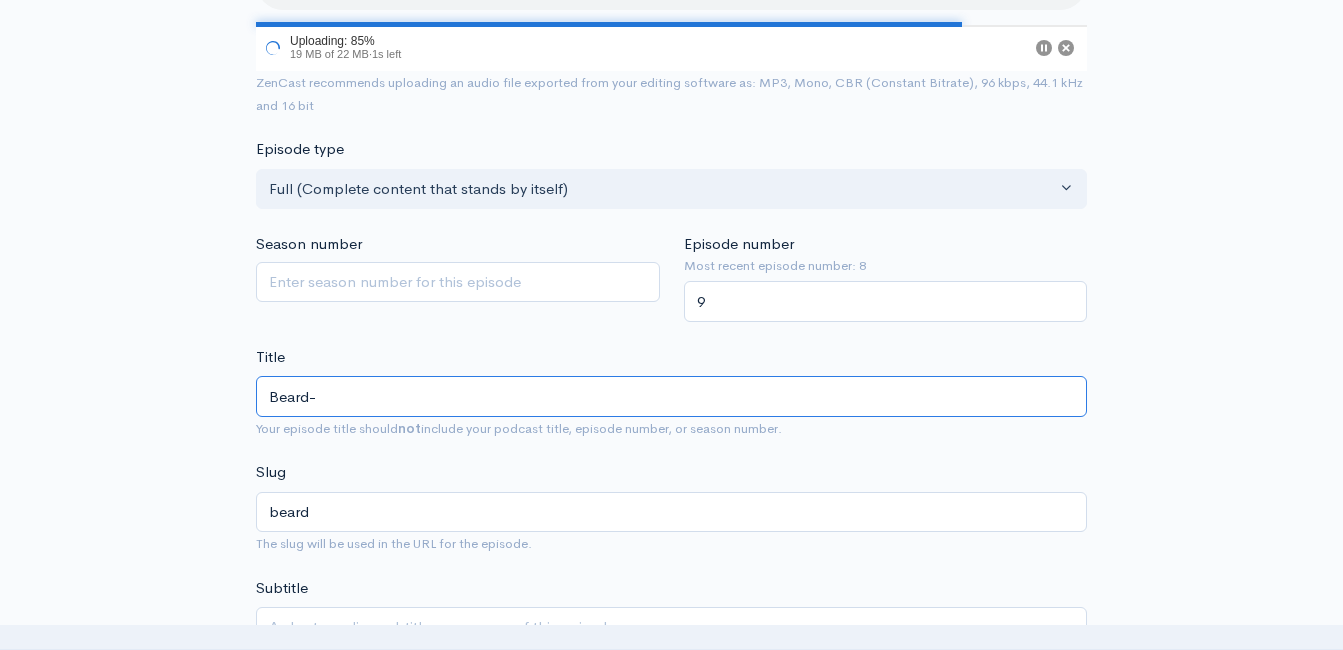 type on "Beard-A" 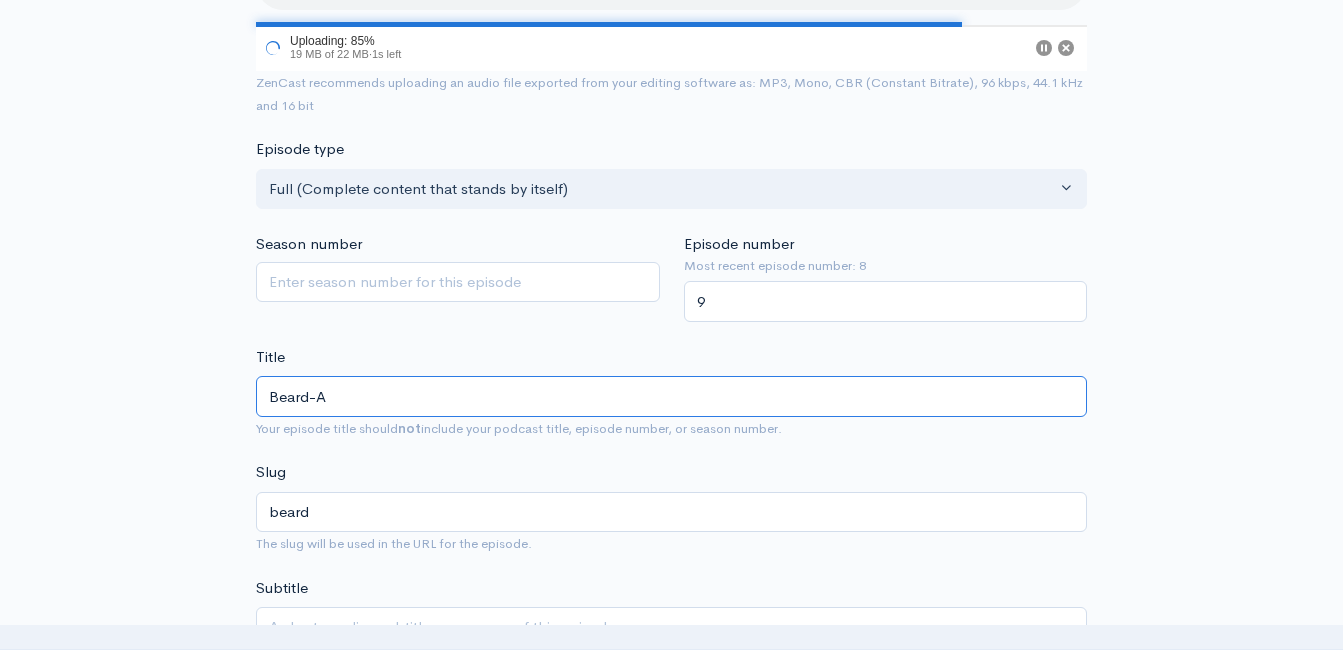 type on "beard-a" 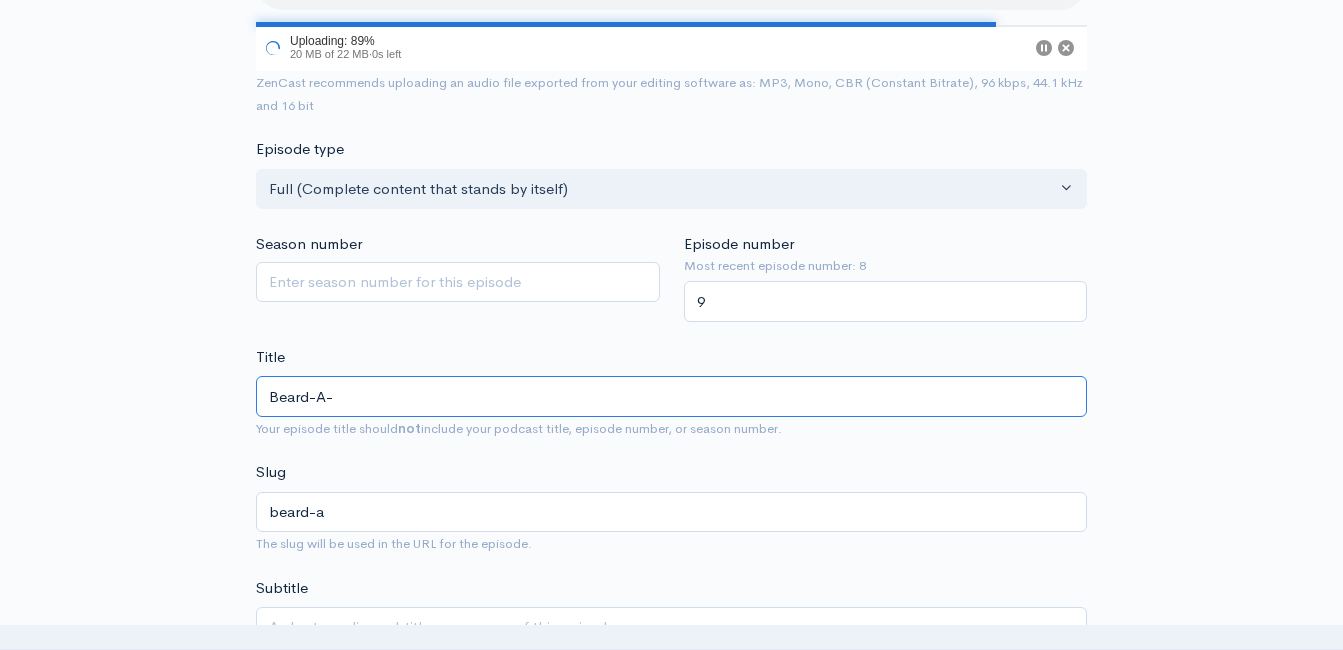 type on "Beard-A-N" 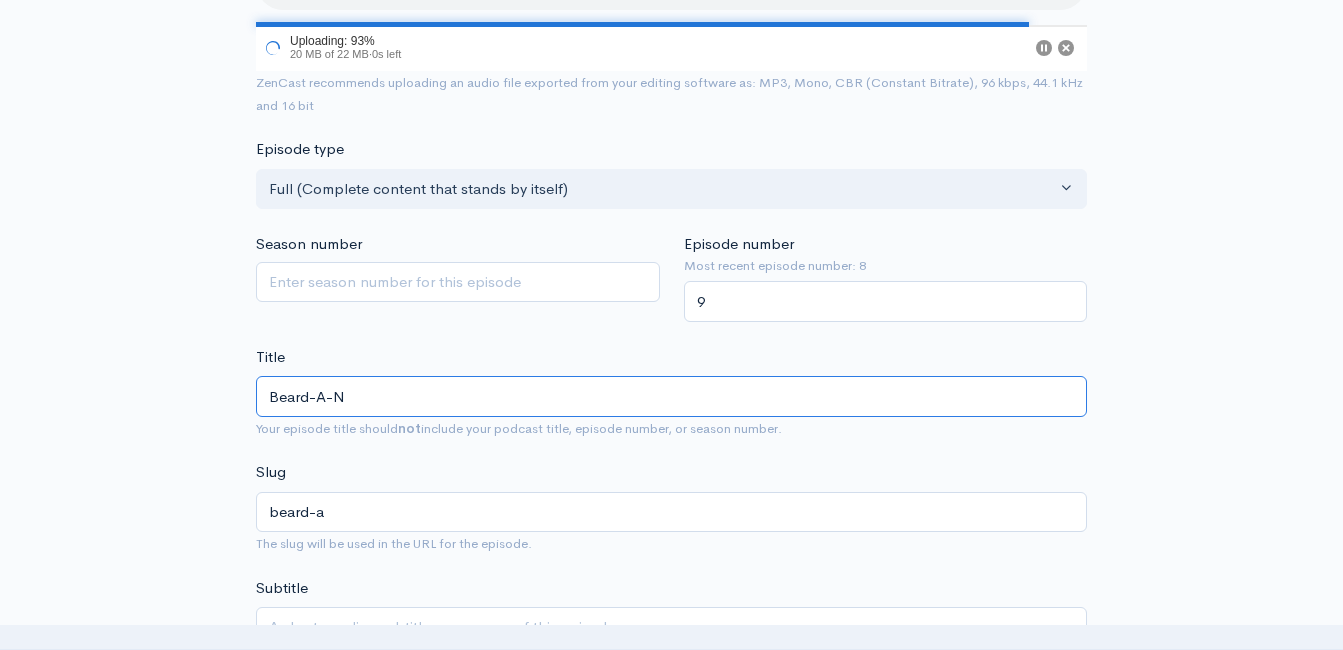 type on "beard-a-n" 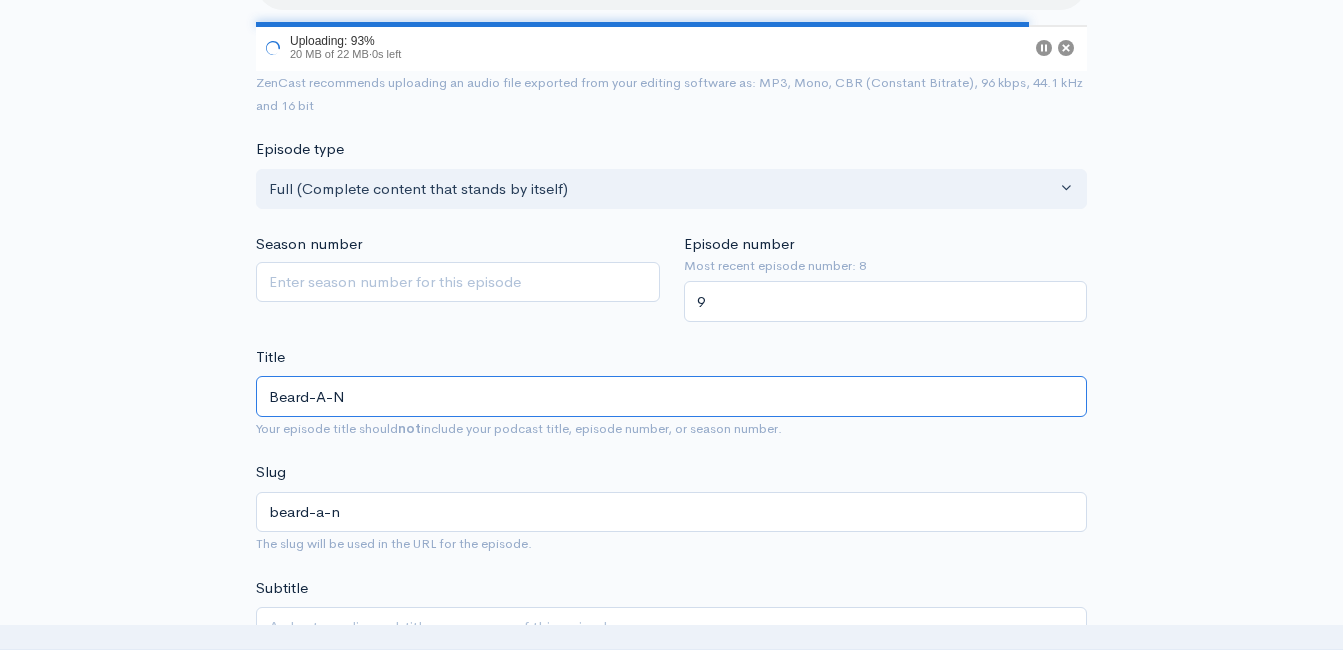 type on "Beard-A-No" 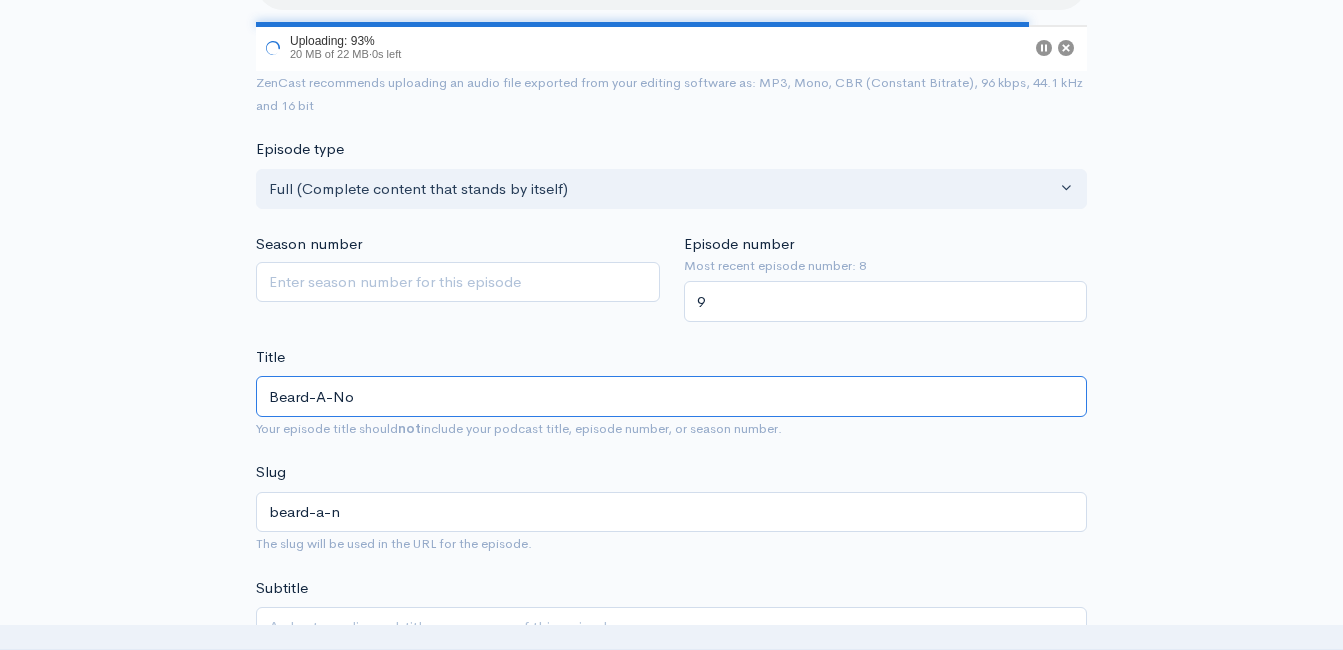 type on "beard-a-no" 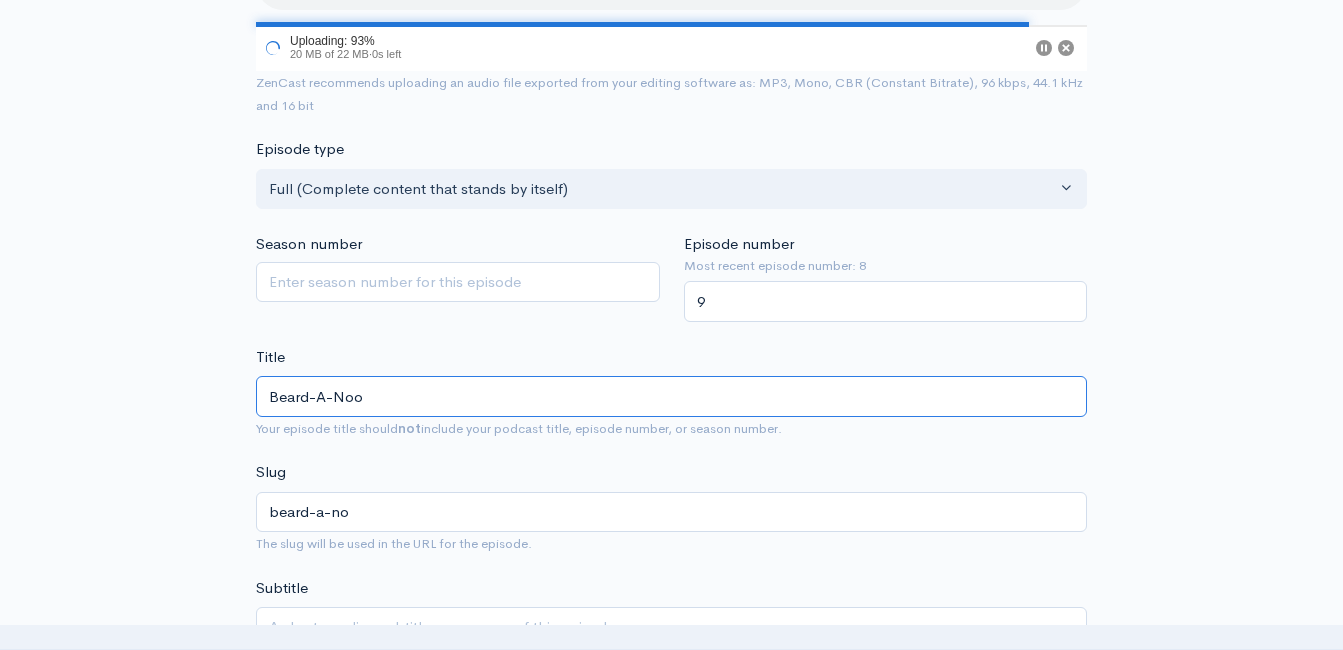 type on "Beard-A-Noog" 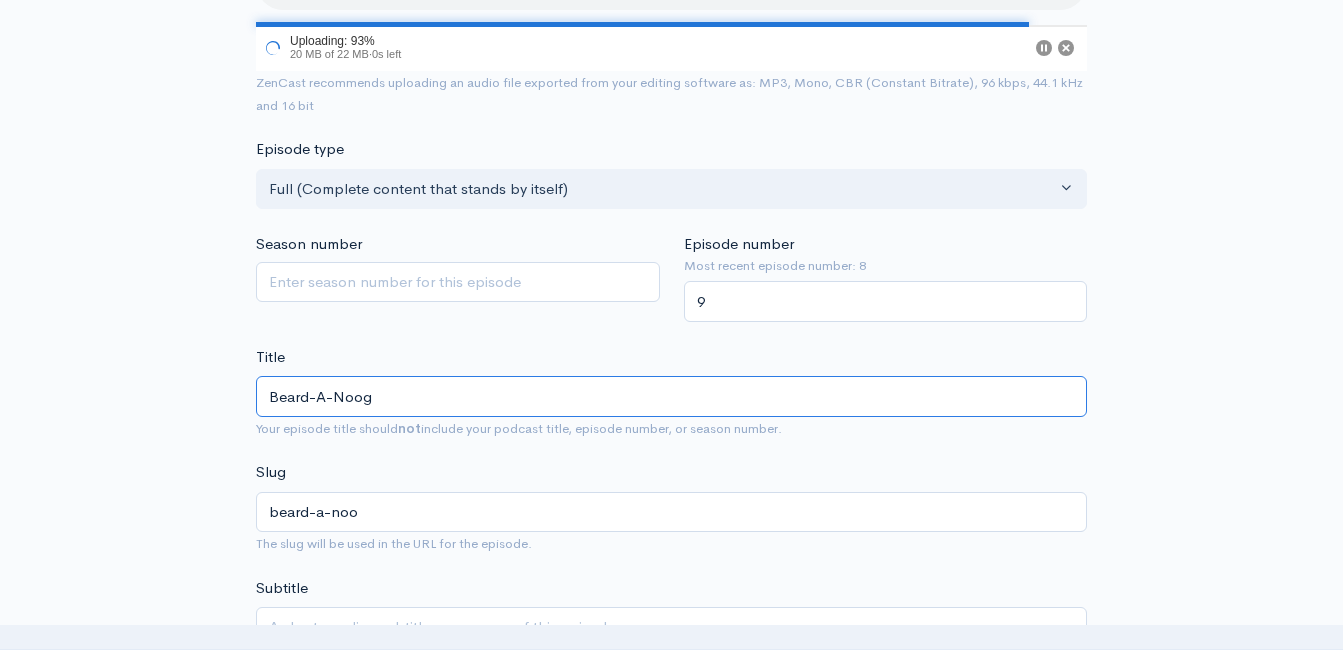 type on "beard-a-noog" 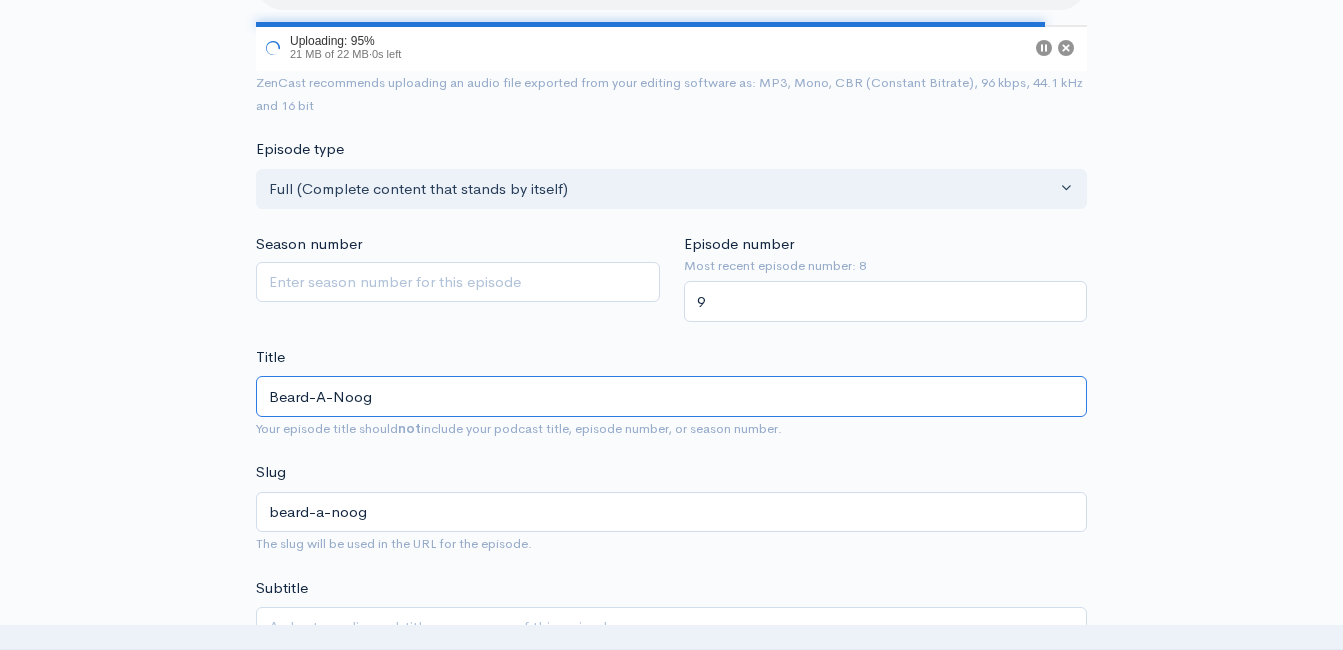 type on "Beard-A-Nooga" 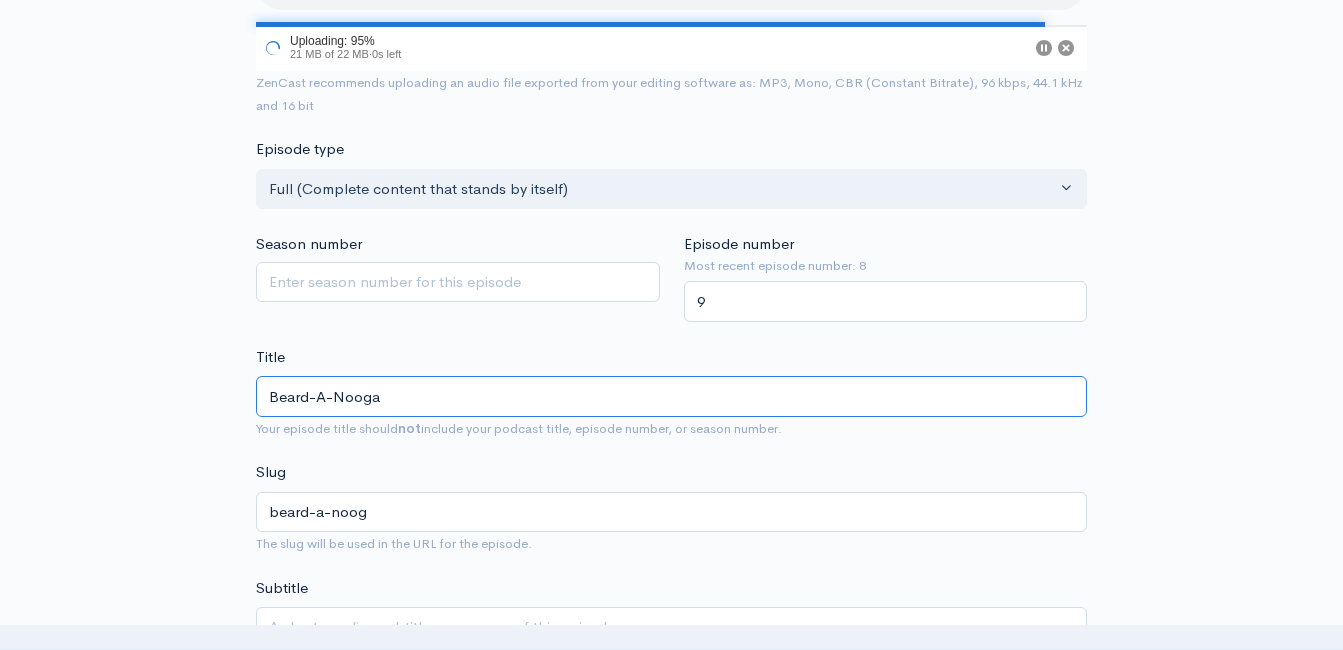 type on "beard-a-nooga" 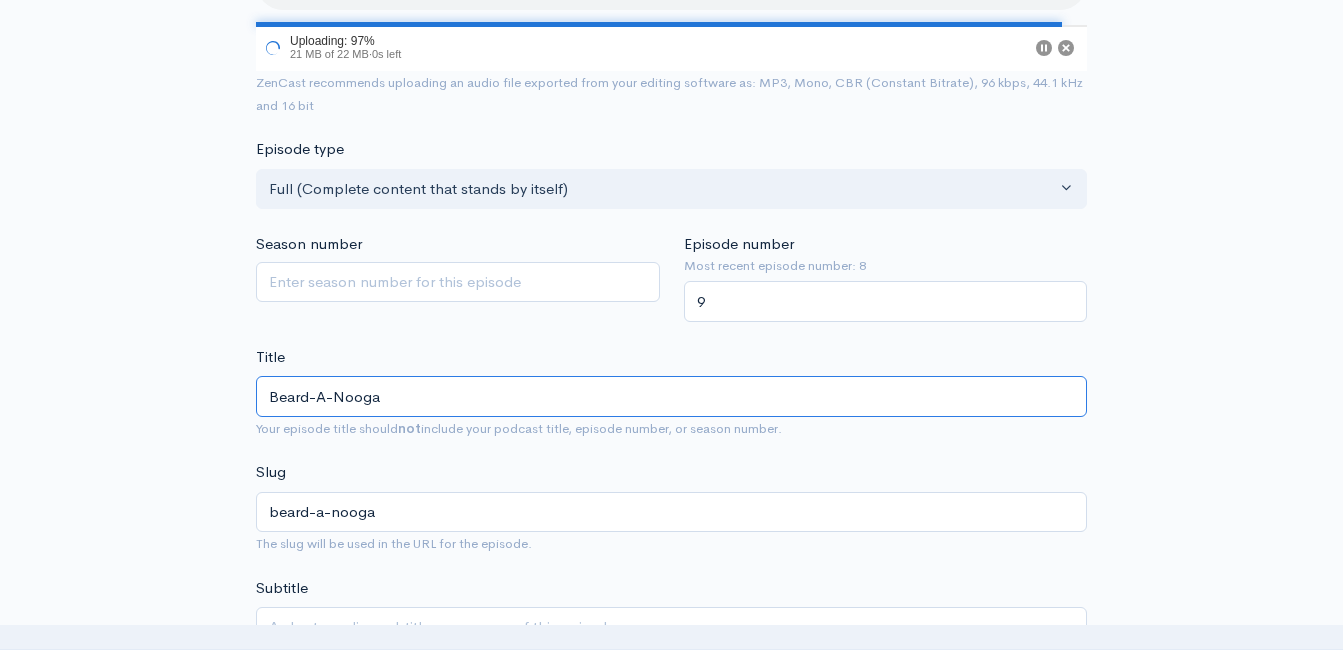 type on "Beard-A-Nooga A" 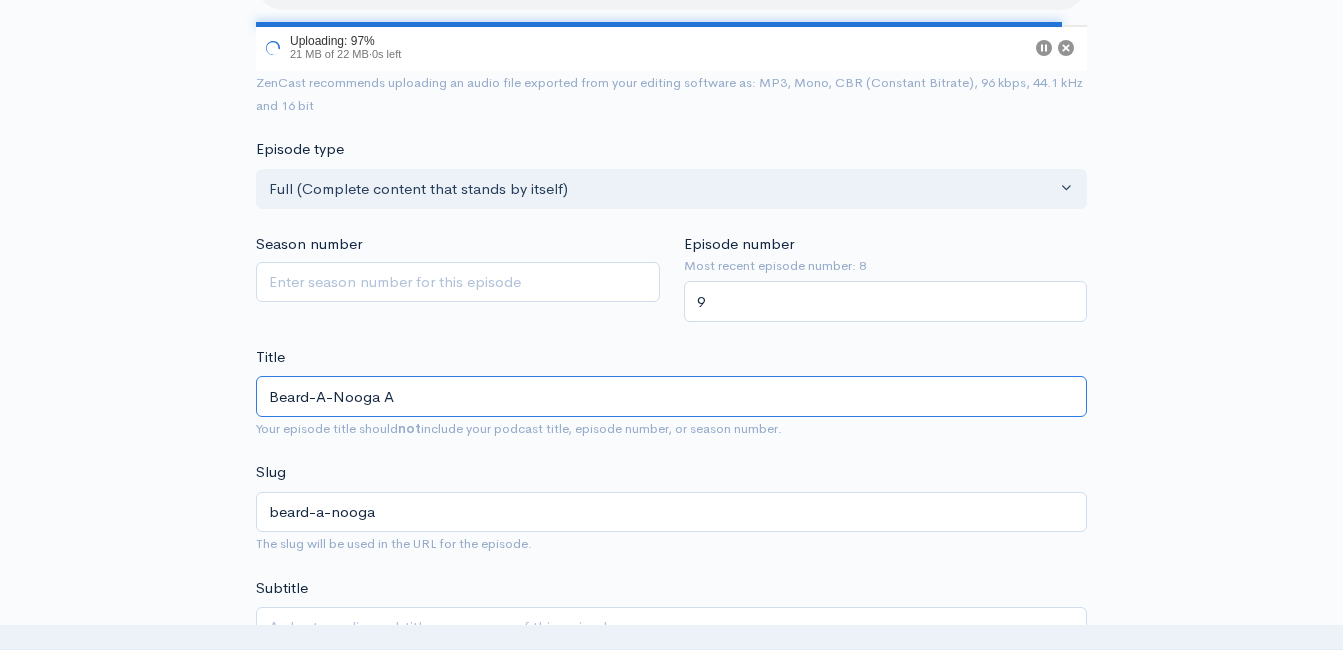 type on "beard-a-nooga-a" 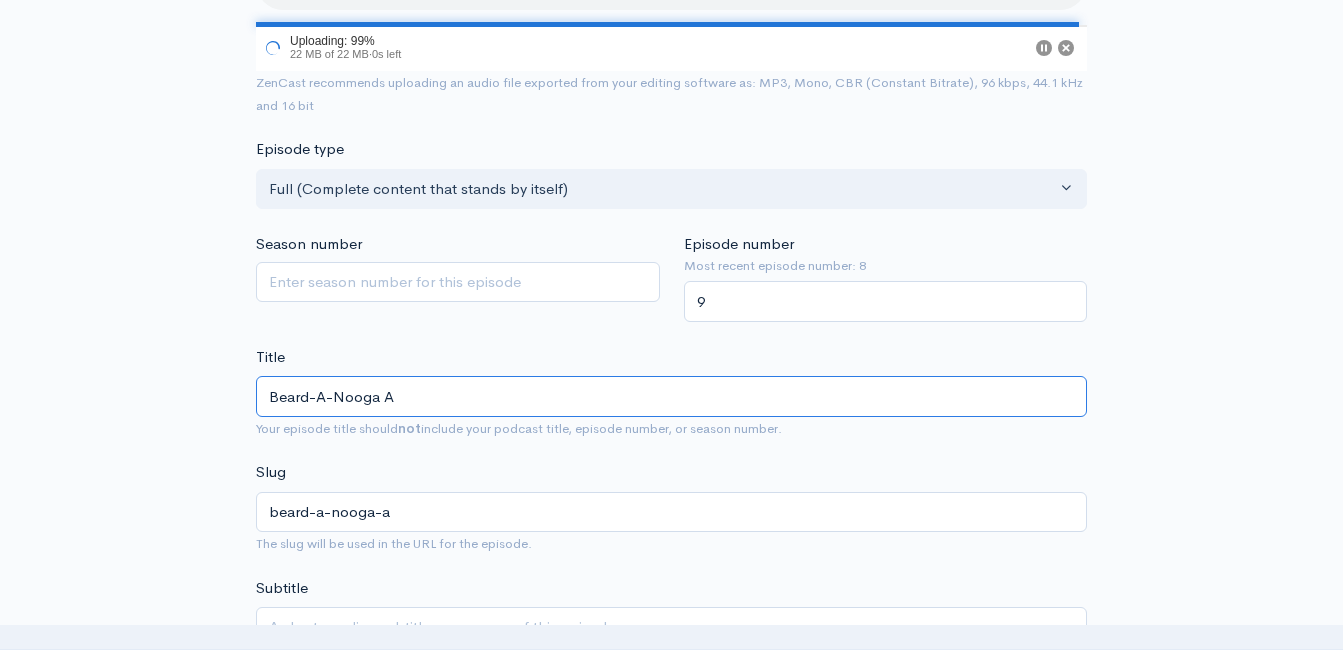 type on "Beard-A-Nooga" 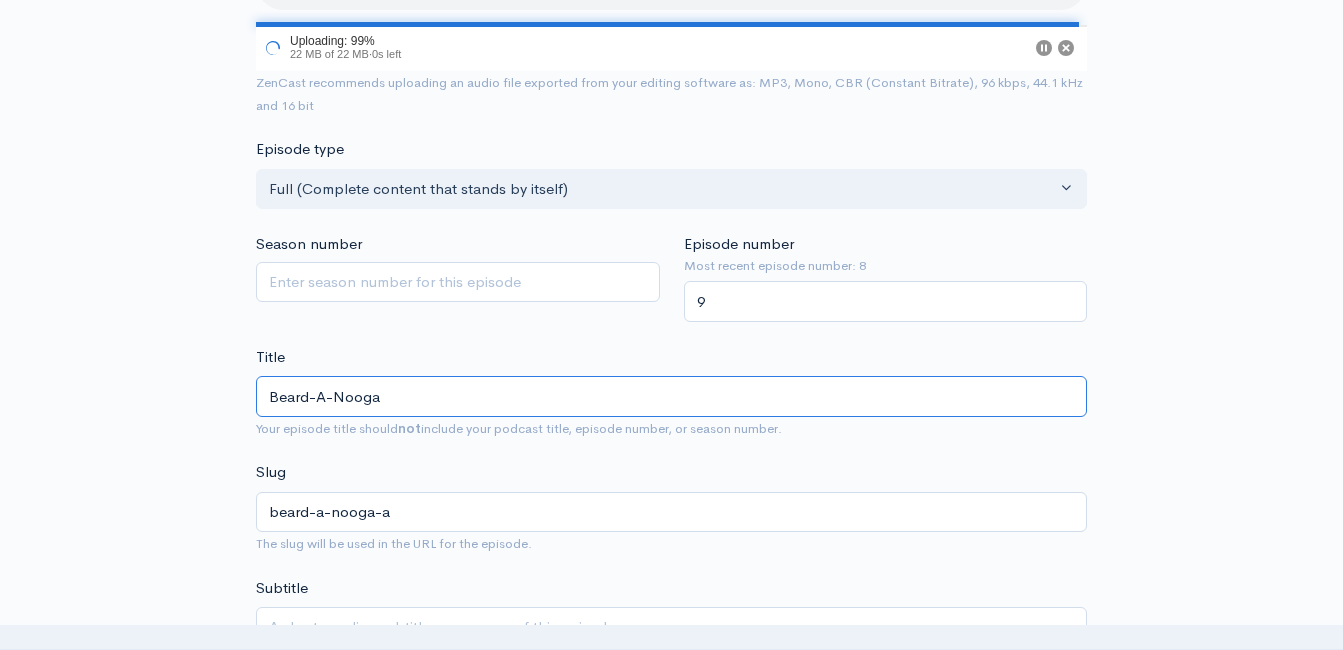 type on "beard-a-nooga" 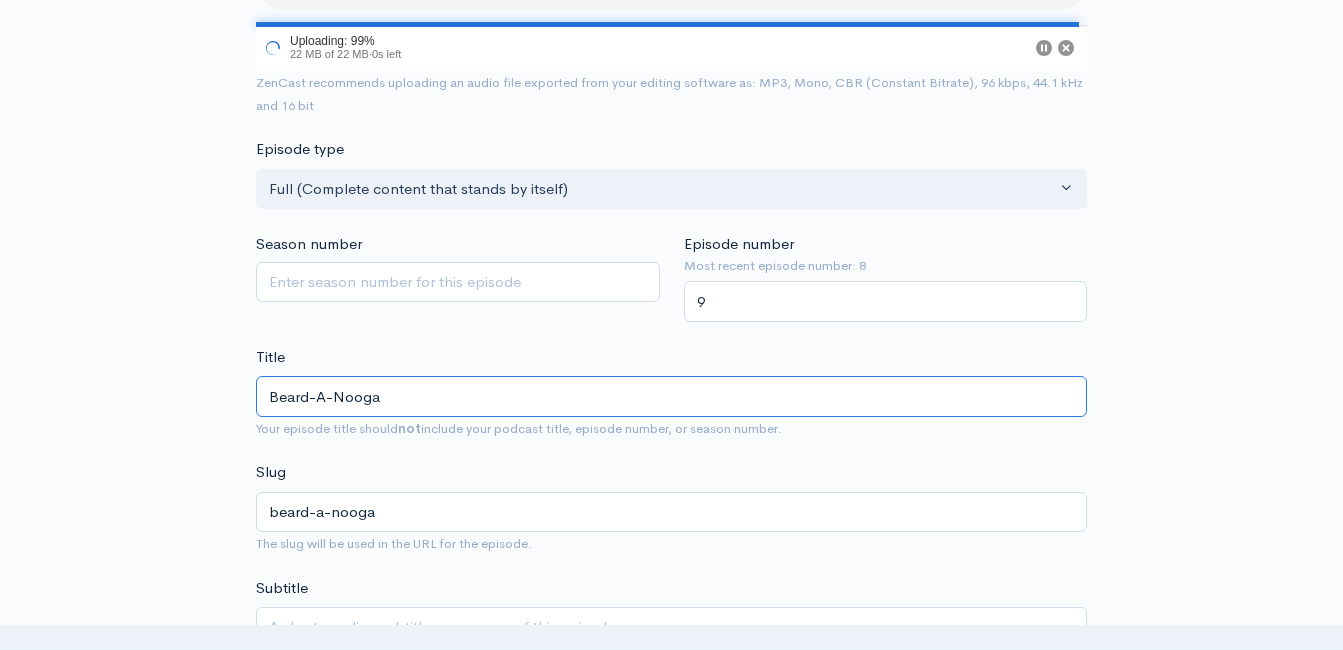 type on "Beard-A-Nooga i" 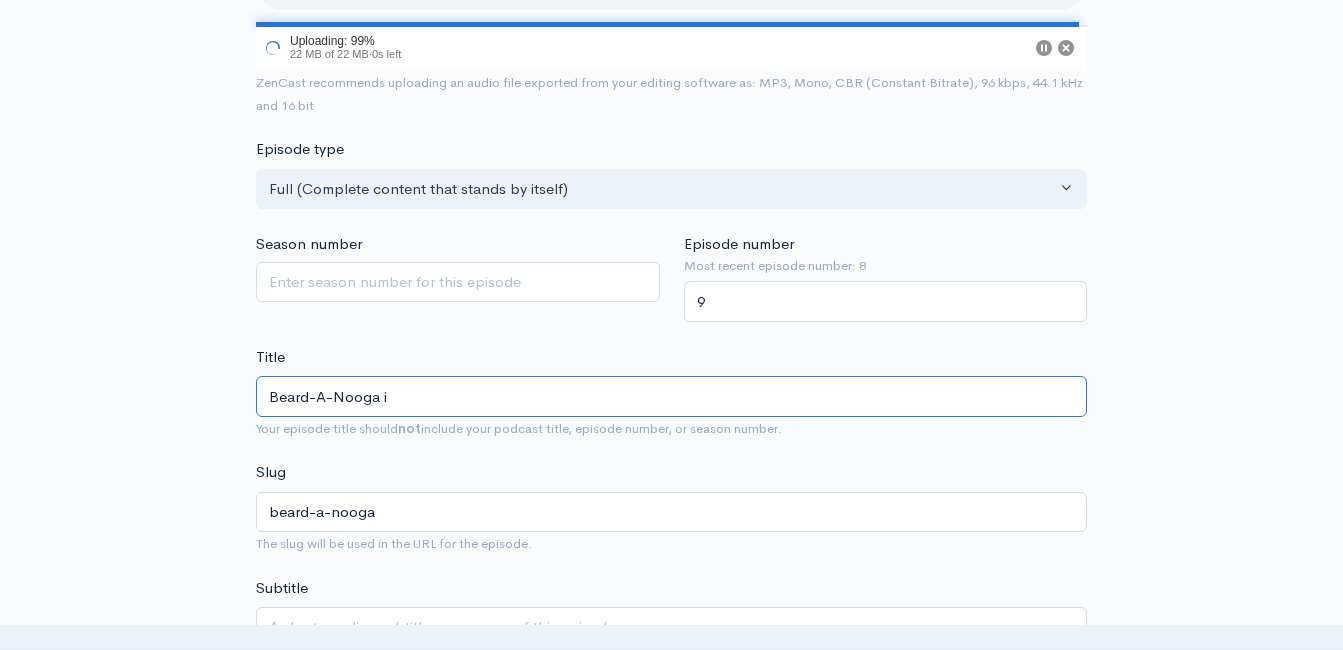 type on "beard-a-nooga-i" 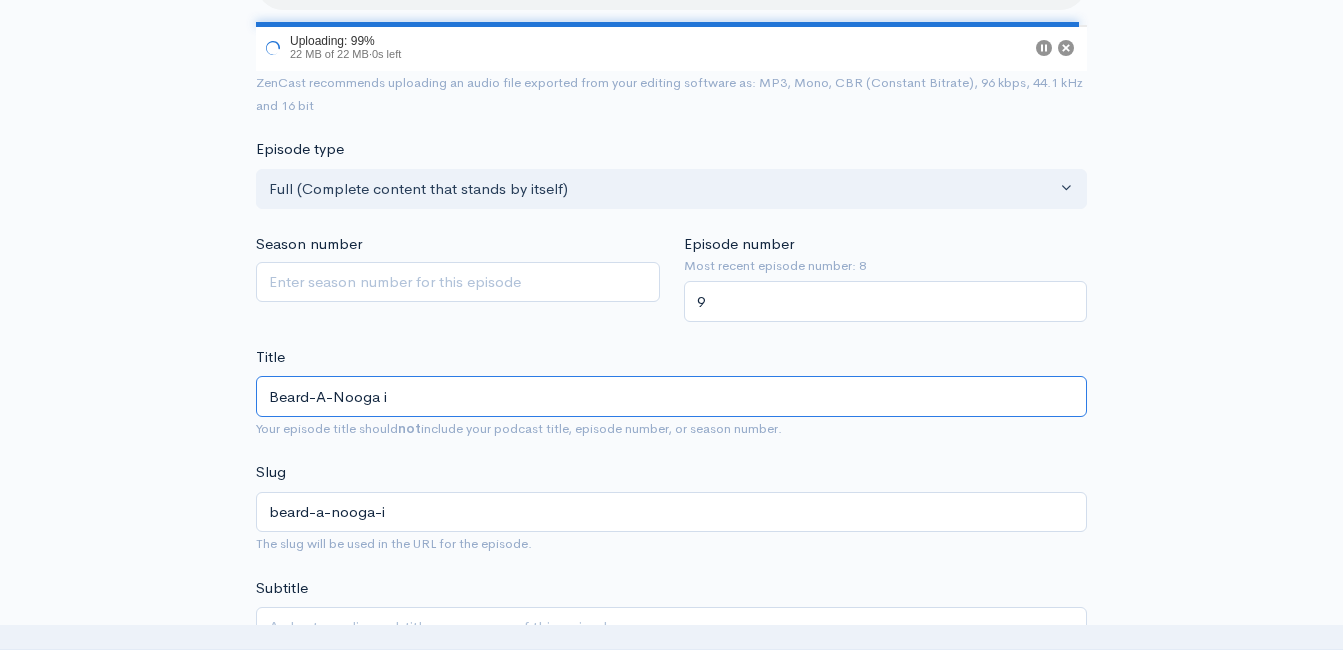 type on "Beard-A-Nooga is" 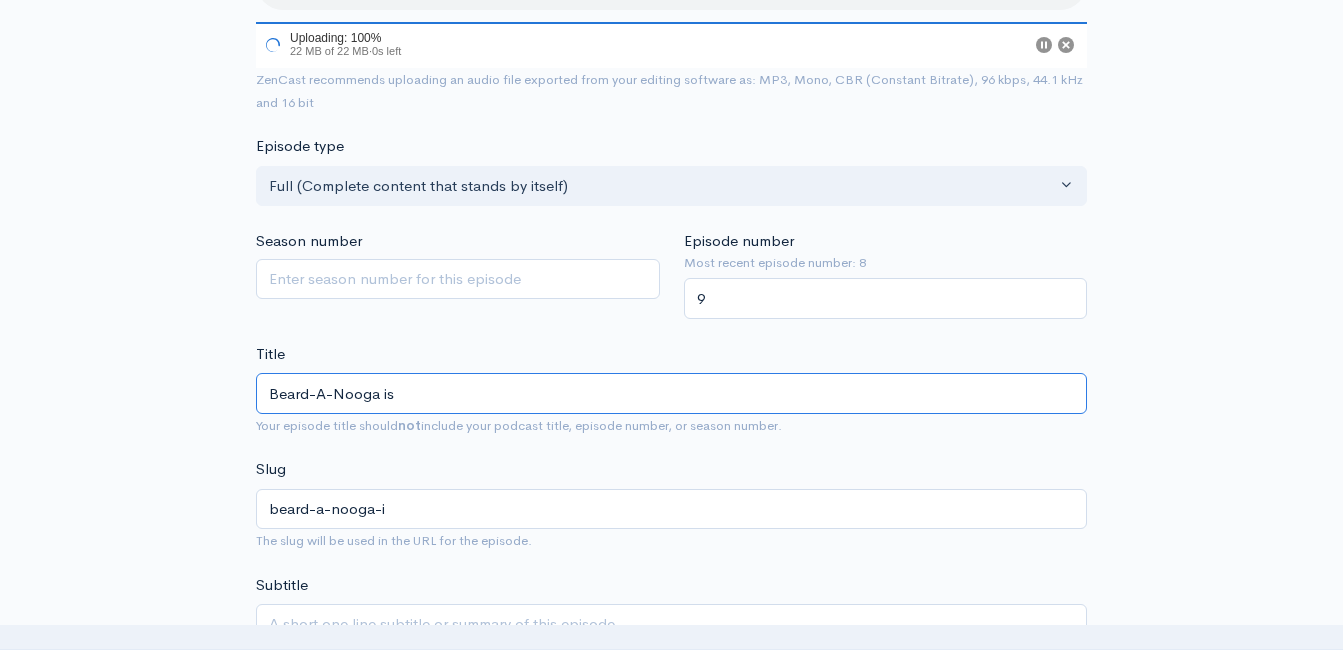 type on "beard-a-nooga-is" 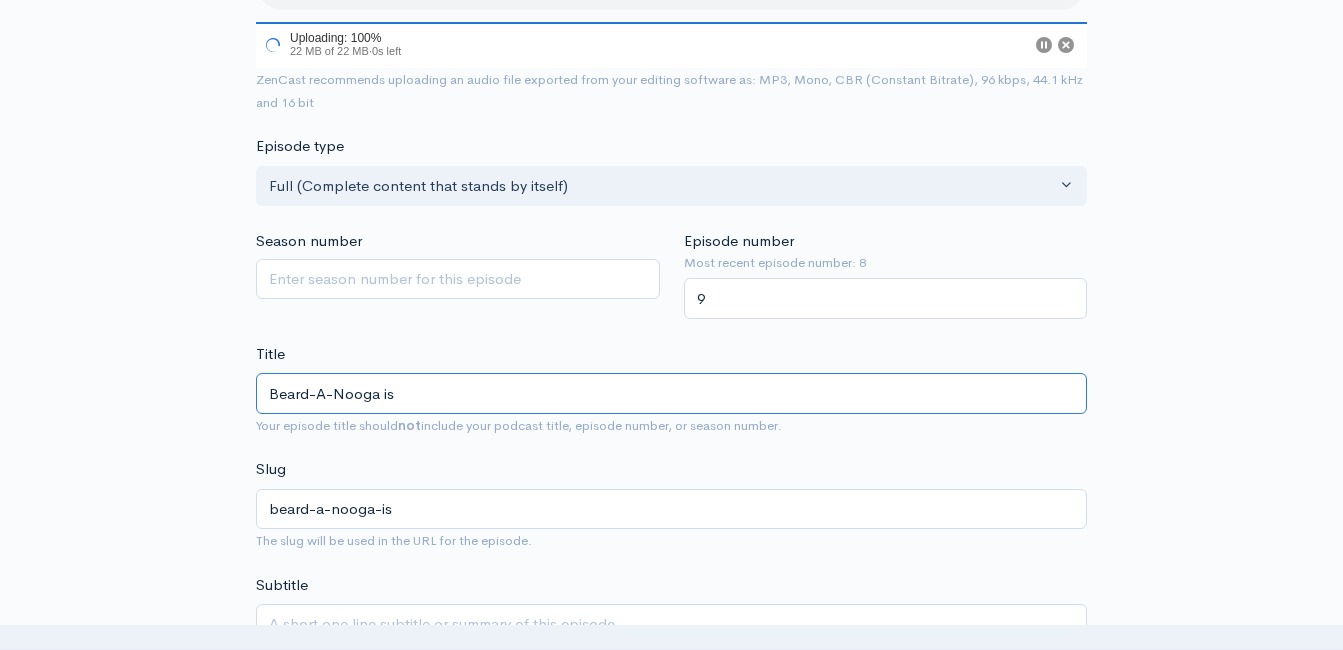 type on "Beard-A-Nooga is B" 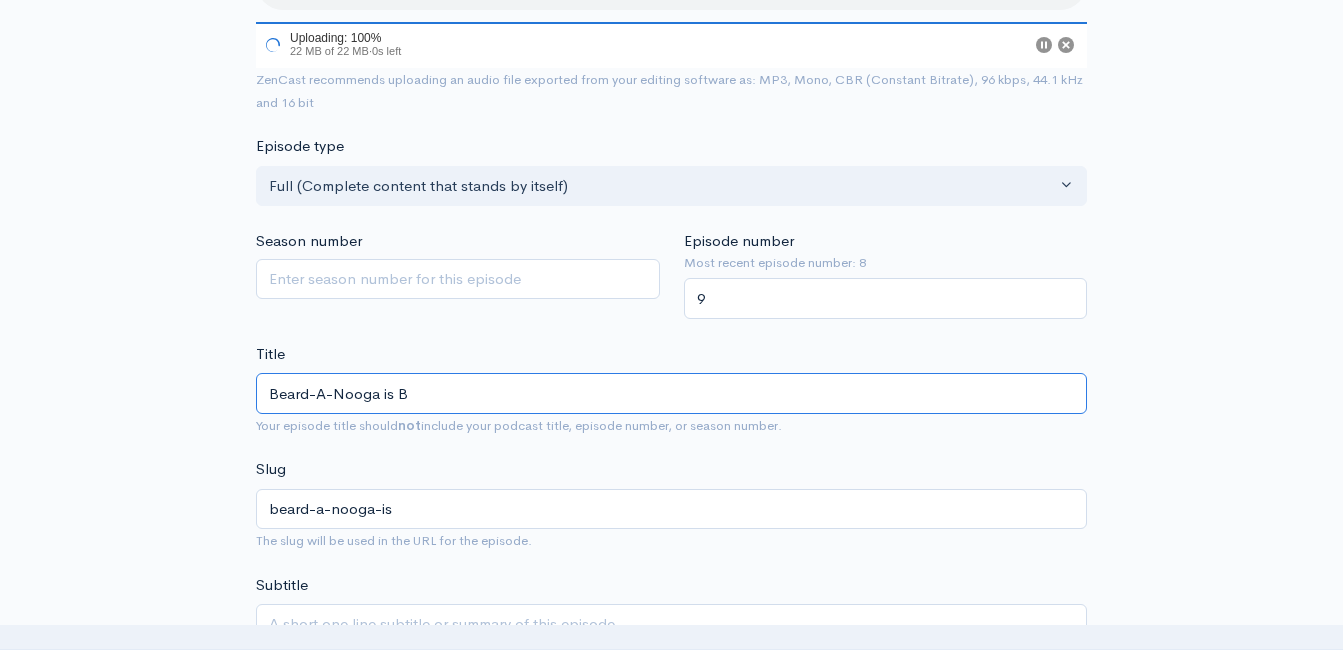 type on "beard-a-nooga-is-b" 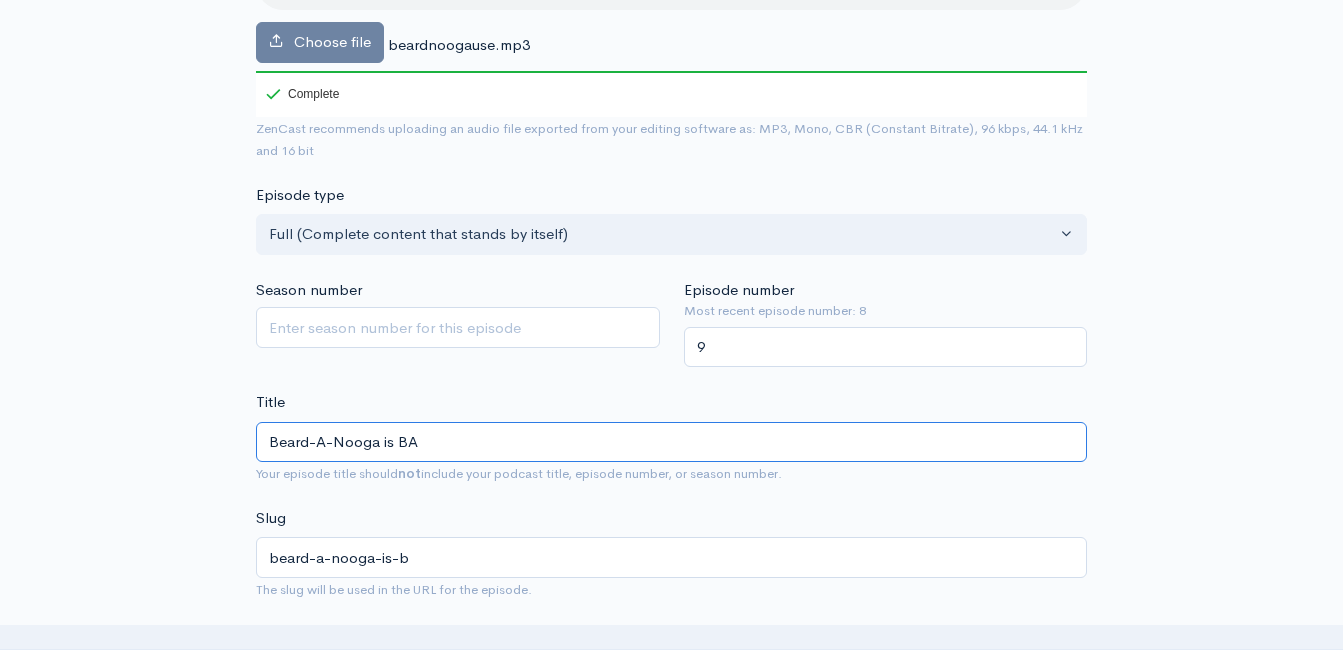 type on "Beard-A-Nooga is BAC" 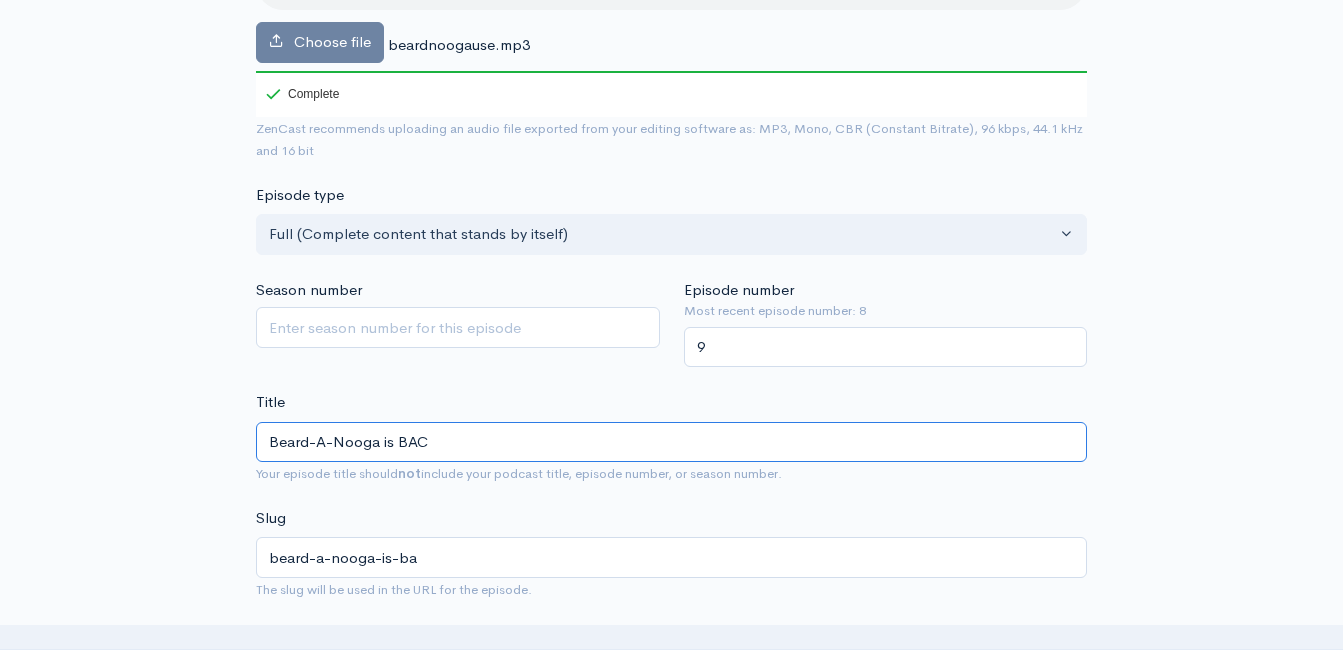 type on "beard-a-nooga-is-bac" 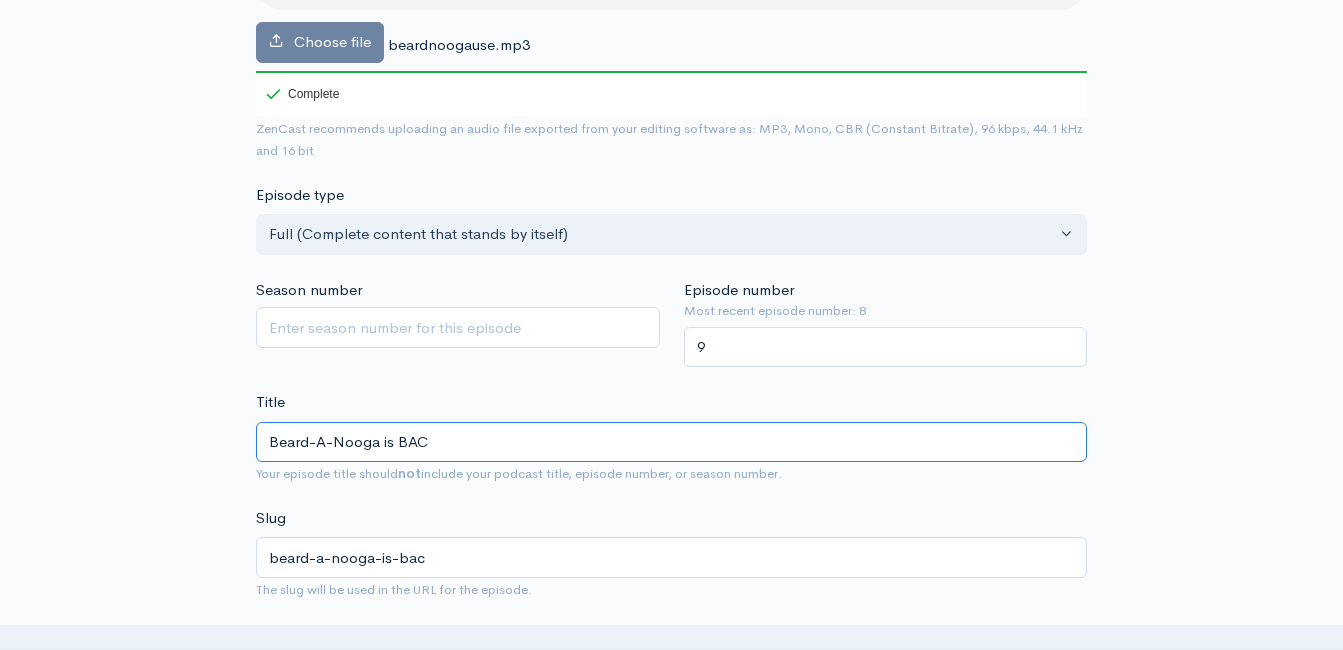 type on "Beard-A-Nooga is BACK" 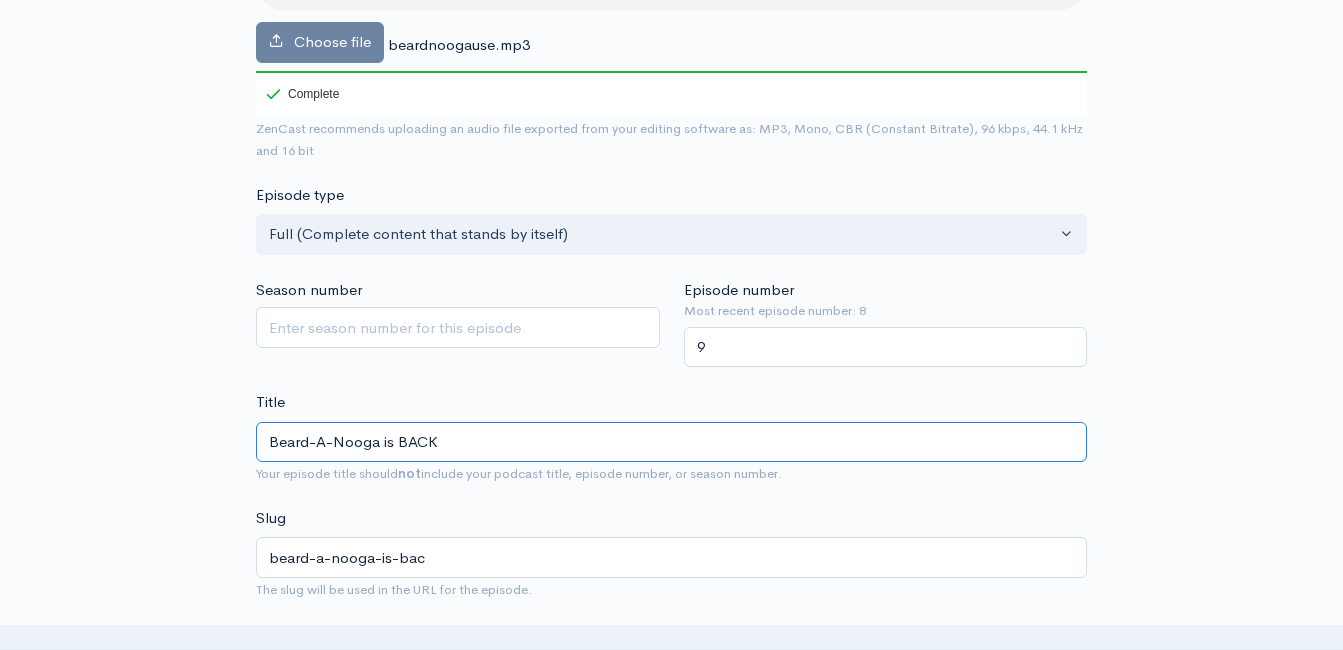 type on "beard-a-nooga-is-back" 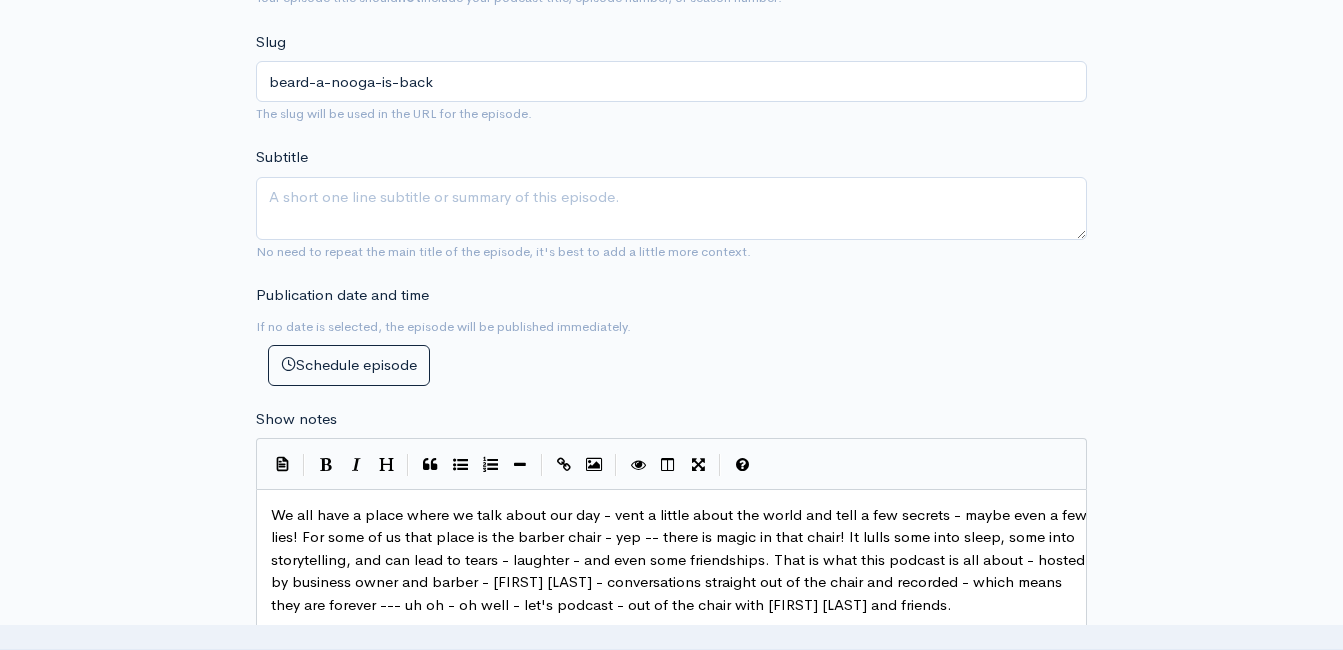 scroll, scrollTop: 913, scrollLeft: 0, axis: vertical 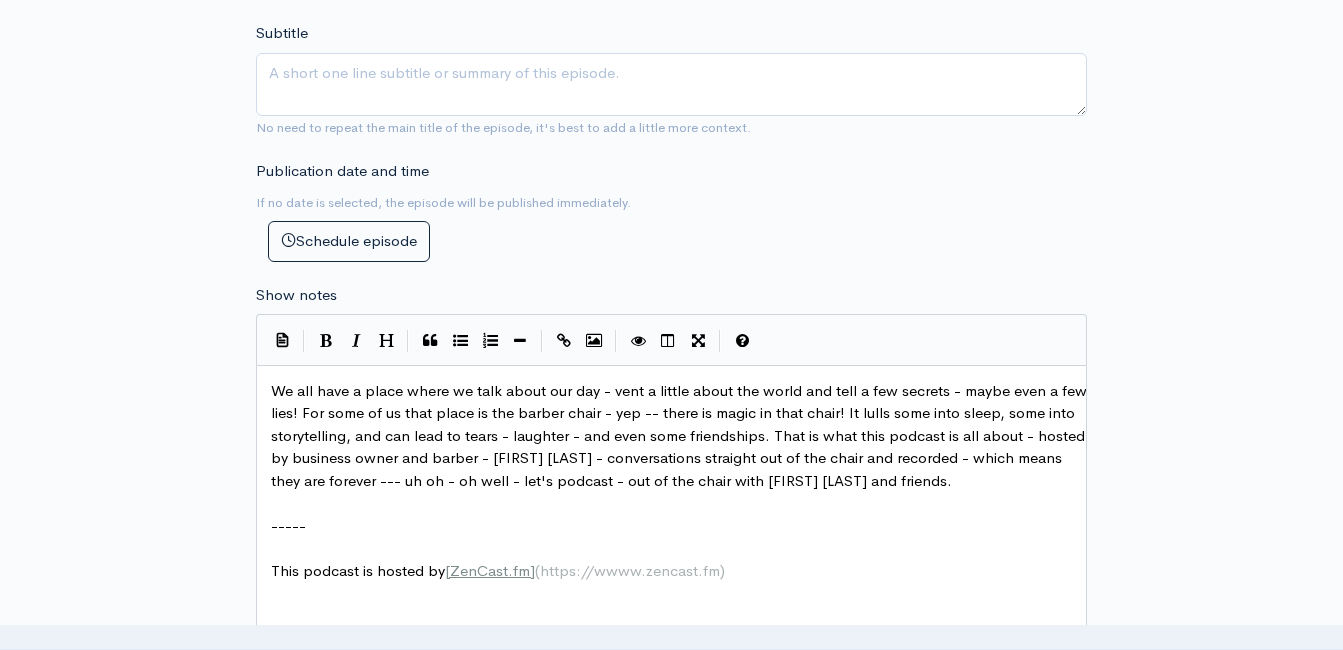 type on "Beard-A-Nooga is BACK!" 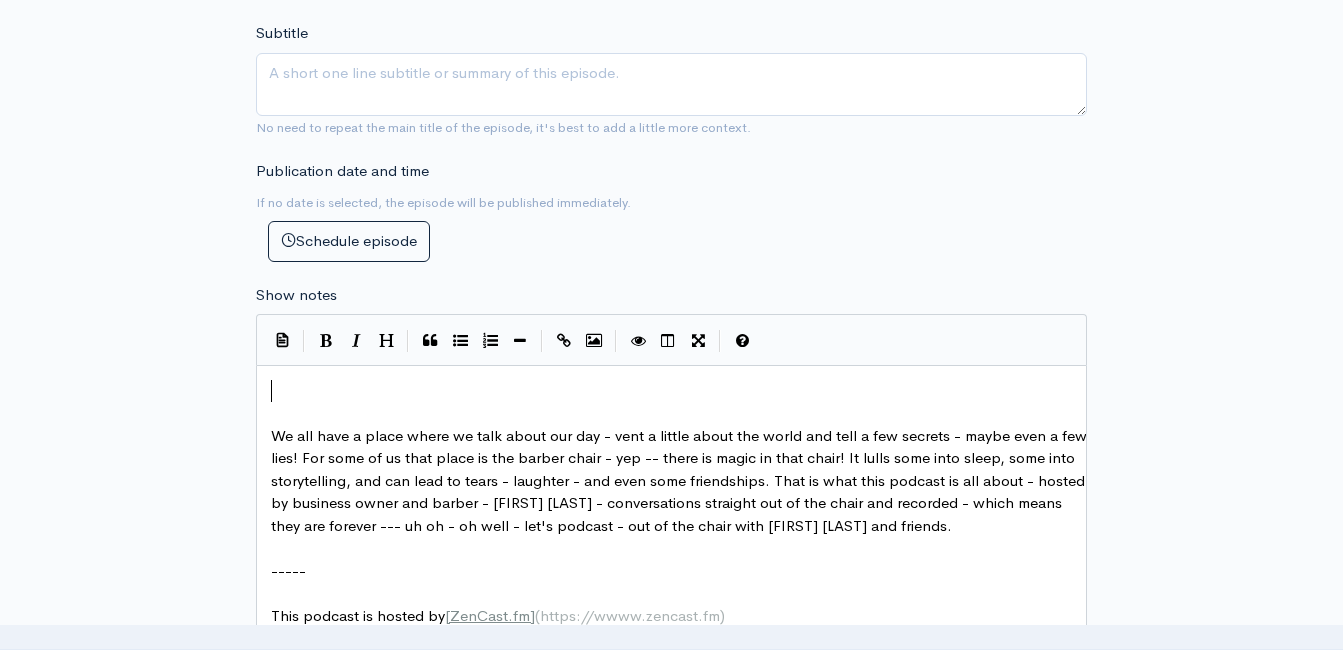 click on "​" at bounding box center (679, 391) 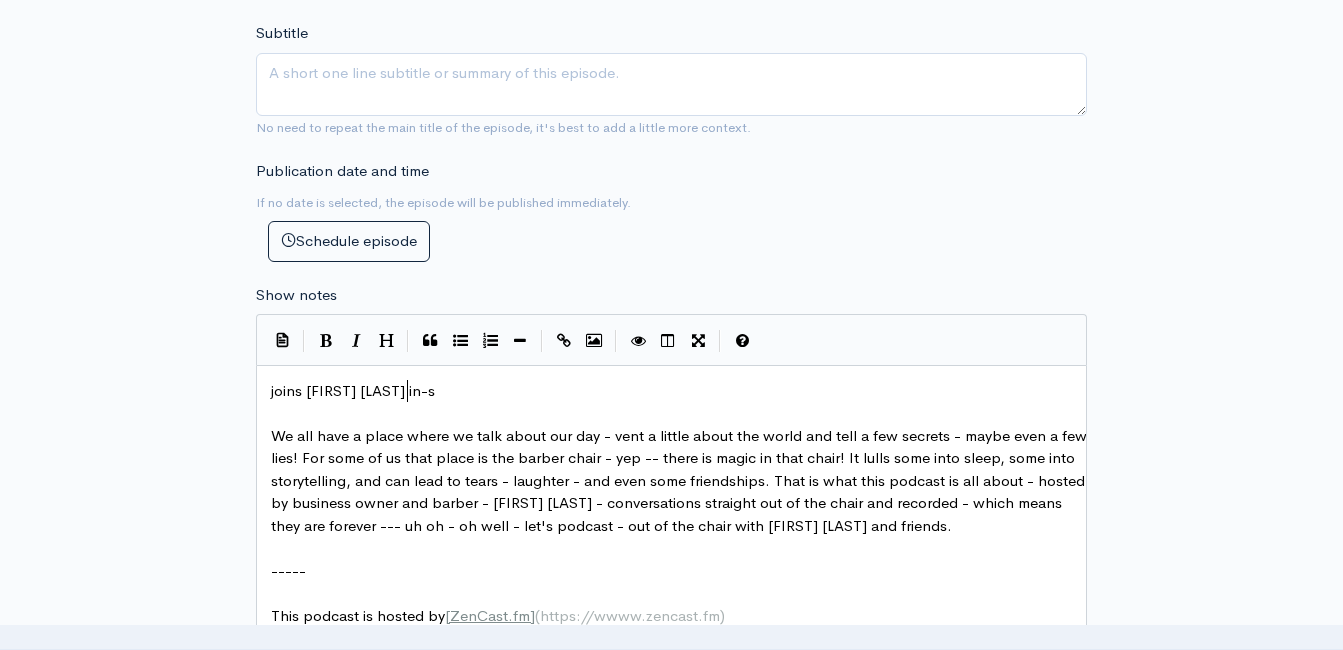 type on "joins [FIRST] [LAST] in-sud" 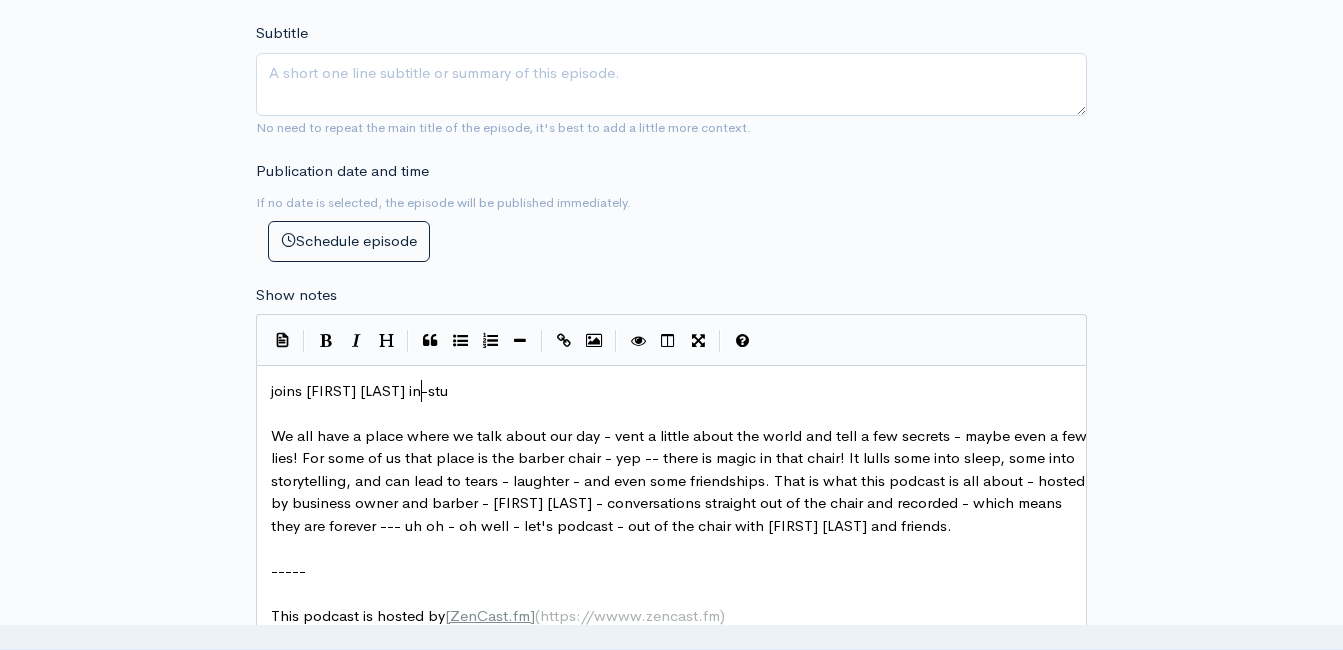 type on "tui" 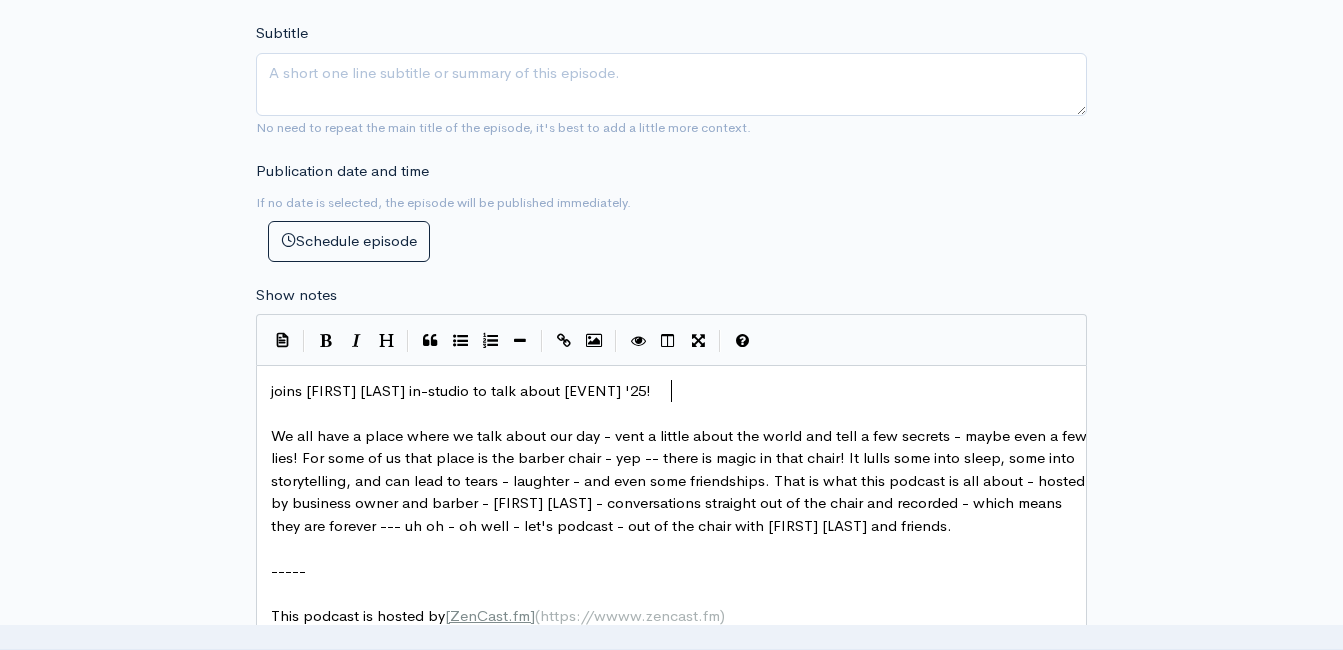 scroll, scrollTop: 8, scrollLeft: 253, axis: both 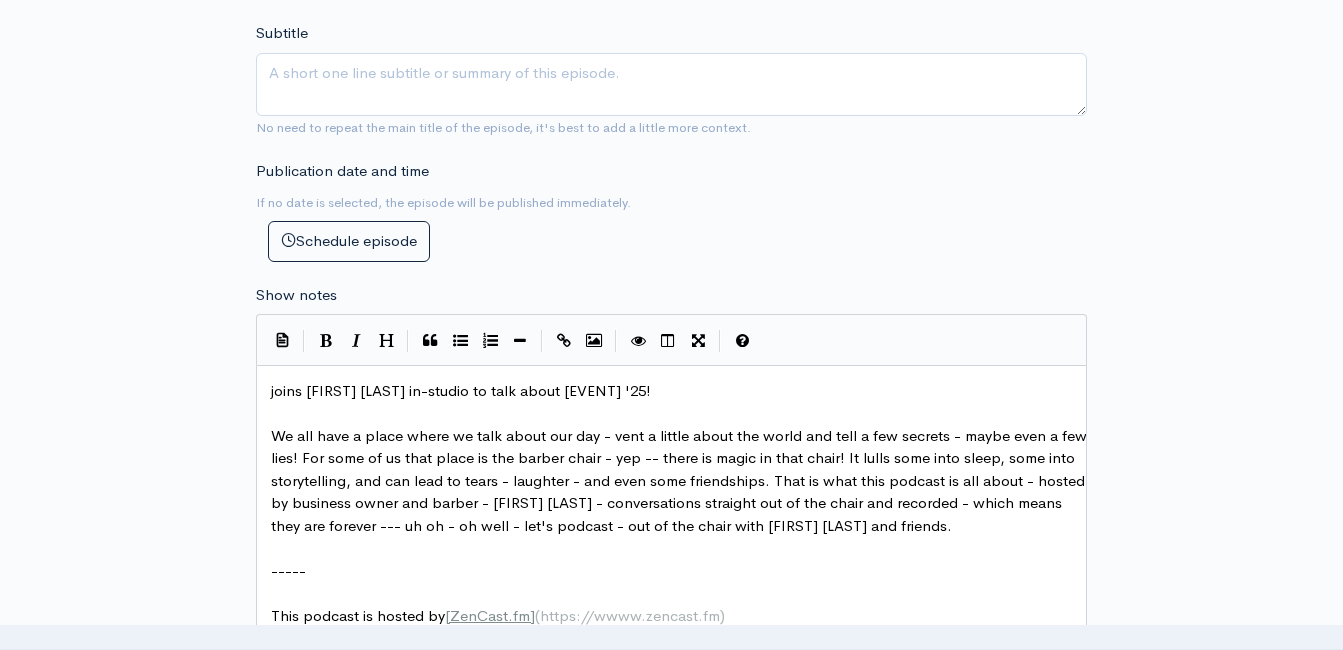 type on "dio to talk about Bead-A-Nooga '25!" 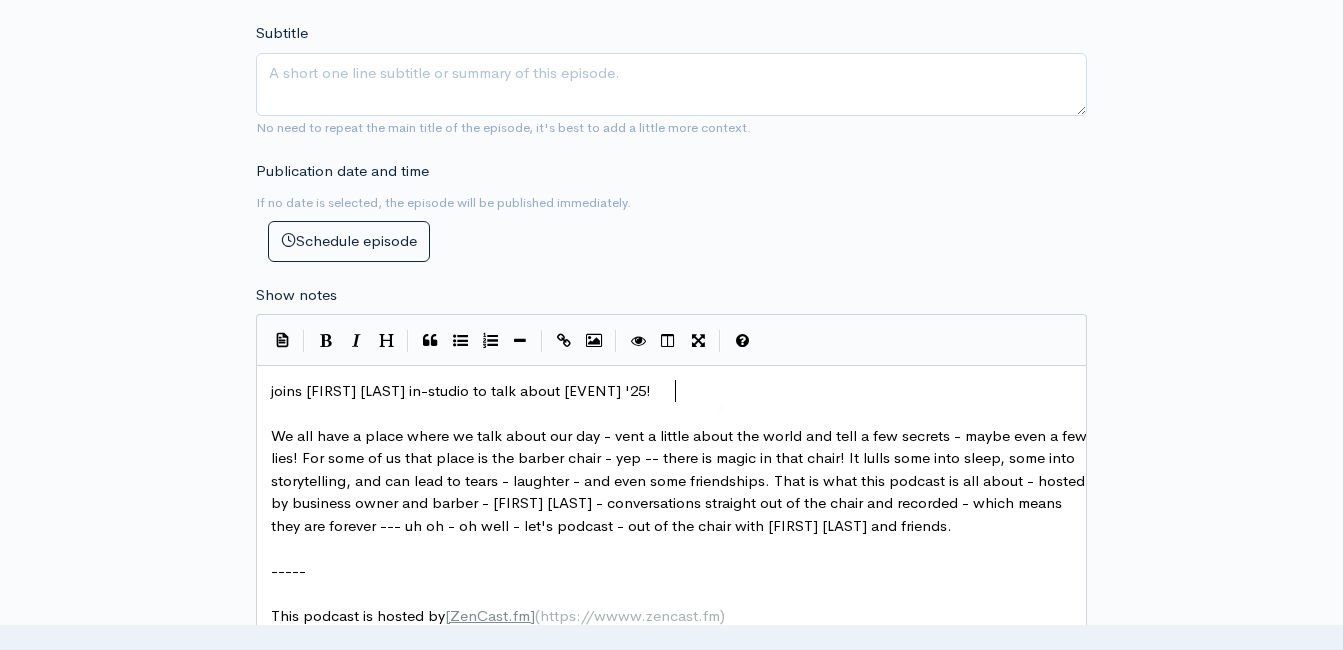 type on "​" 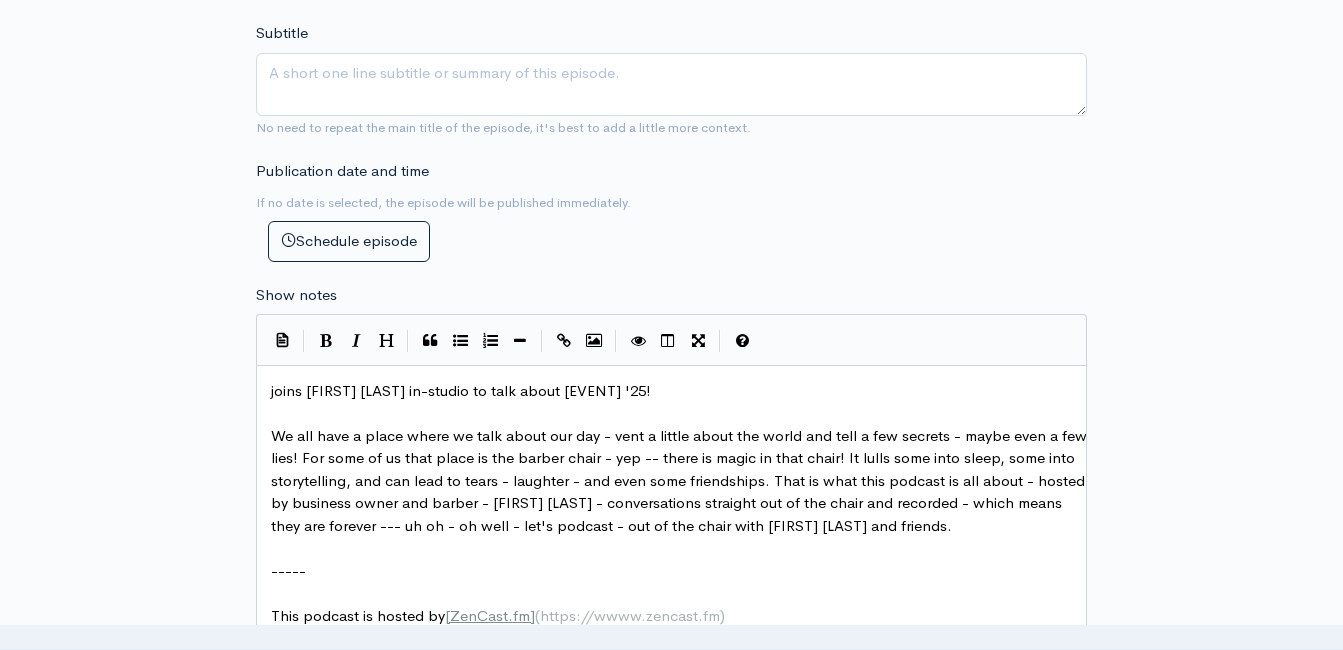 paste 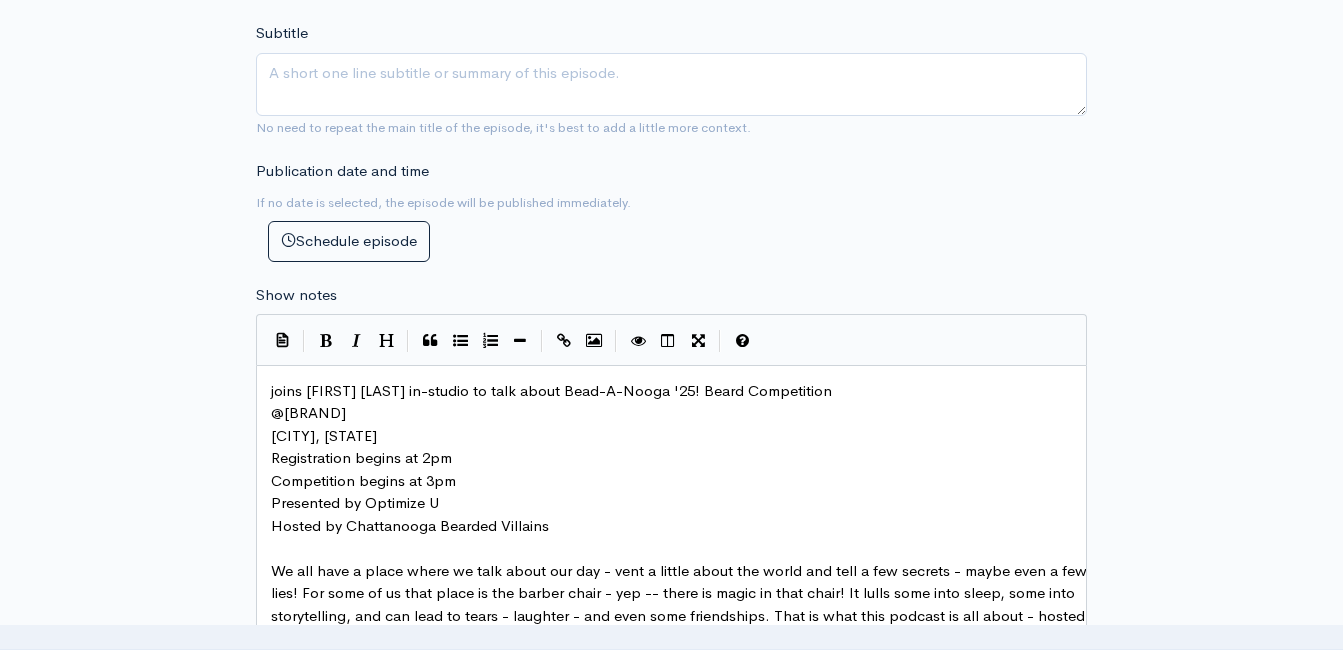 click on "@[BRAND]" at bounding box center [308, 412] 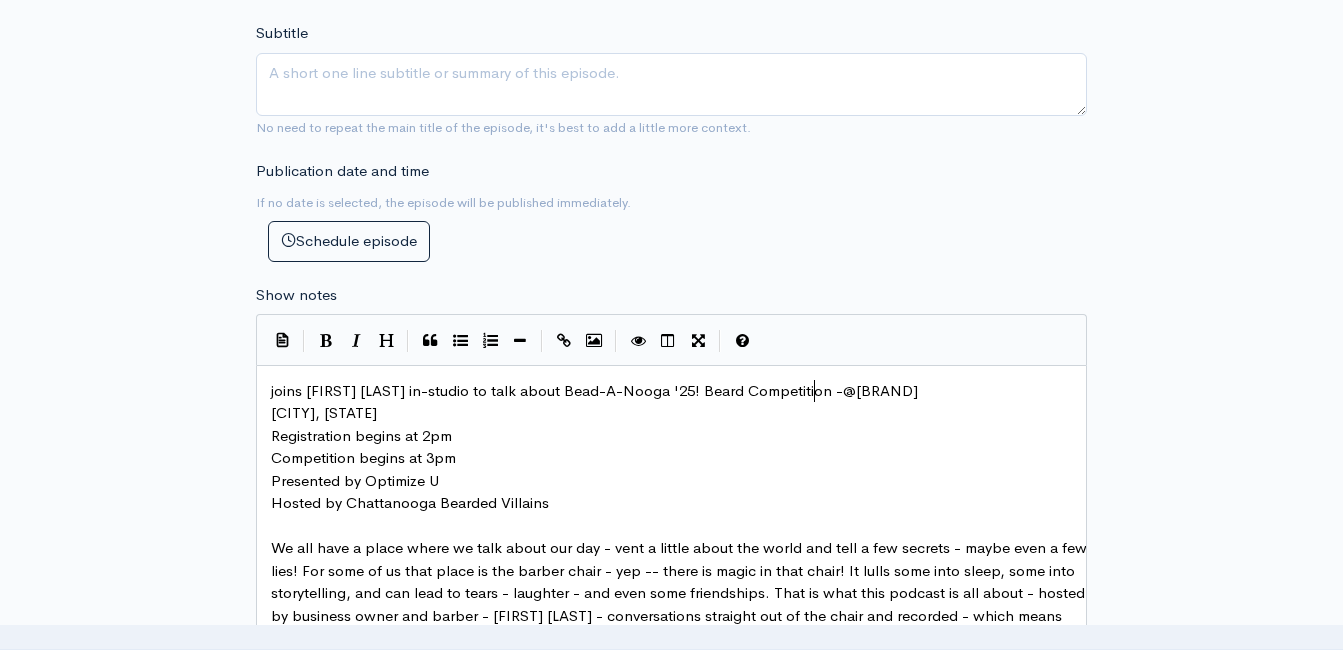 type on "-" 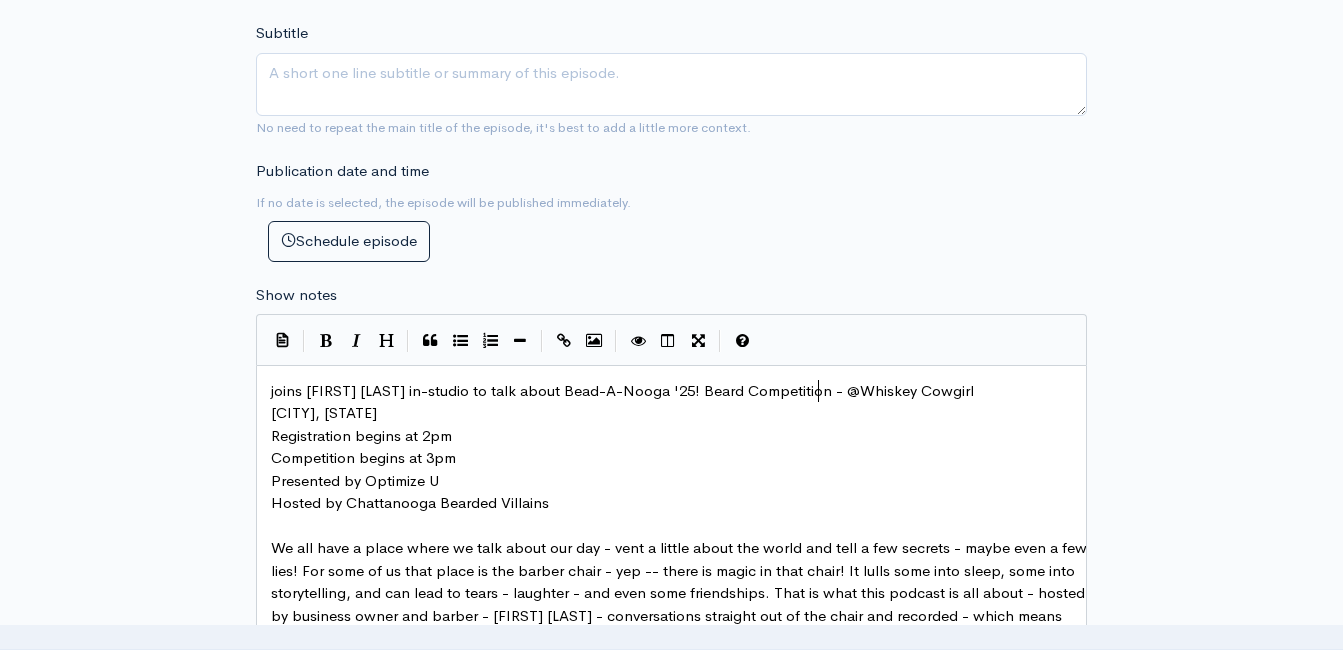 click on "Hosted by Chattanooga Bearded Villains" at bounding box center [679, 503] 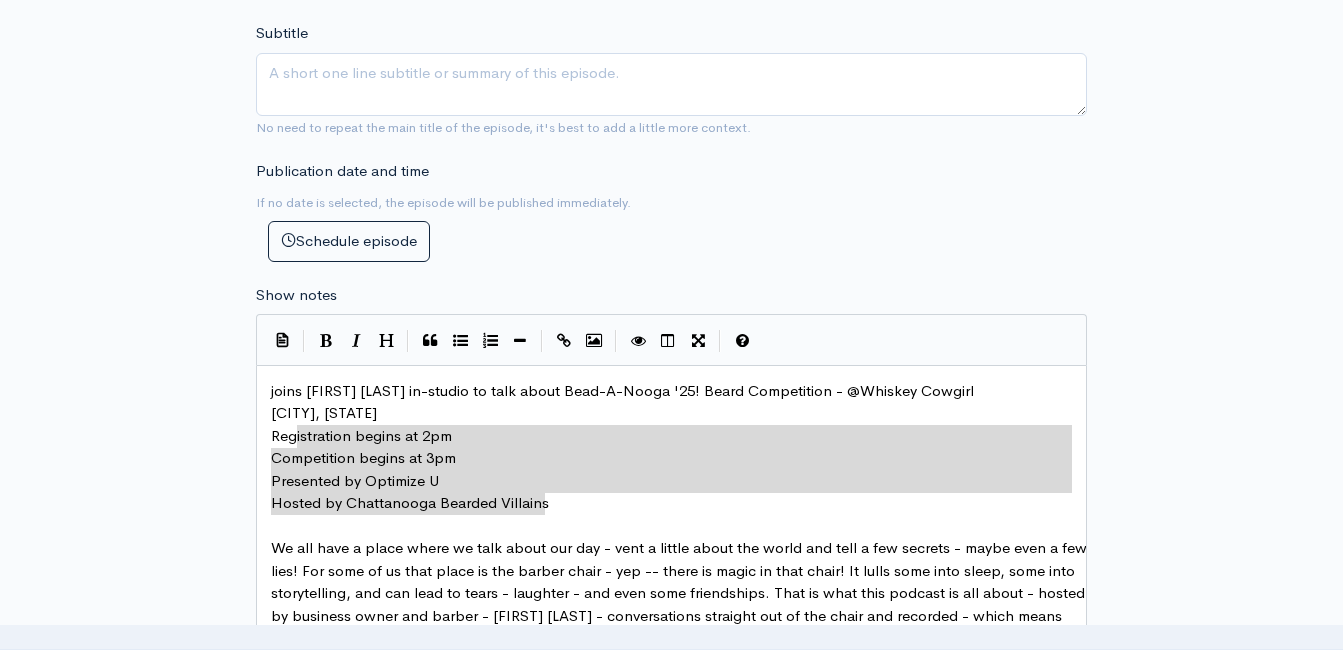 type on "[CITY], [STATE]
Registration begins at 2pm
Competition begins at 3pm
Presented by Optimize U
Hosted by [CITY] [LAST]" 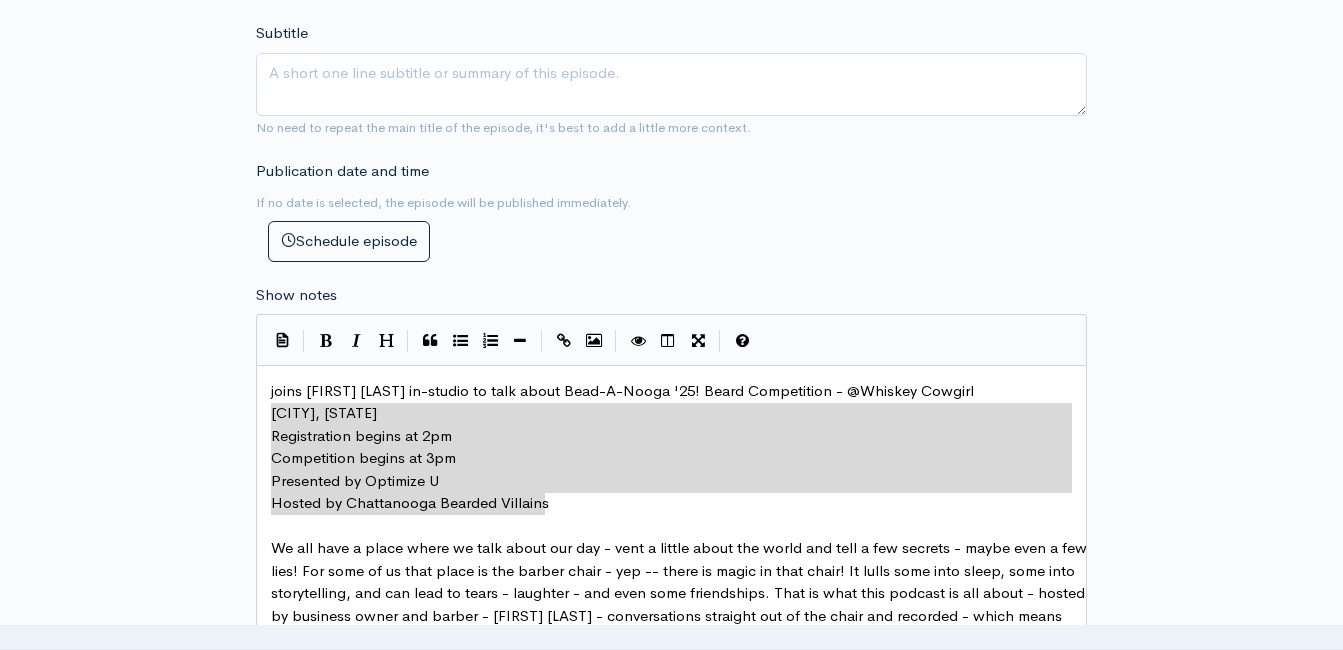 drag, startPoint x: 555, startPoint y: 498, endPoint x: 266, endPoint y: 418, distance: 299.86832 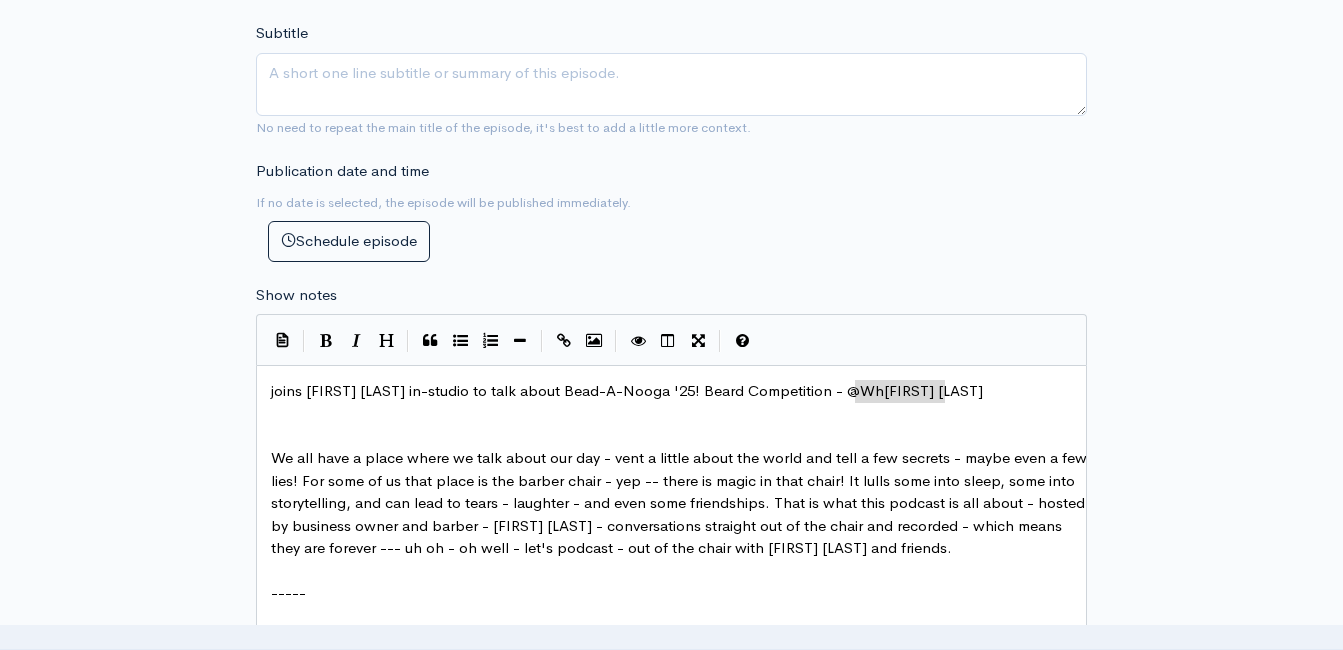 type on "hiskey Cowgirl" 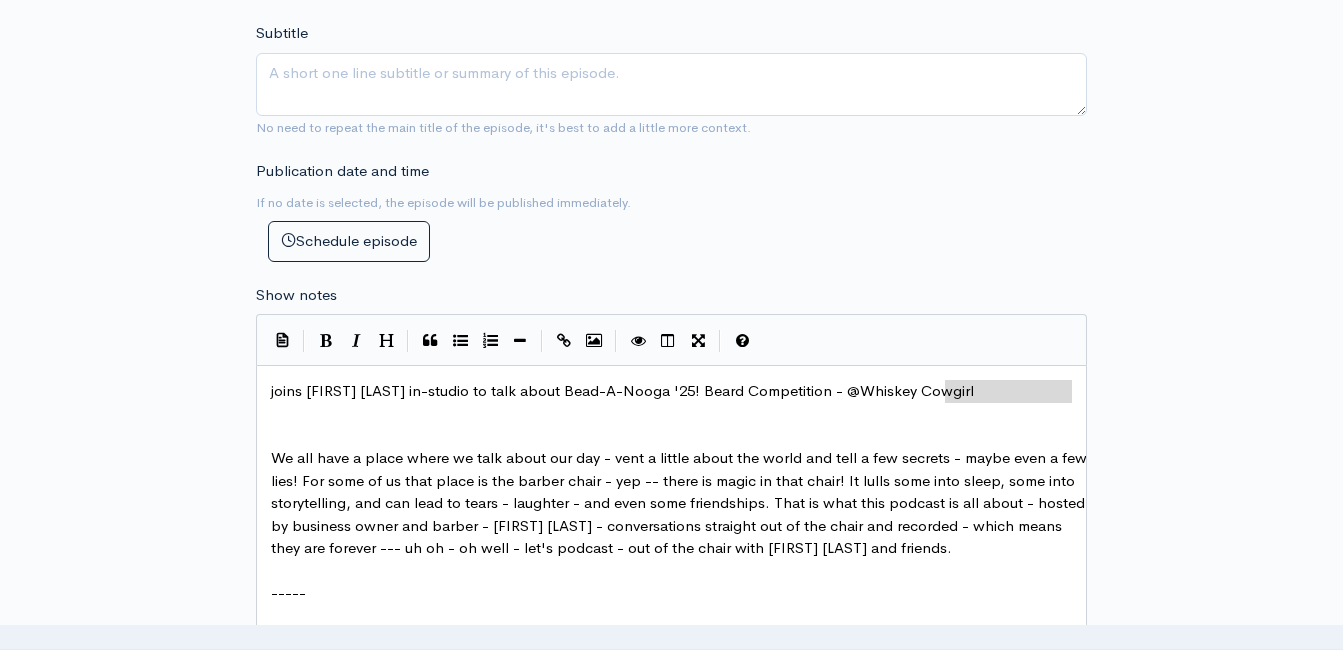 type on "@[BRAND]" 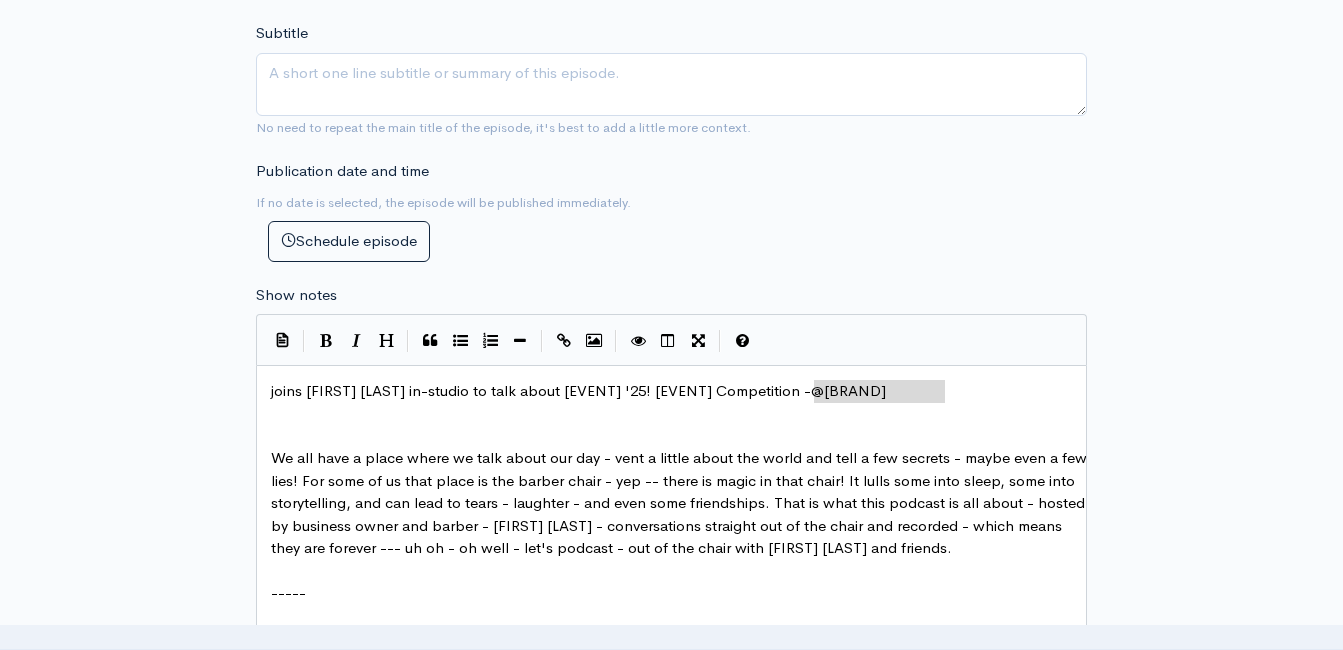 drag, startPoint x: 975, startPoint y: 396, endPoint x: 810, endPoint y: 402, distance: 165.10905 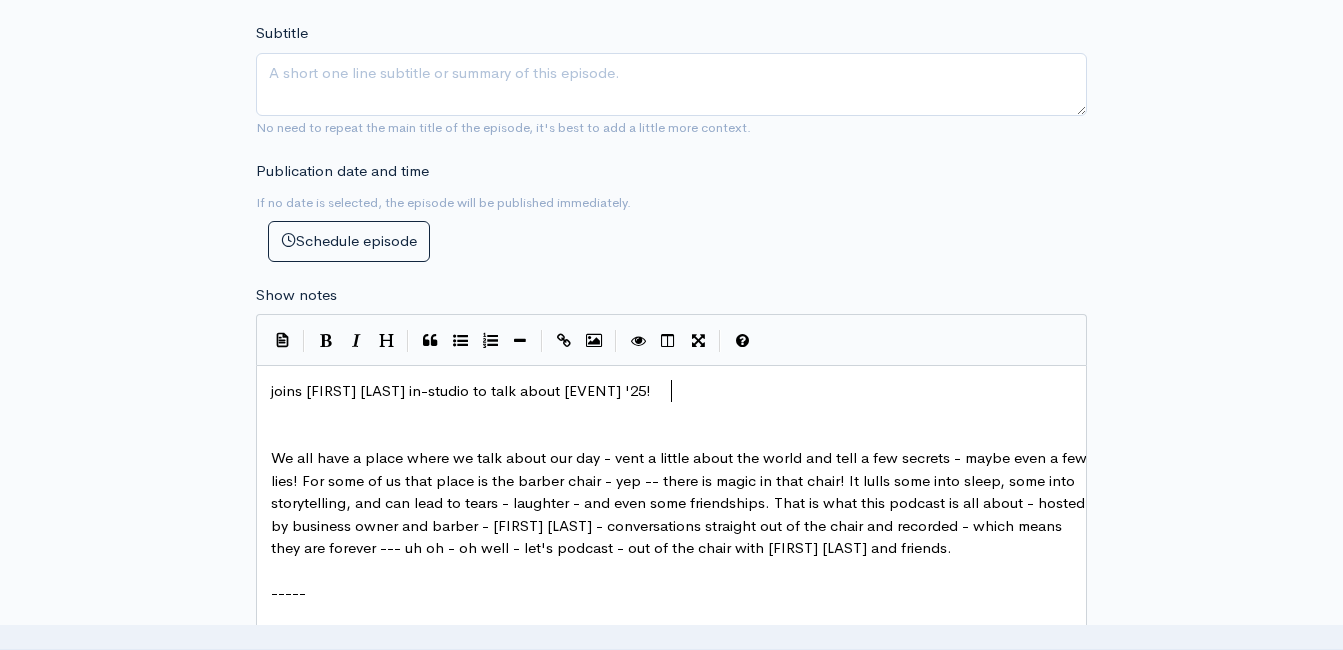 click on "x   joins [NAME] in-studio to talk about Bead-A-Nooga '25! ​ ​ We all have a place where we talk about our day - vent a little about the world and tell a few secrets - maybe even a few lies! For some of us that place is the barber chair - yep -- there is magic in that chair! It lulls some into sleep, some into storytelling, and can lead to tears - laughter - and even some friendships. That is what this podcast is all about - hosted by business owner and barber - [NAME] - conversations straight out of the chair and recorded - which means they are forever --- uh oh - oh well - let's podcast - out of the chair with [NAME] and friends. ​ ----- ​ This podcast is hosted by  [ ZenCast.fm ] ( https://wwww.zencast.fm )" at bounding box center [671, 526] 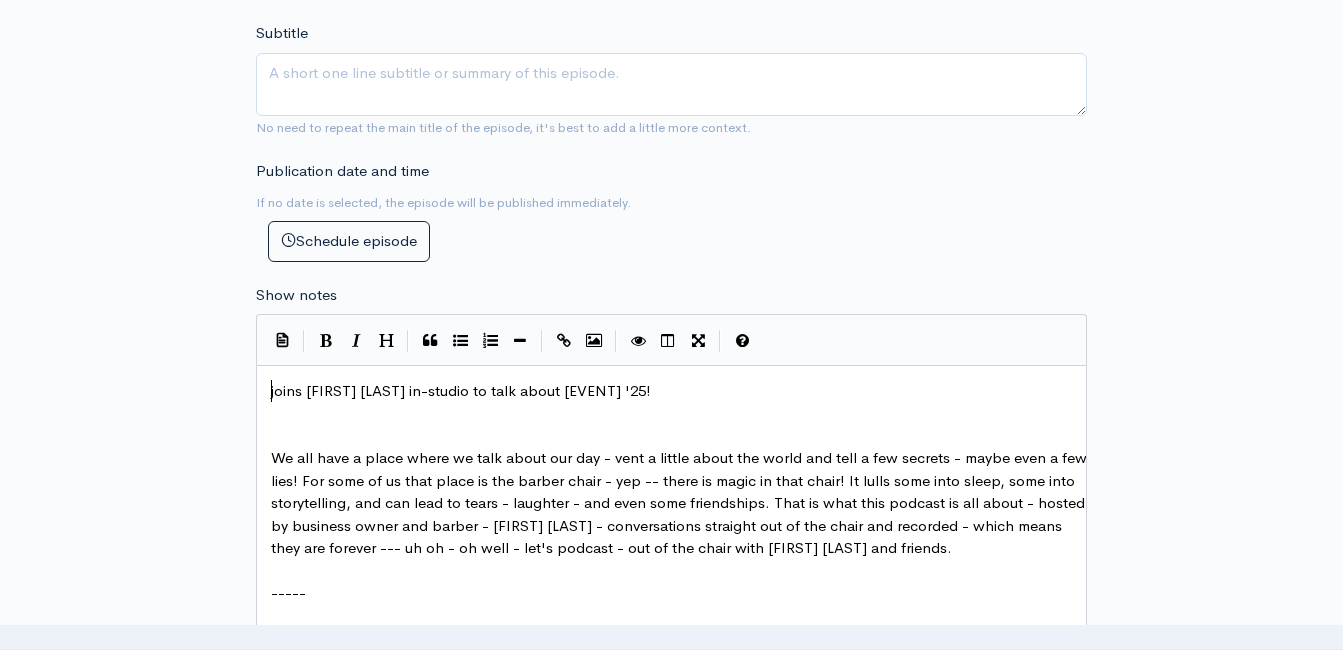 scroll, scrollTop: 1, scrollLeft: 0, axis: vertical 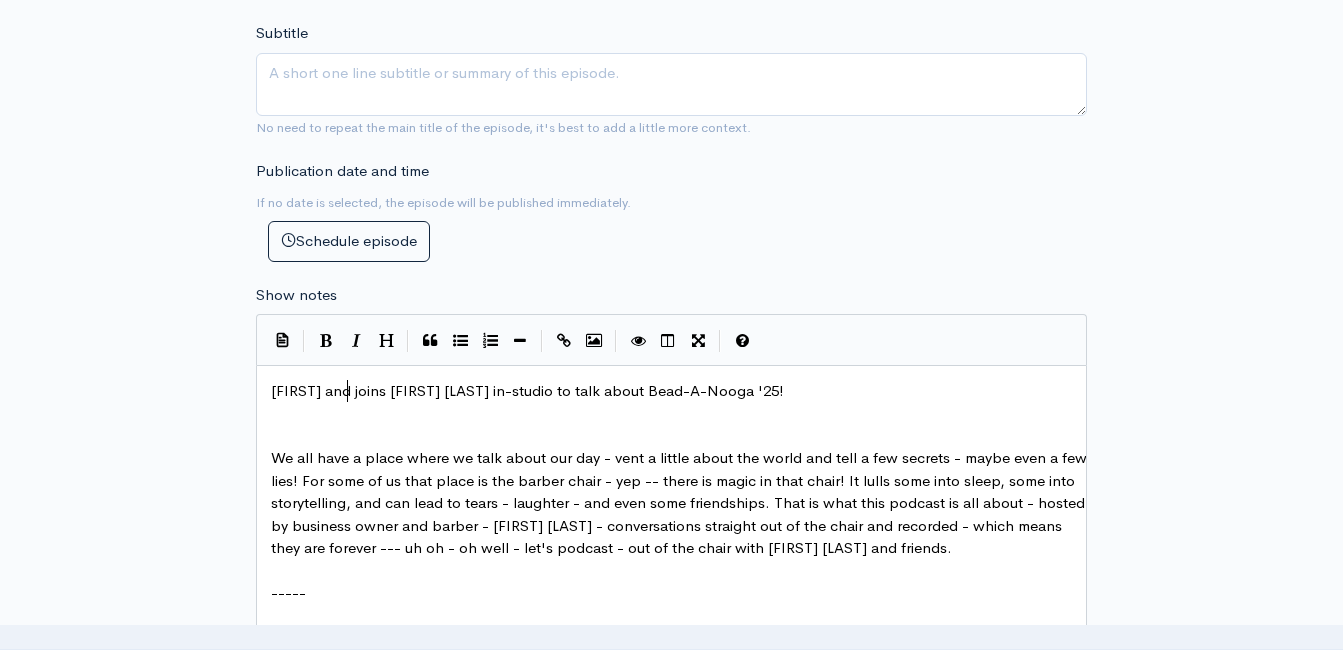 type on "Buddy  and" 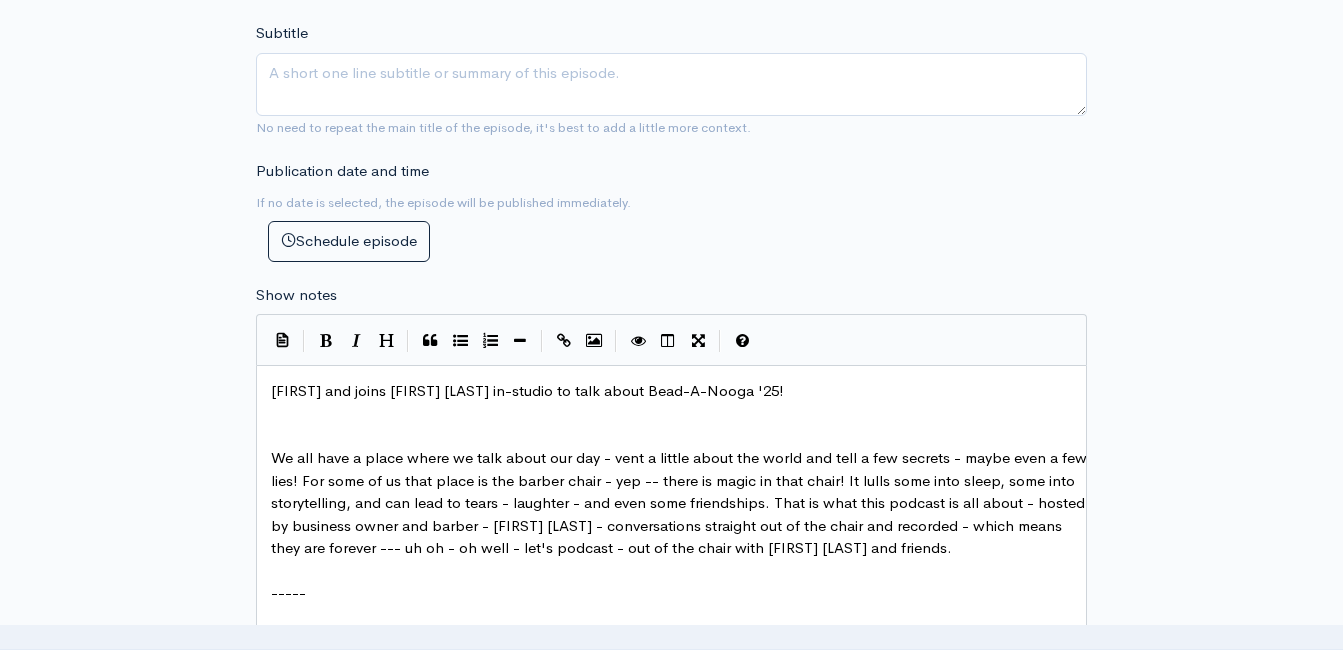 click on "[FIRST] and joins [FIRST] [LAST] in-studio to talk about Bead-A-Nooga '25!" at bounding box center (527, 390) 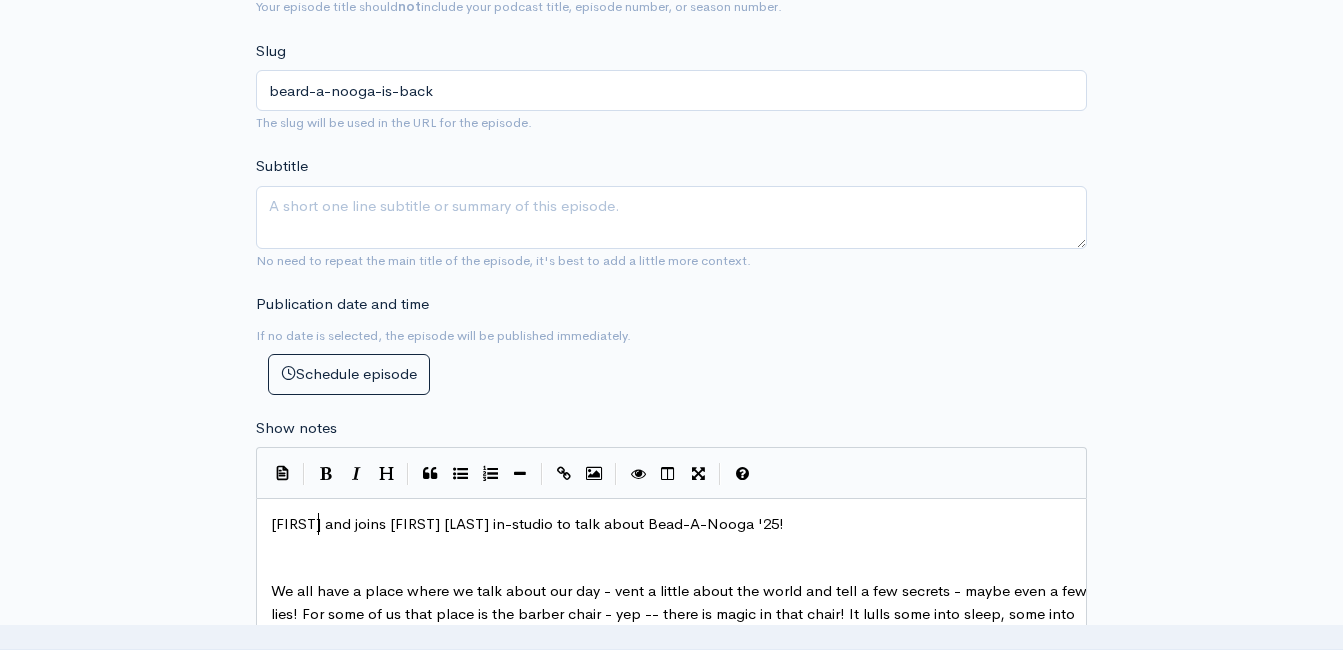 scroll, scrollTop: 1113, scrollLeft: 0, axis: vertical 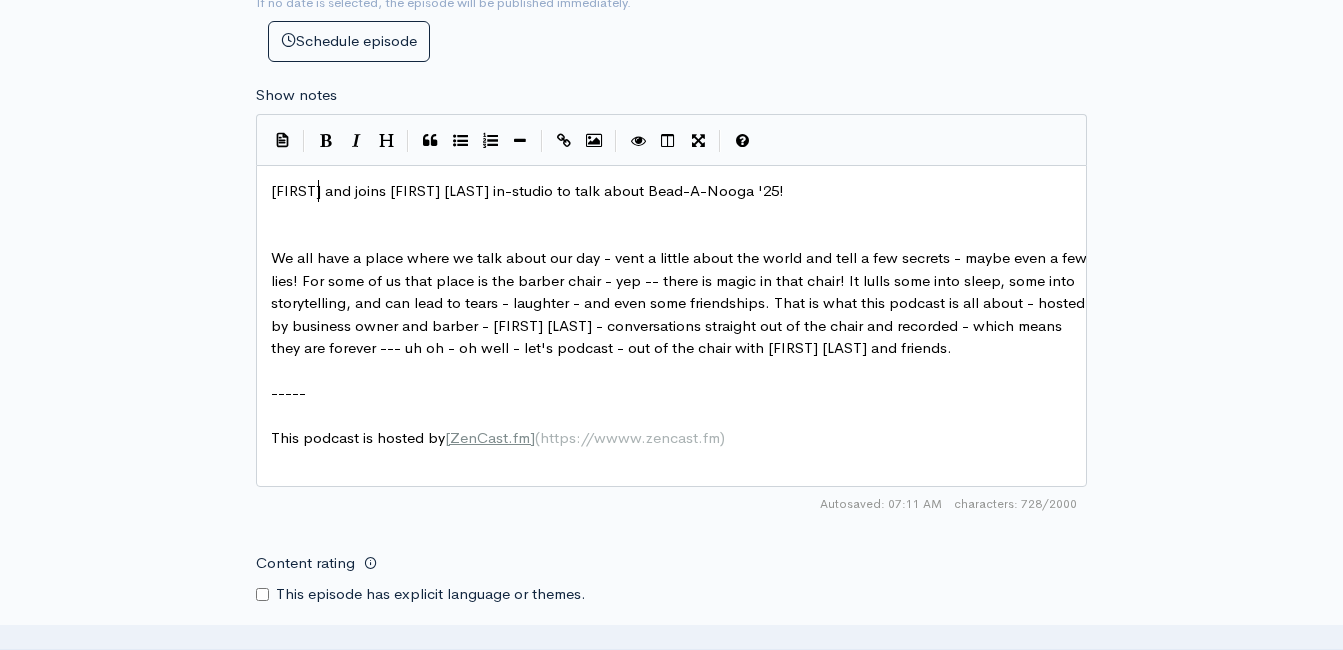 click on "[FIRST] and joins [FIRST] [LAST] in-studio to talk about Bead-A-Nooga '25!" at bounding box center (527, 190) 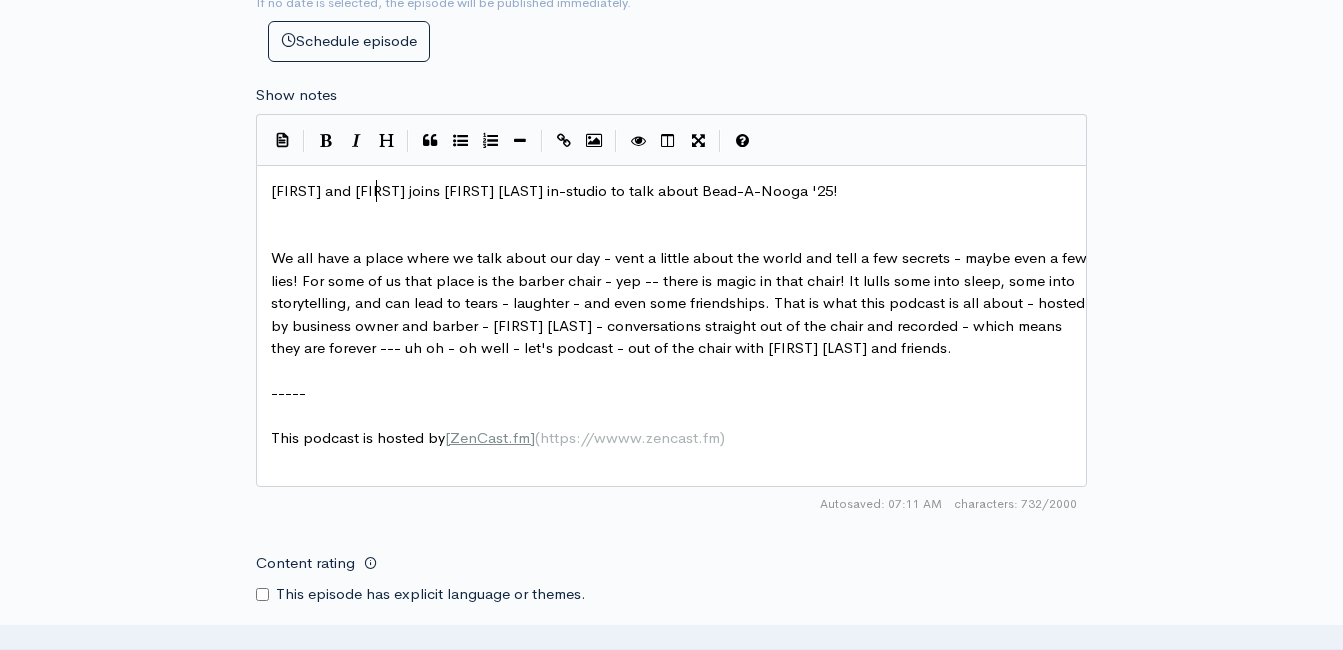 scroll, scrollTop: 8, scrollLeft: 34, axis: both 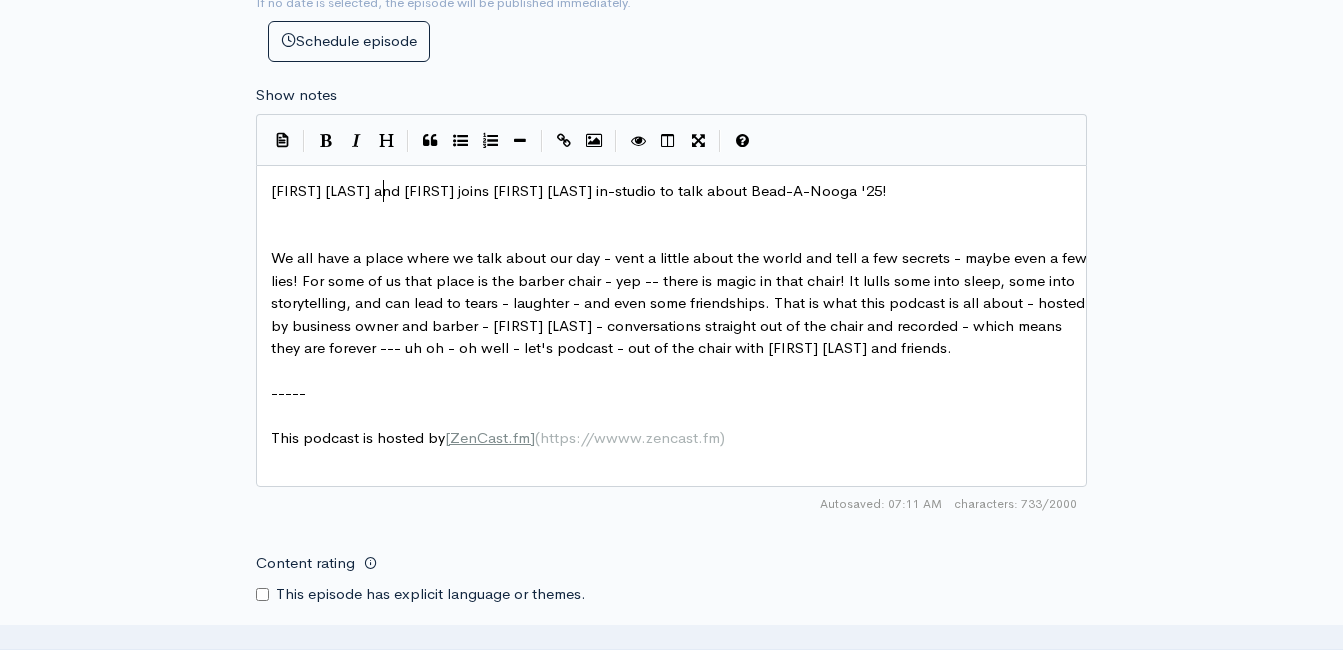 type on "Russ" 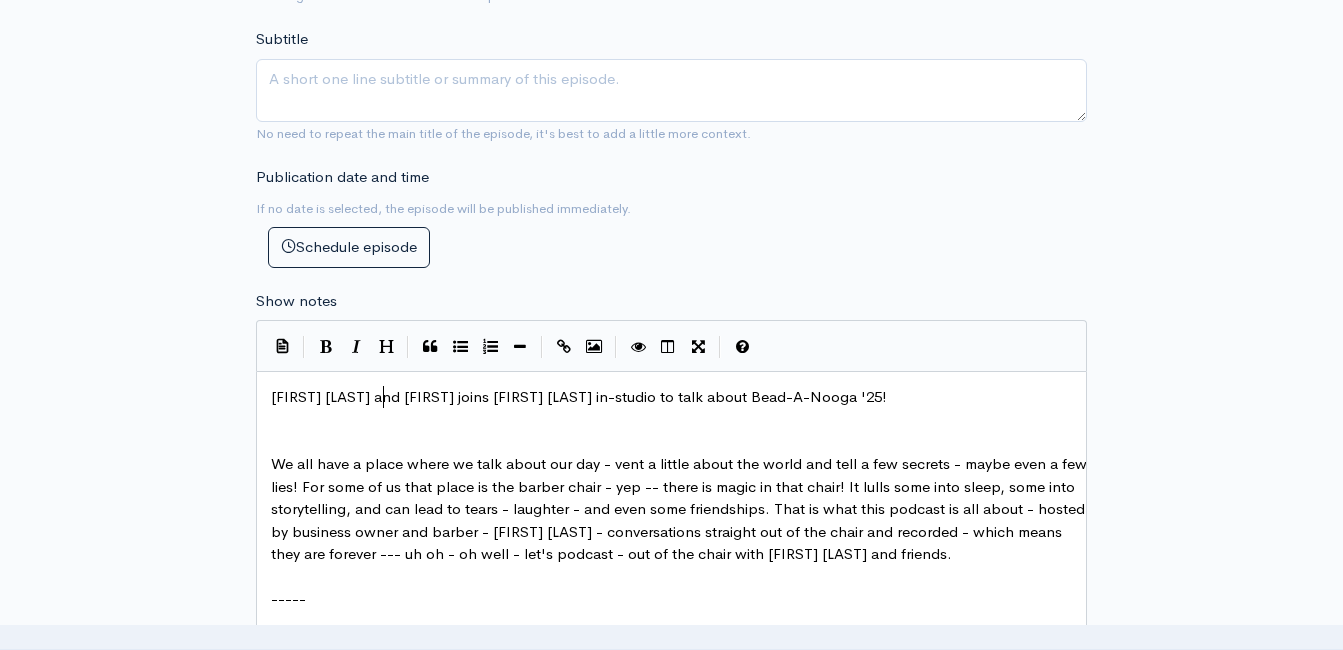 scroll, scrollTop: 1000, scrollLeft: 0, axis: vertical 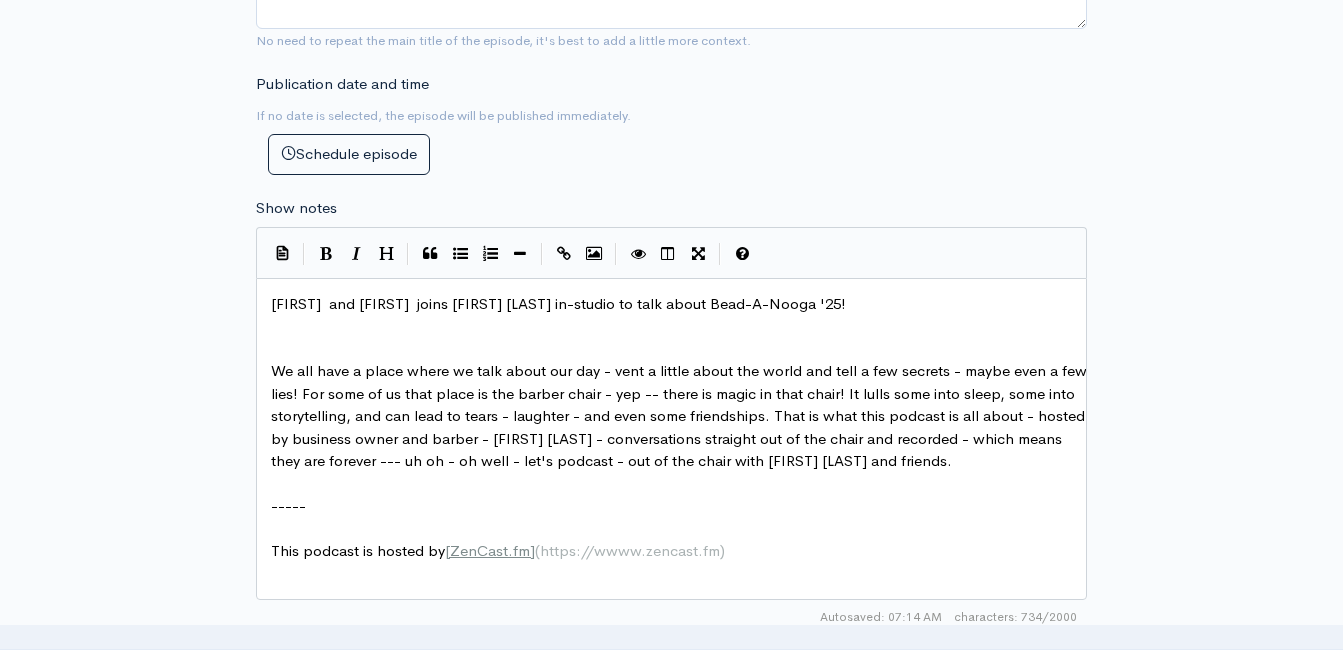 click on "[FIRST]  and [FIRST]  joins [FIRST] [LAST] in-studio to talk about Bead-A-Nooga '25!" at bounding box center [558, 303] 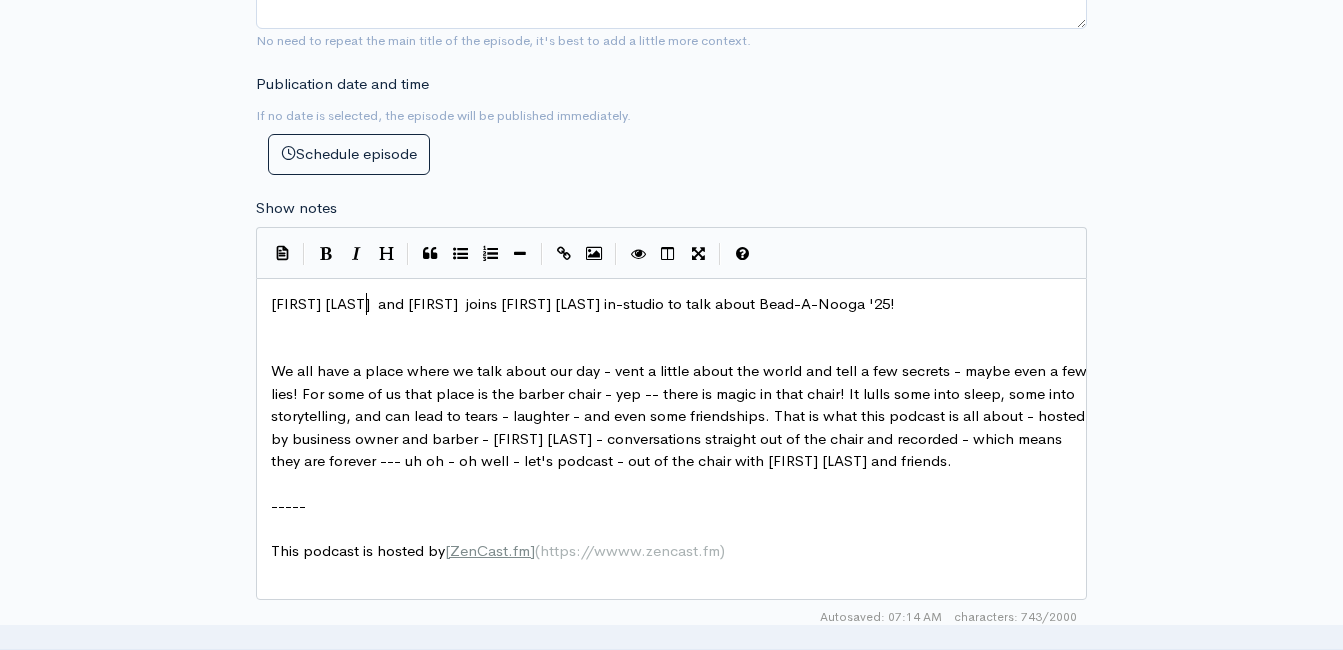 scroll, scrollTop: 8, scrollLeft: 50, axis: both 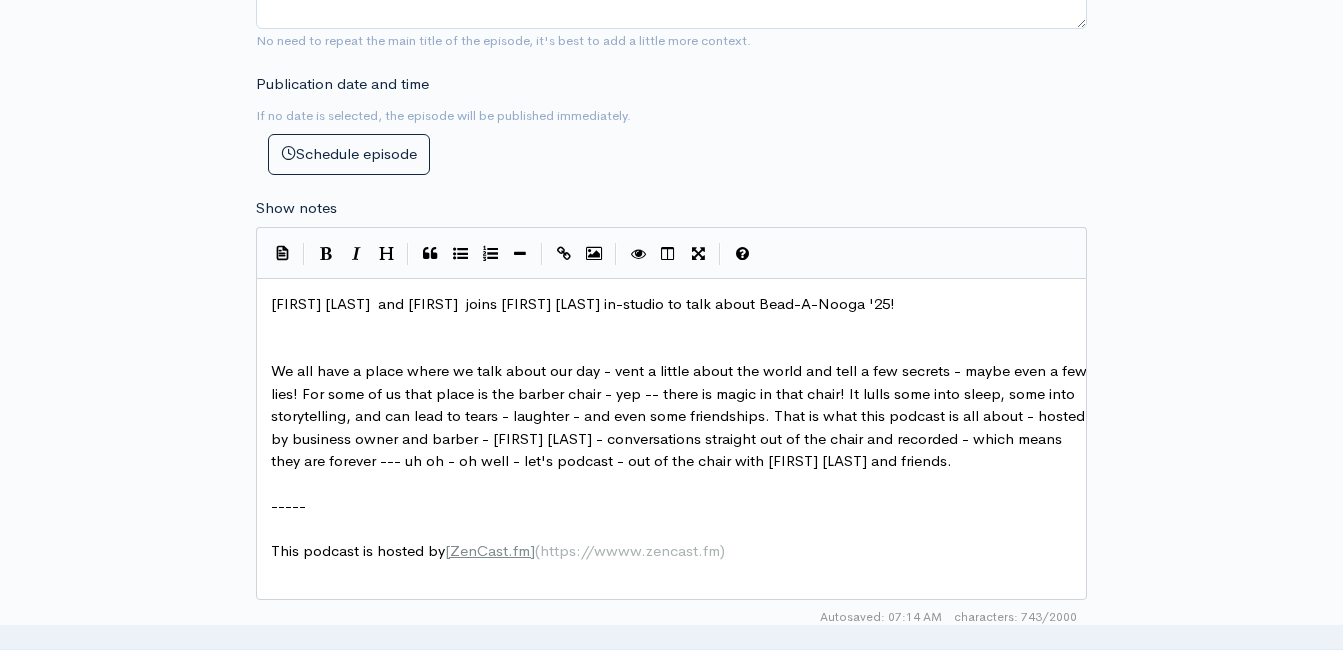 type on "Griffith" 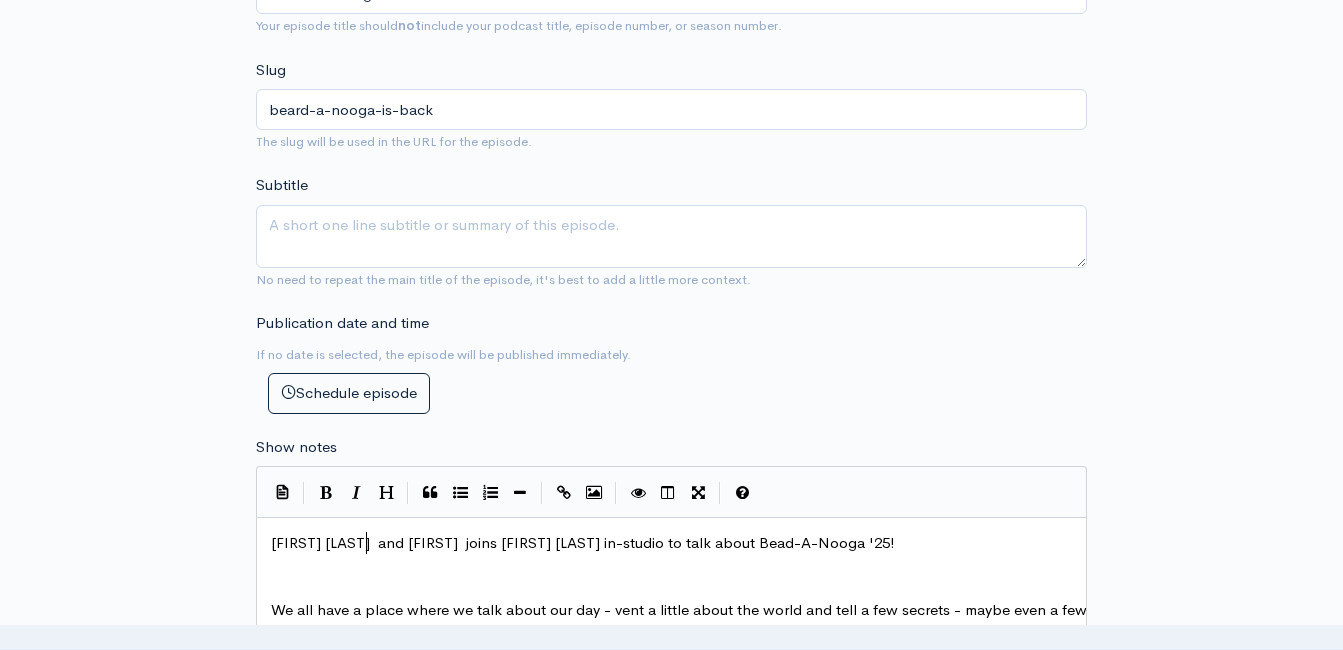 scroll, scrollTop: 200, scrollLeft: 0, axis: vertical 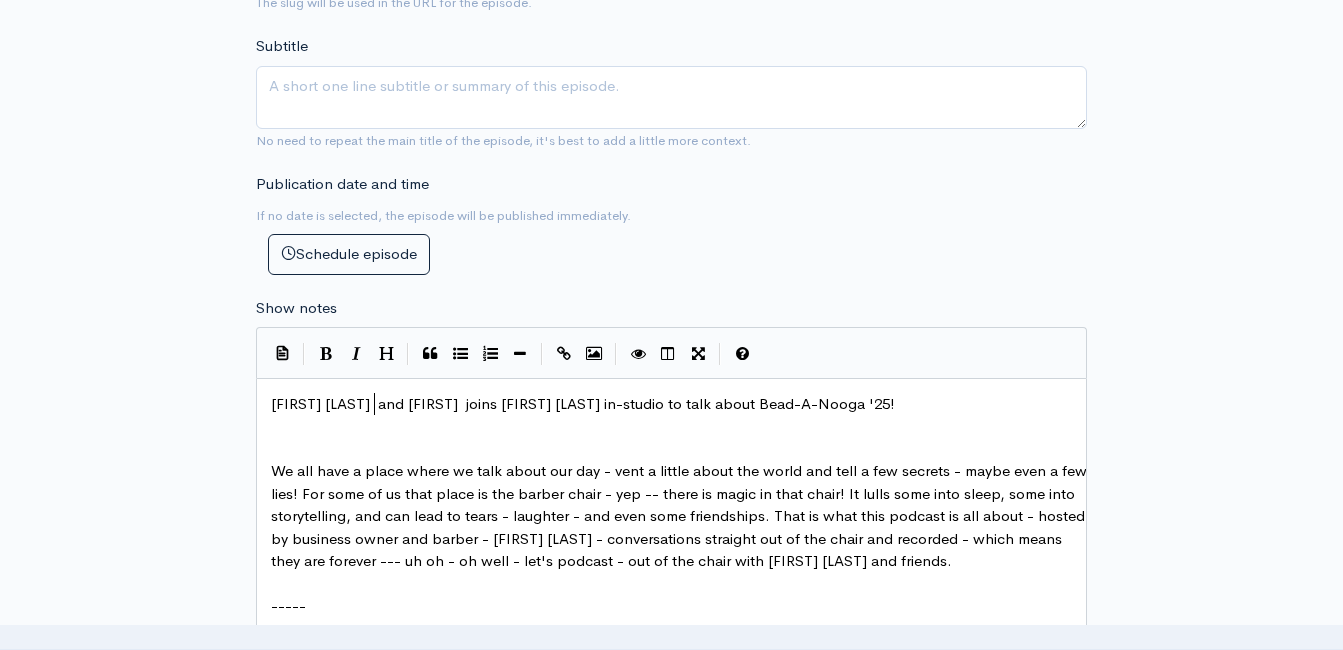 click on "[FIRST] [LAST]  and [FIRST]  joins [FIRST] [LAST] in-studio to talk about Bead-A-Nooga '25!" at bounding box center (583, 403) 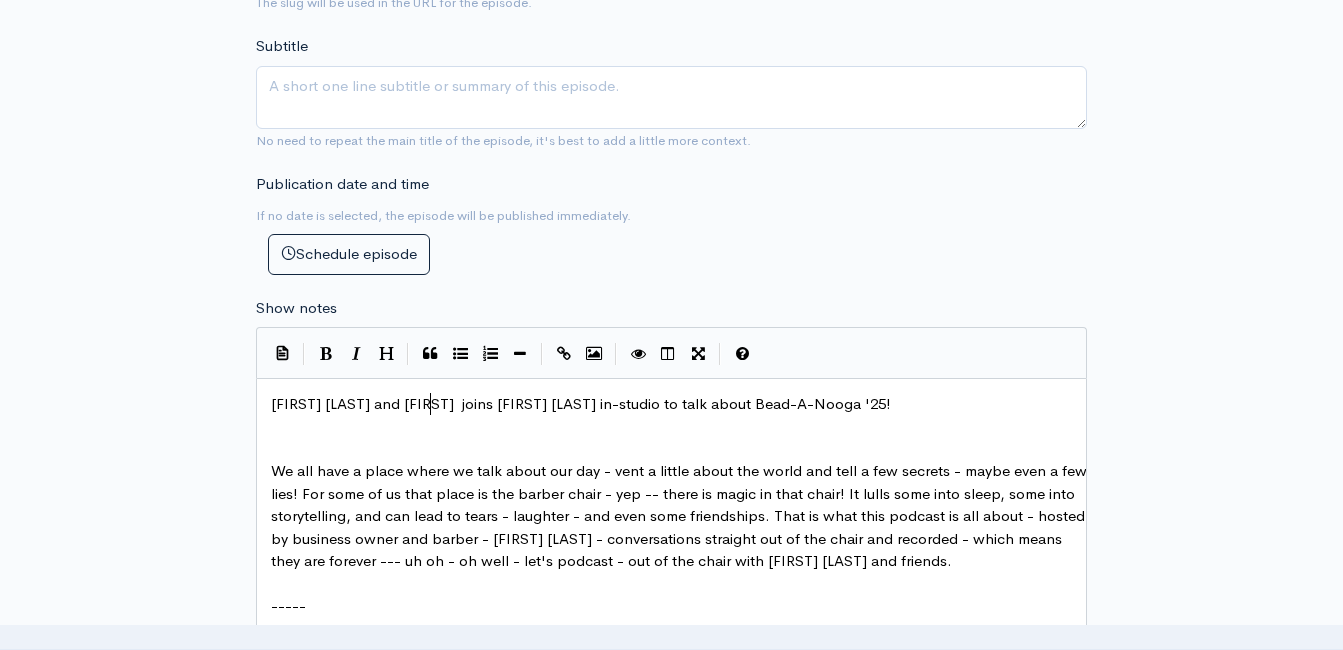 click on "[FIRST] [LAST] and [FIRST]  joins [FIRST] [LAST] in-studio to talk about Bead-A-Nooga '25!" at bounding box center [581, 403] 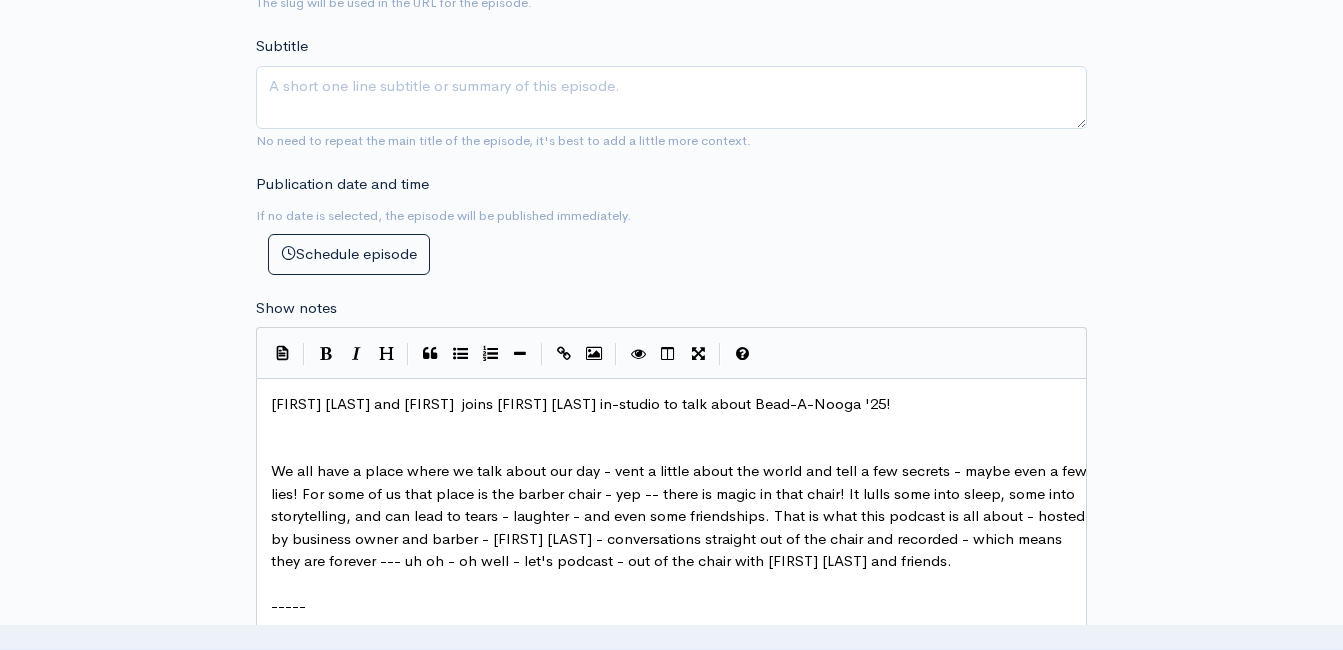 scroll, scrollTop: 8, scrollLeft: 3, axis: both 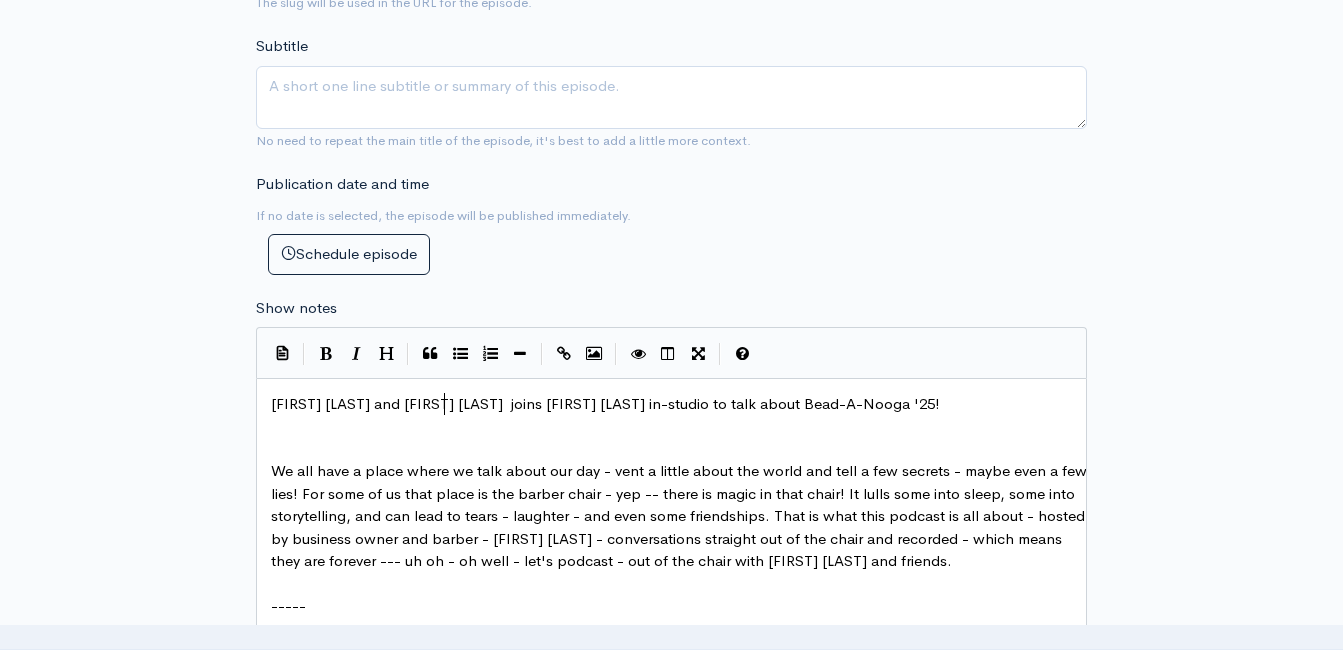 type on "St" 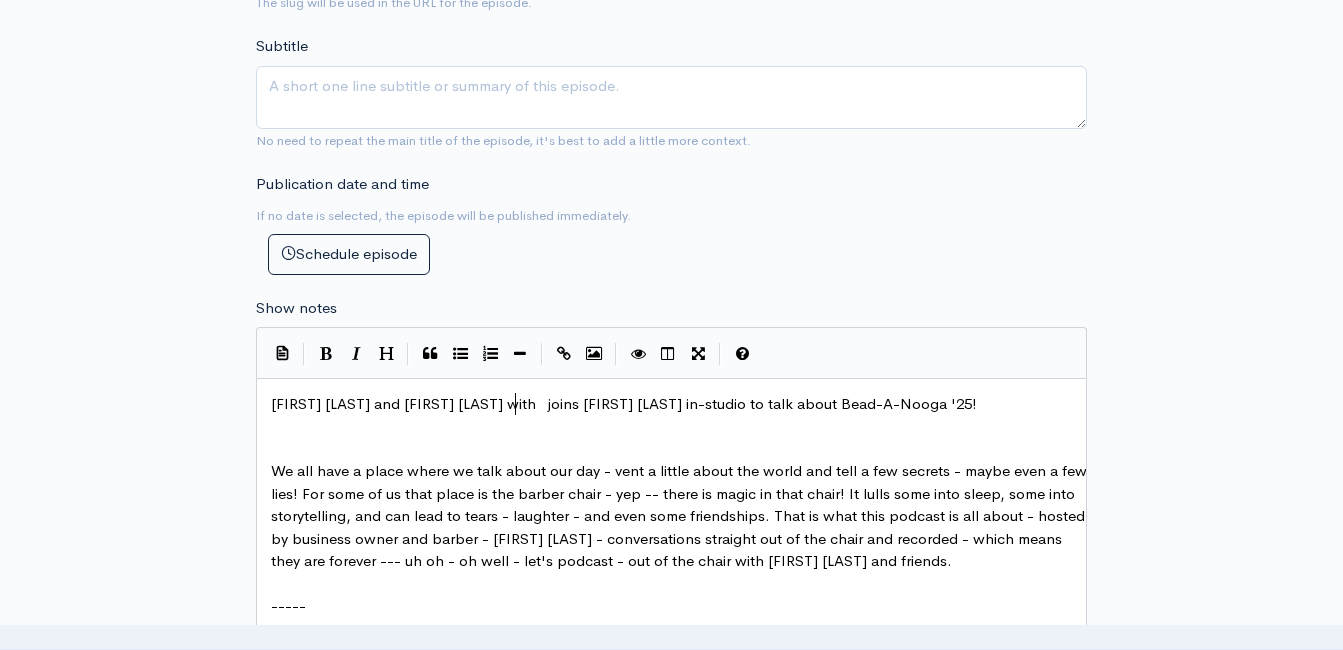 scroll, scrollTop: 8, scrollLeft: 70, axis: both 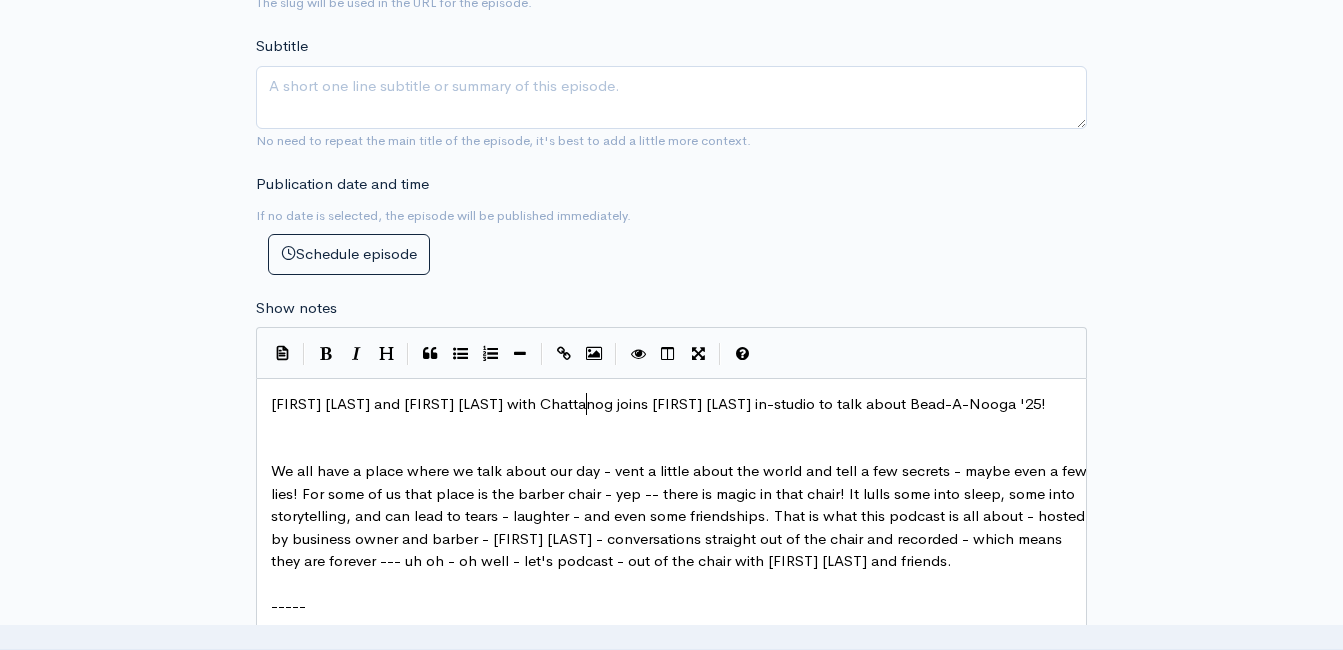type on "Chattanoga" 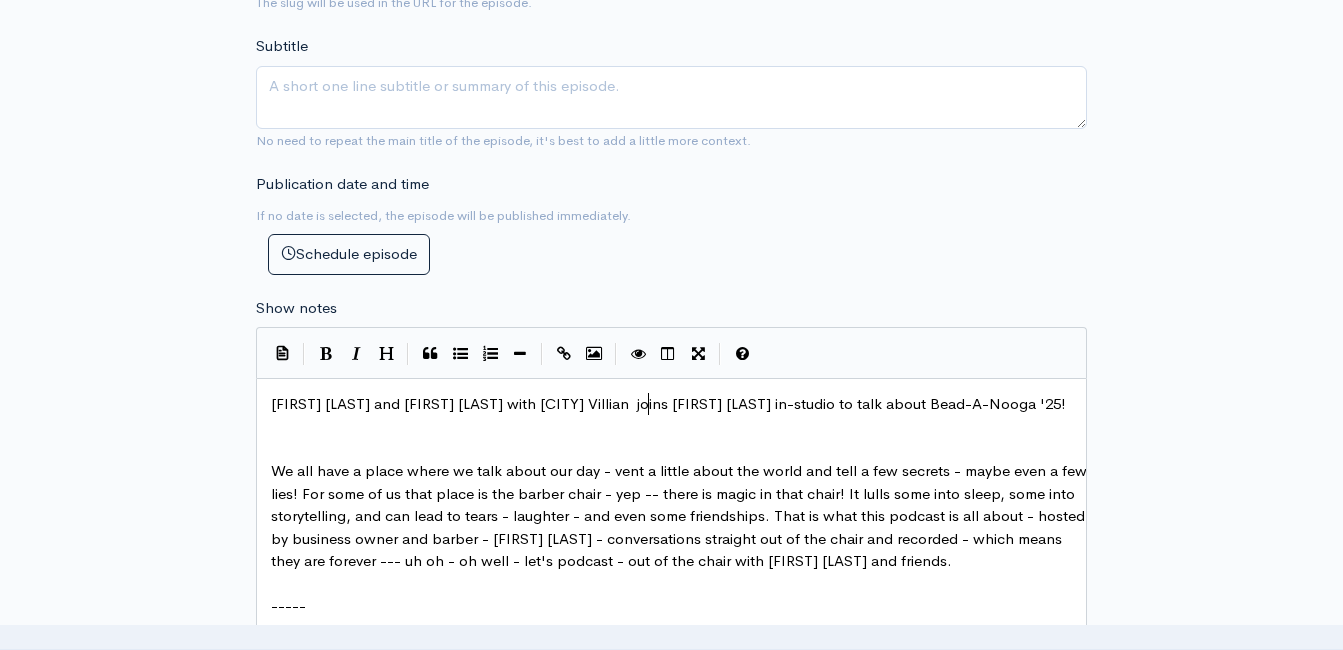 scroll, scrollTop: 8, scrollLeft: 76, axis: both 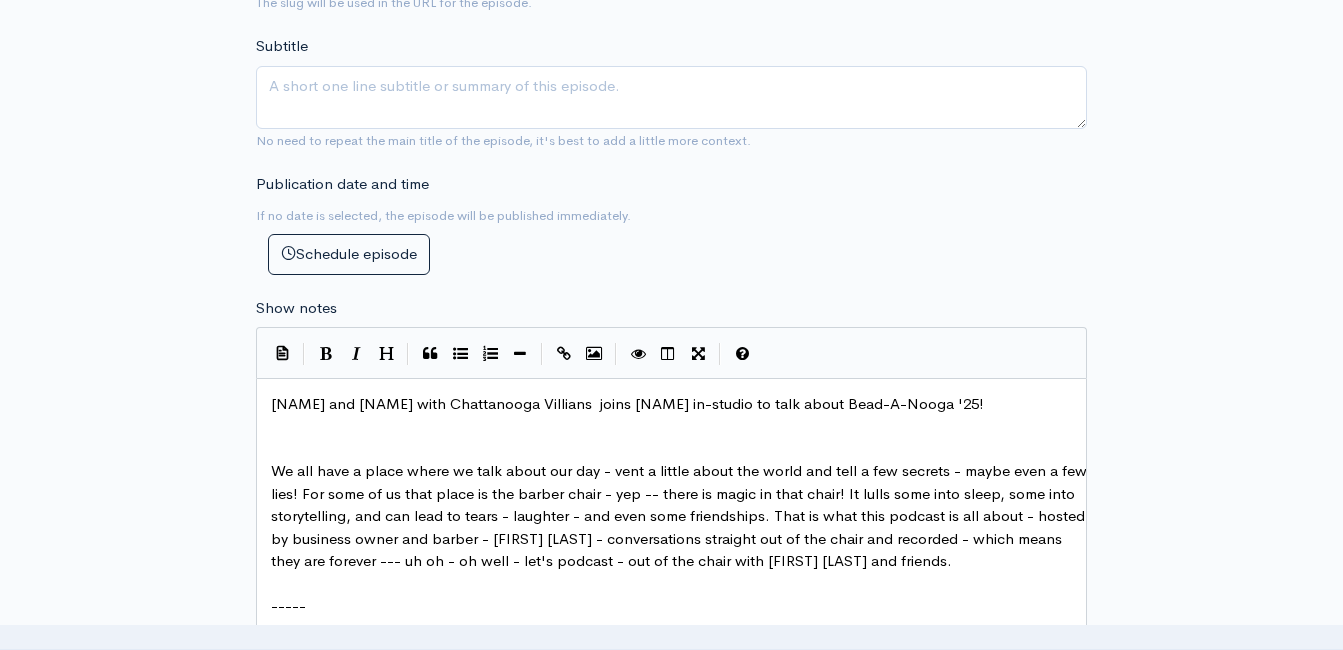 type on "oga Villians" 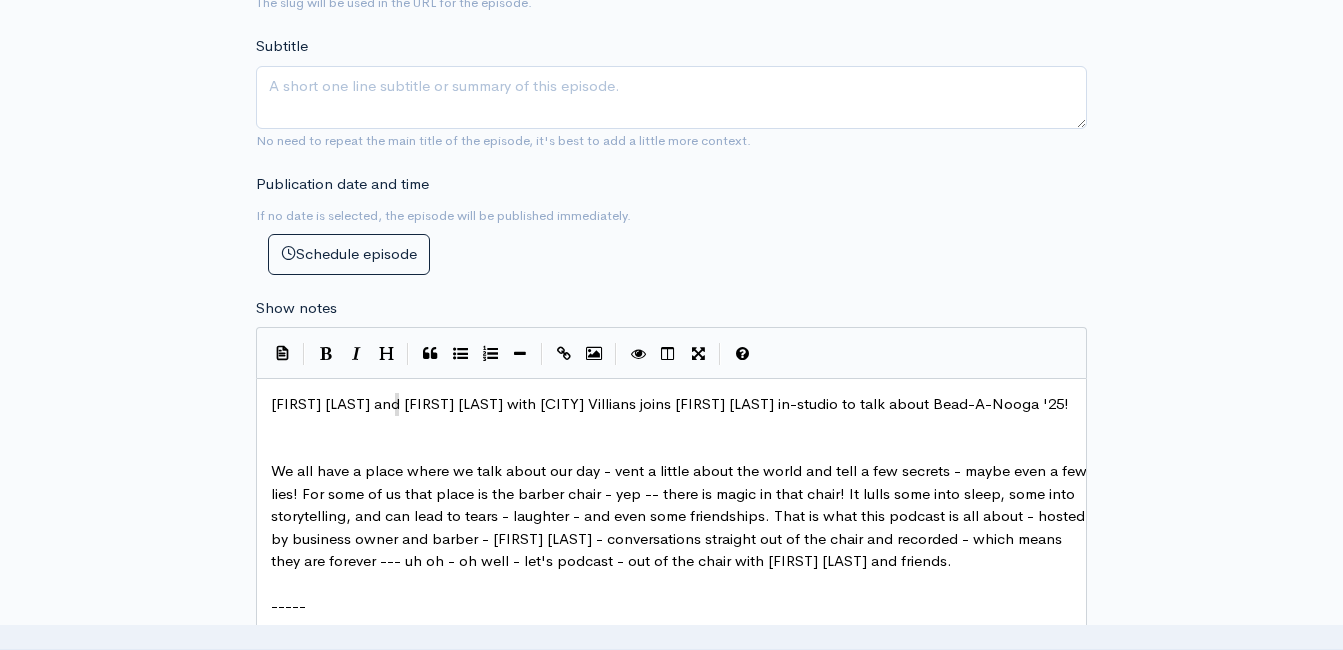type on "[FIRST] [LAST] and" 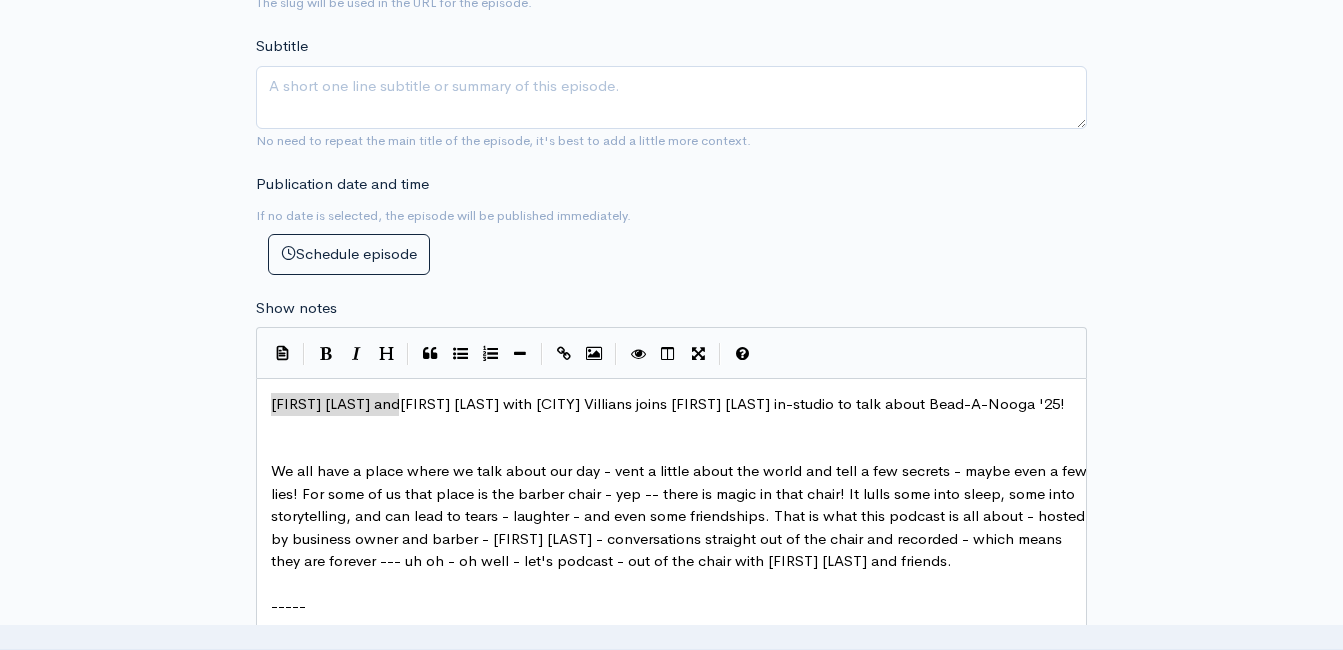 drag, startPoint x: 399, startPoint y: 406, endPoint x: 223, endPoint y: 409, distance: 176.02557 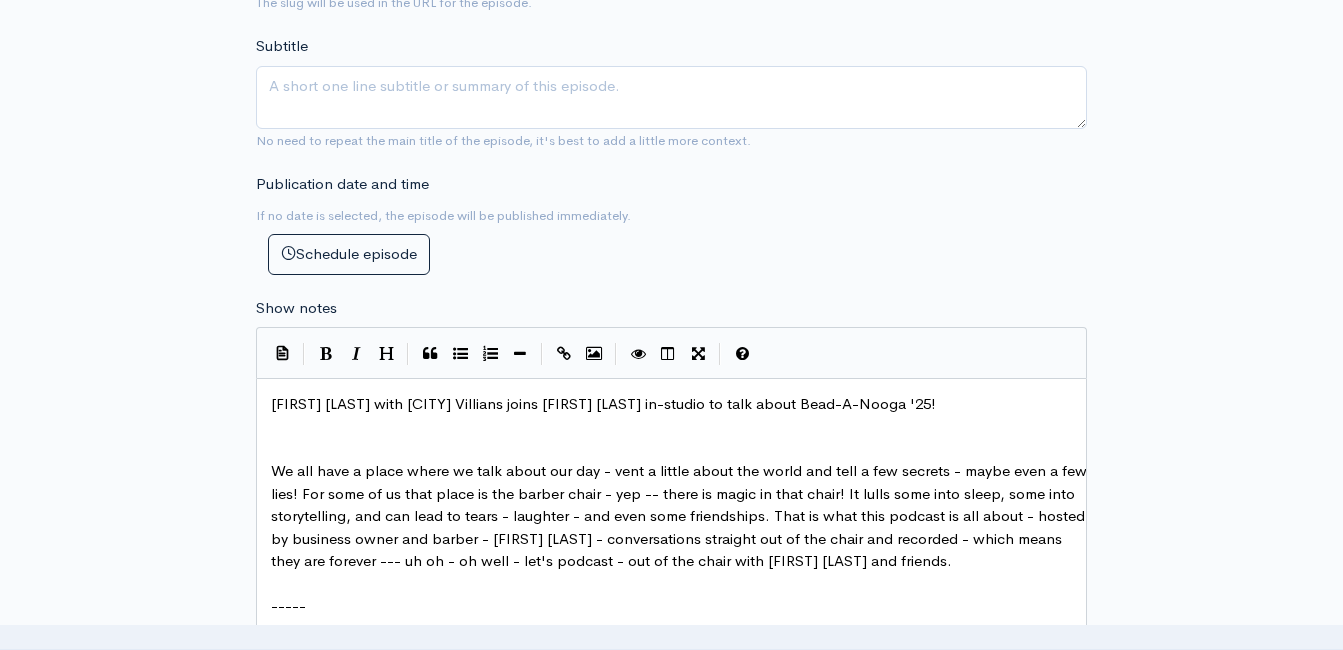 click on "[FIRST] [LAST] with [CITY] Villians joins [FIRST] [LAST] in-studio to talk about Bead-A-Nooga '25!" at bounding box center [603, 403] 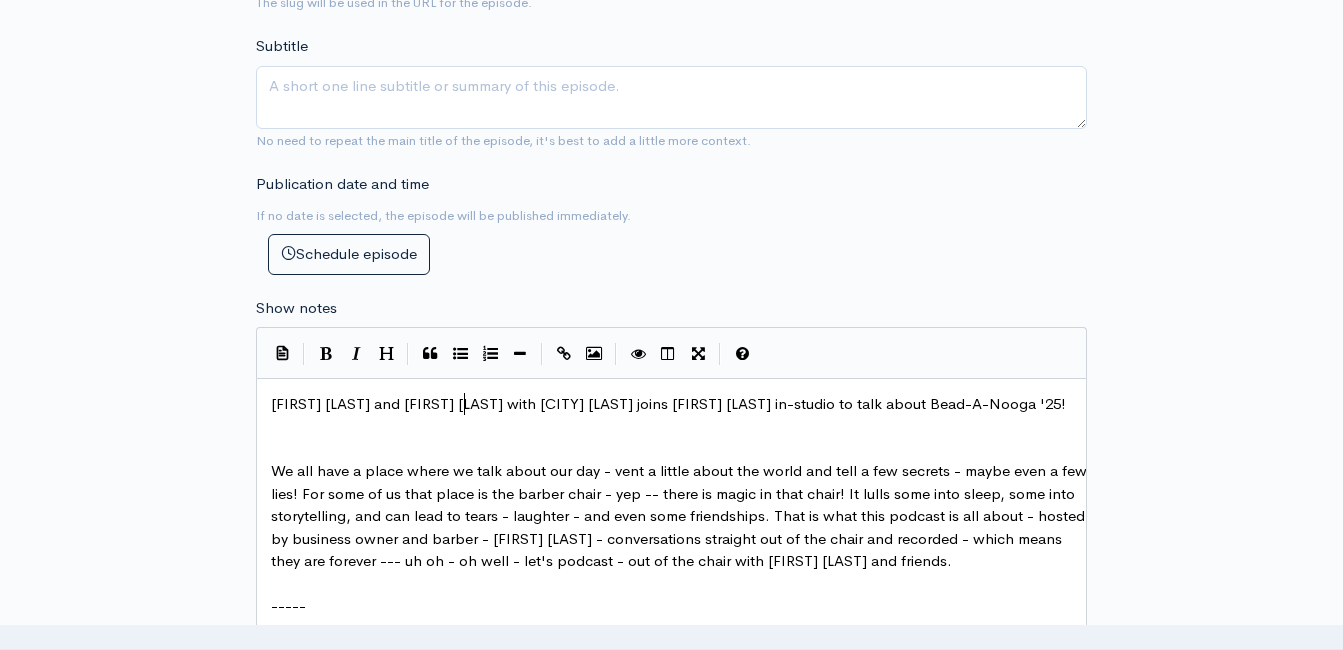 type on "and [FIRST] [LAST]" 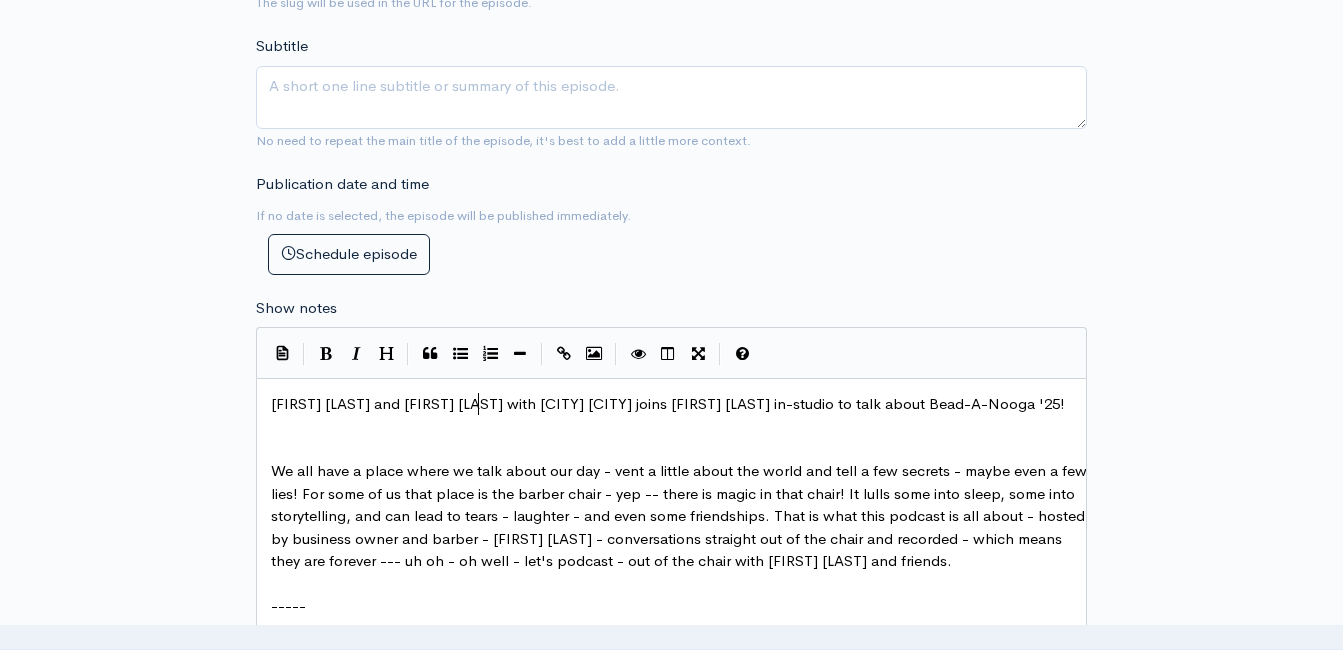 scroll, scrollTop: 8, scrollLeft: 126, axis: both 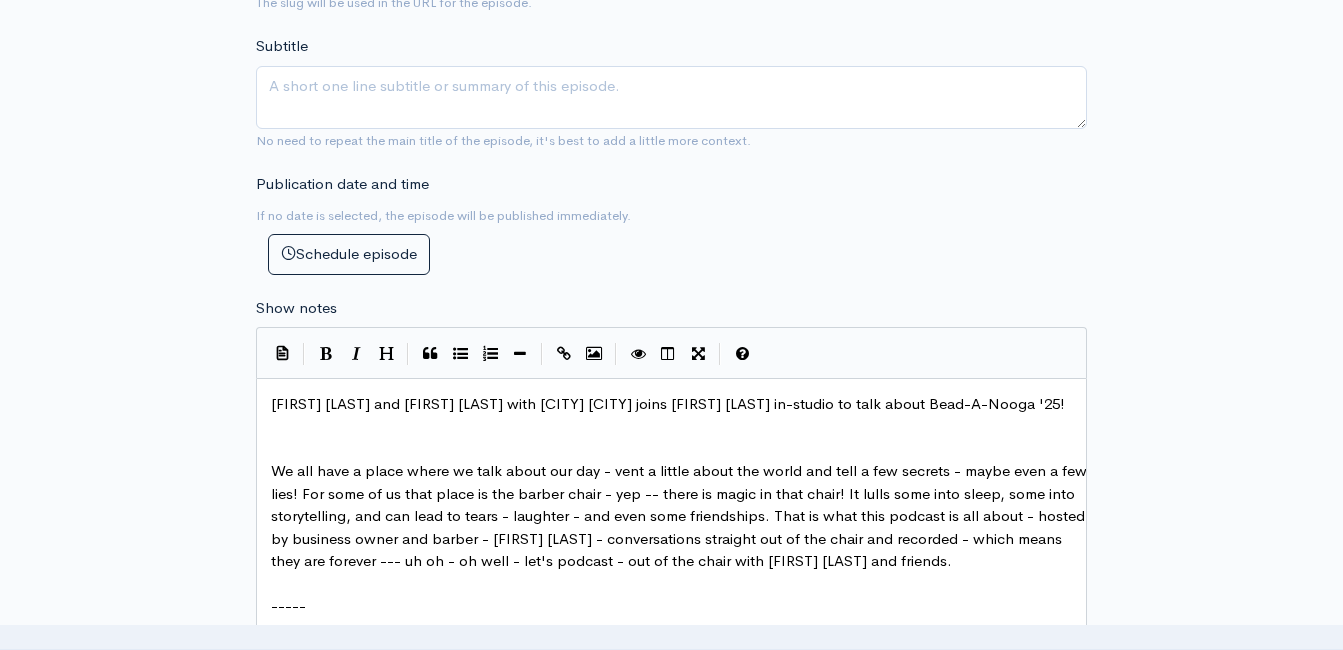 type 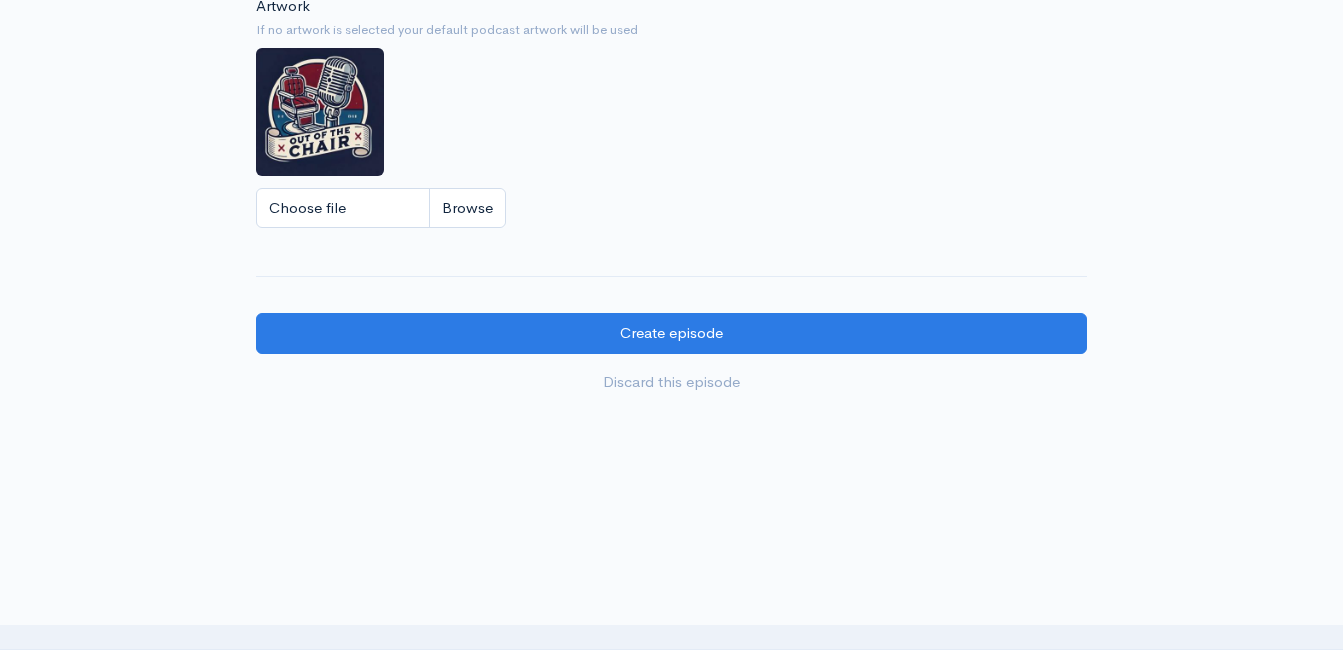 scroll, scrollTop: 1879, scrollLeft: 0, axis: vertical 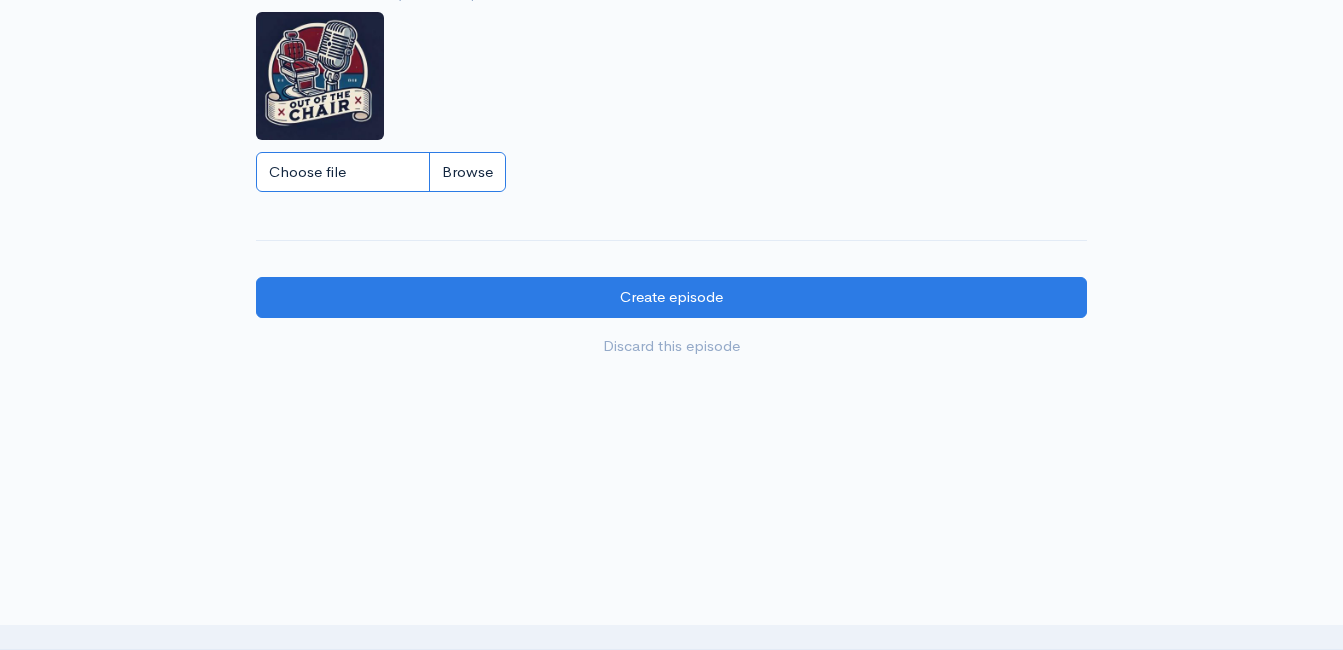 click on "Choose file" at bounding box center [381, 172] 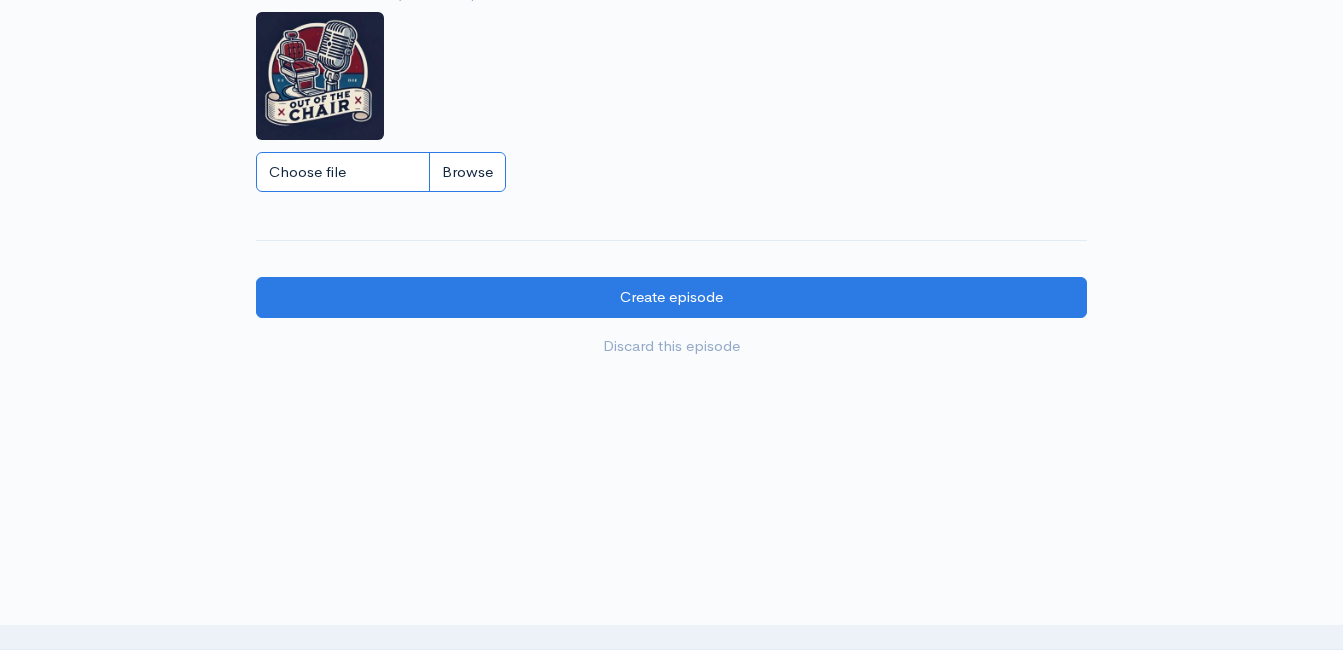 type on "C:\fakepath\496095417_573587989116933_594120385540900091_n.jpg" 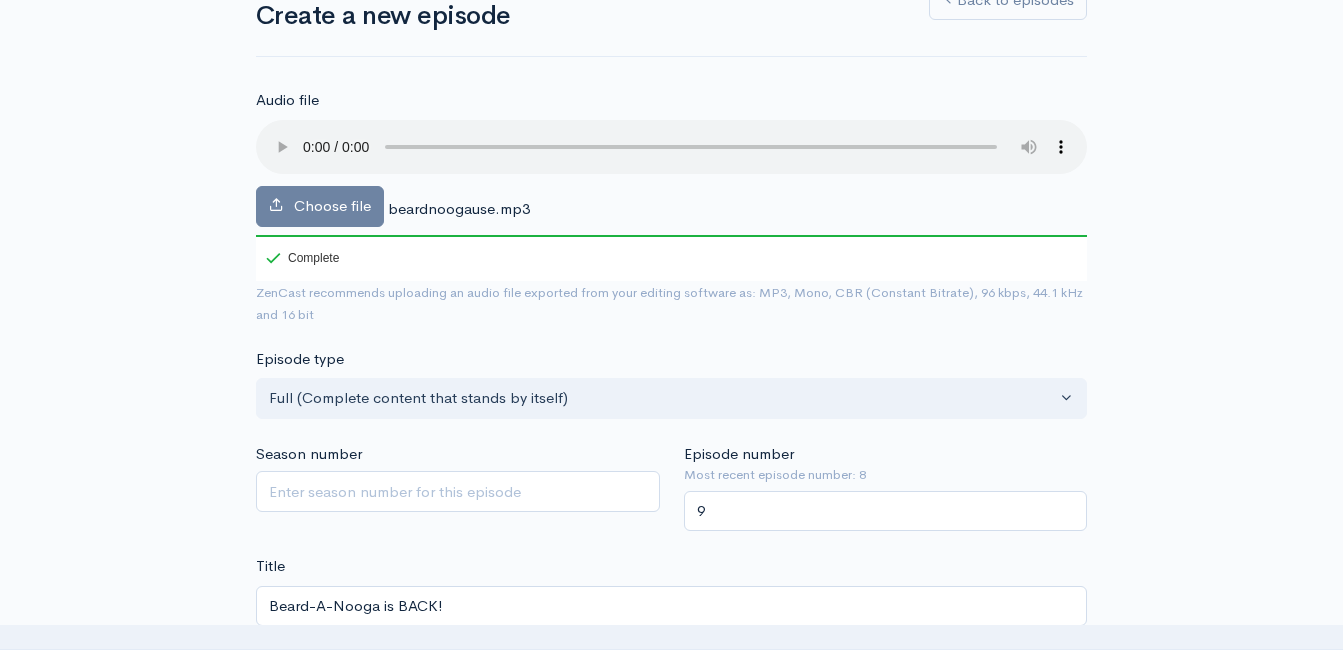 scroll, scrollTop: 0, scrollLeft: 0, axis: both 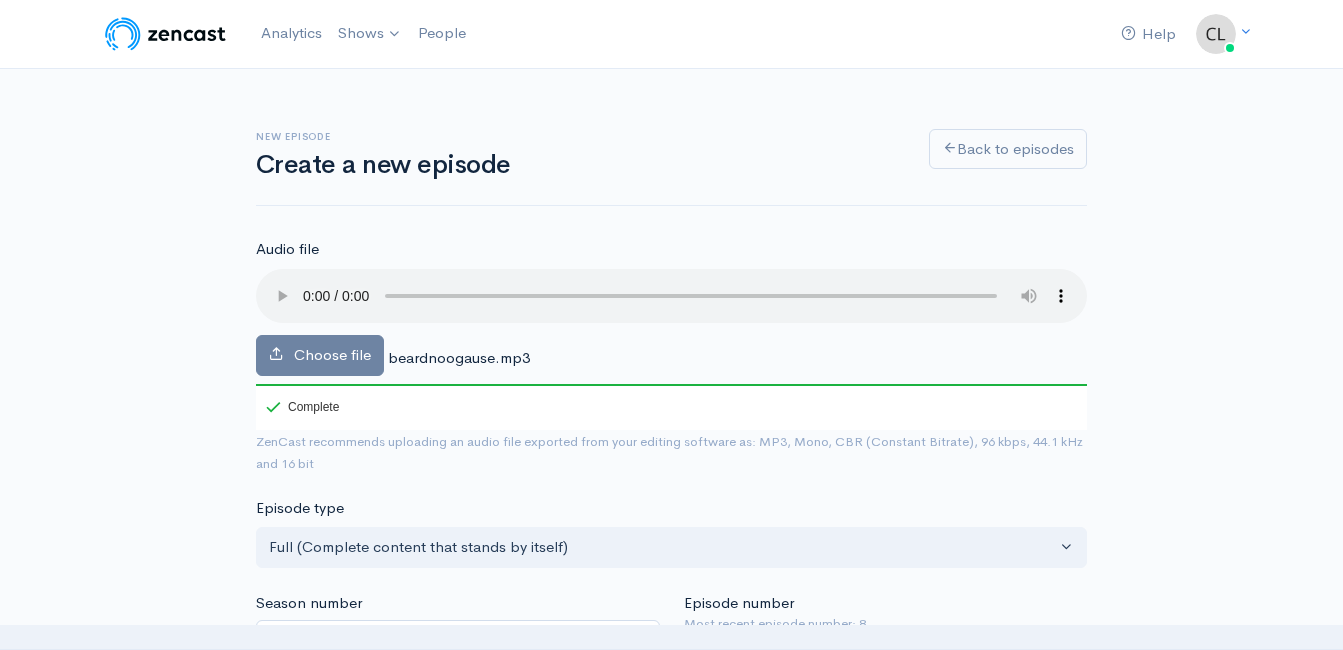 type 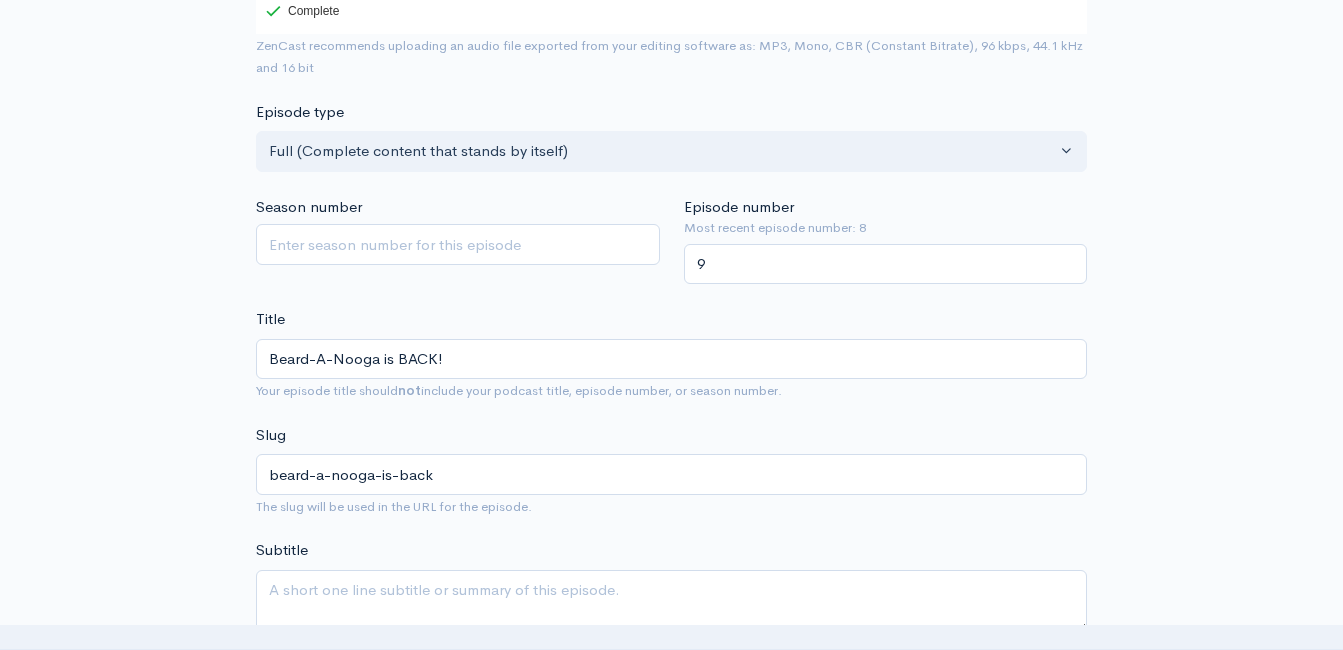 scroll, scrollTop: 400, scrollLeft: 0, axis: vertical 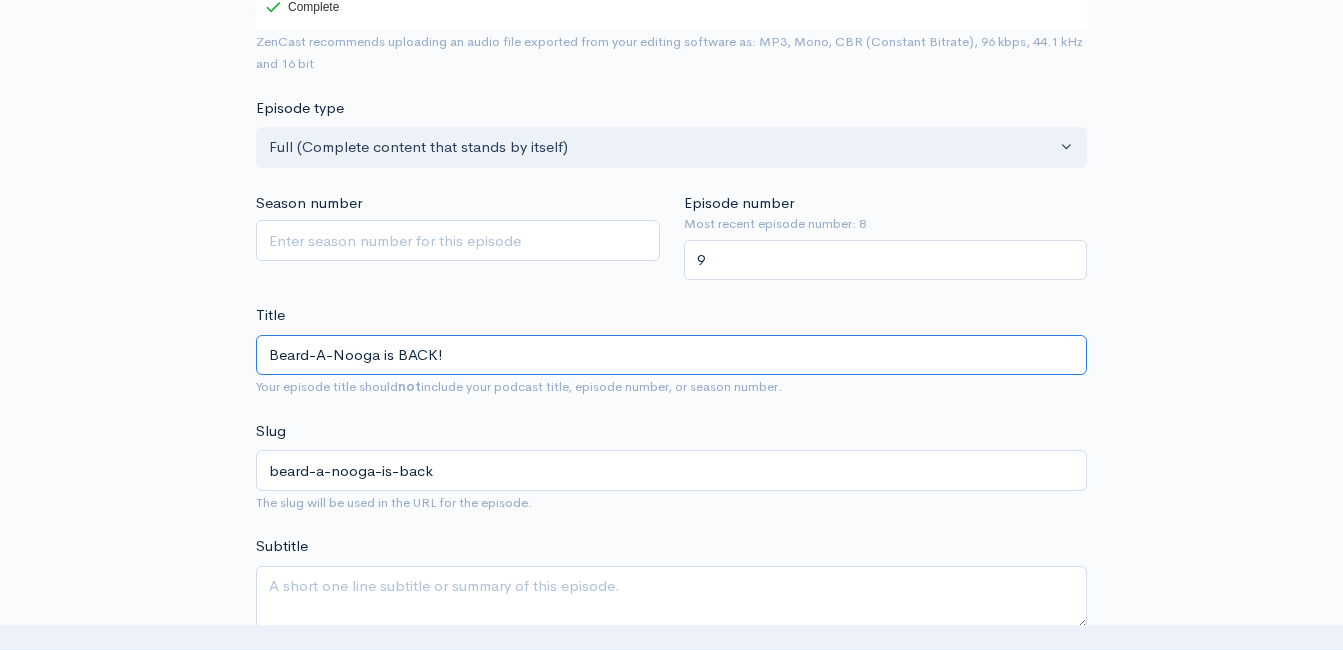 click on "Beard-A-Nooga is BACK!" at bounding box center [671, 355] 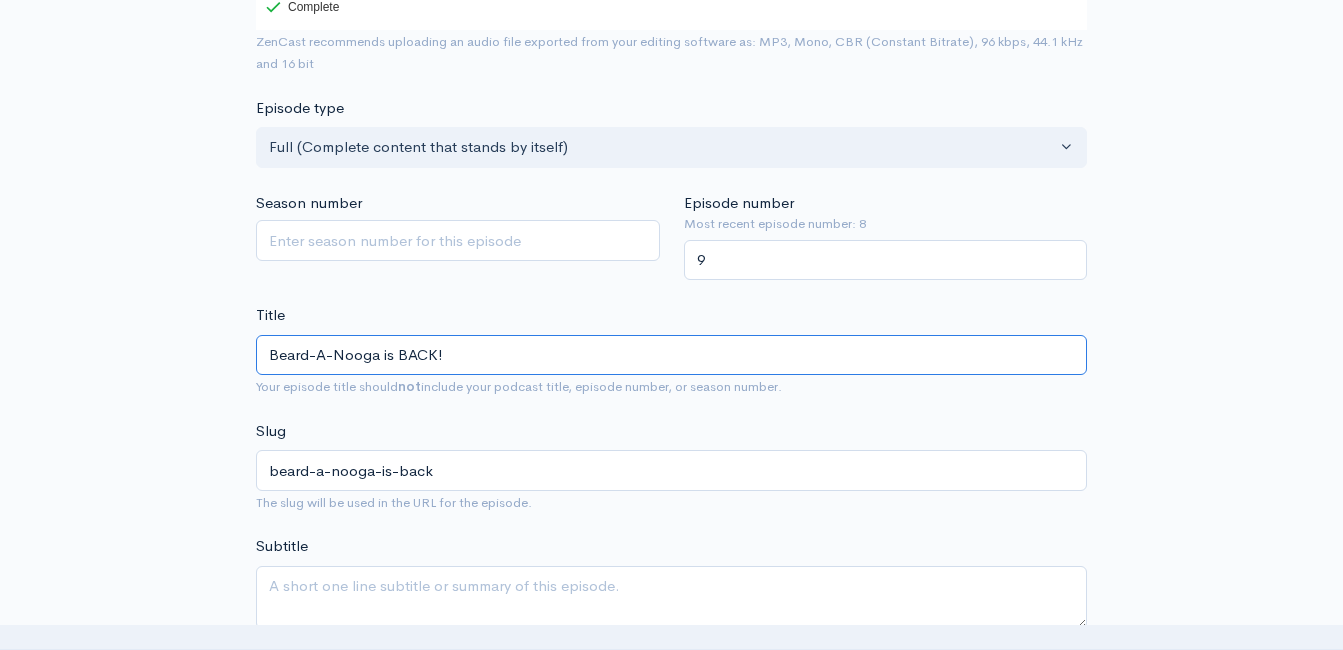 type on "RBeard-A-Nooga is BACK!" 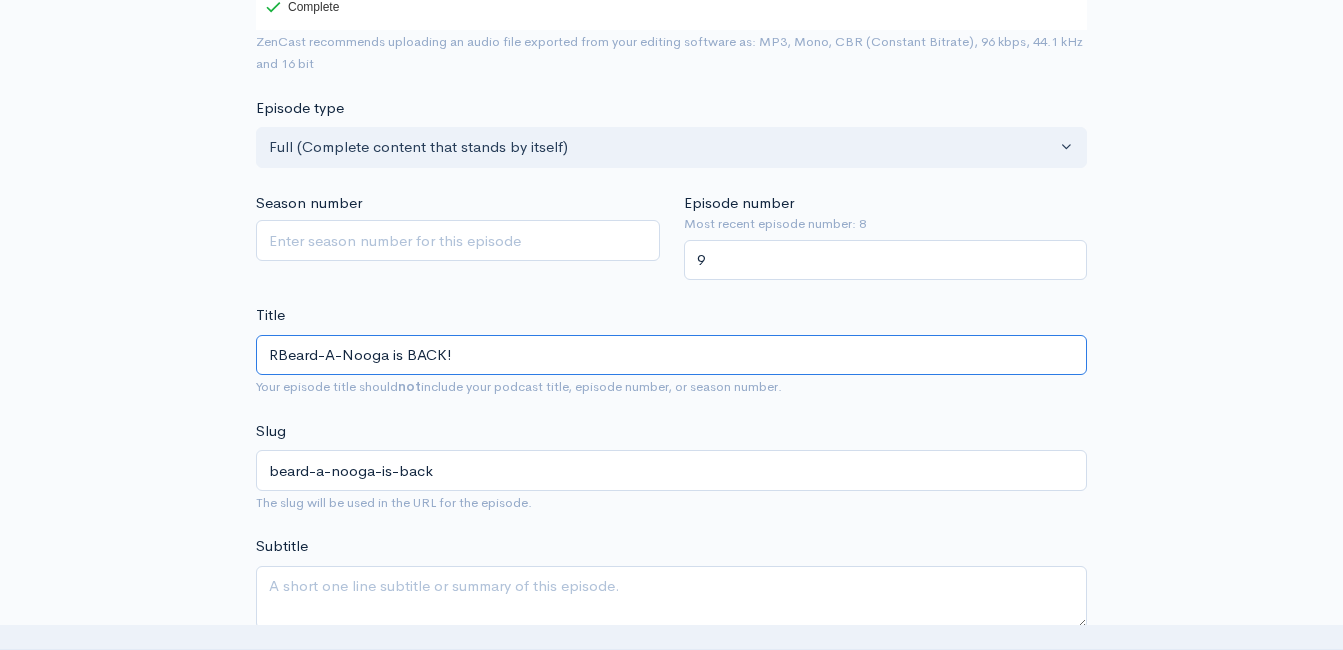 type on "rbeard-a-nooga-is-back" 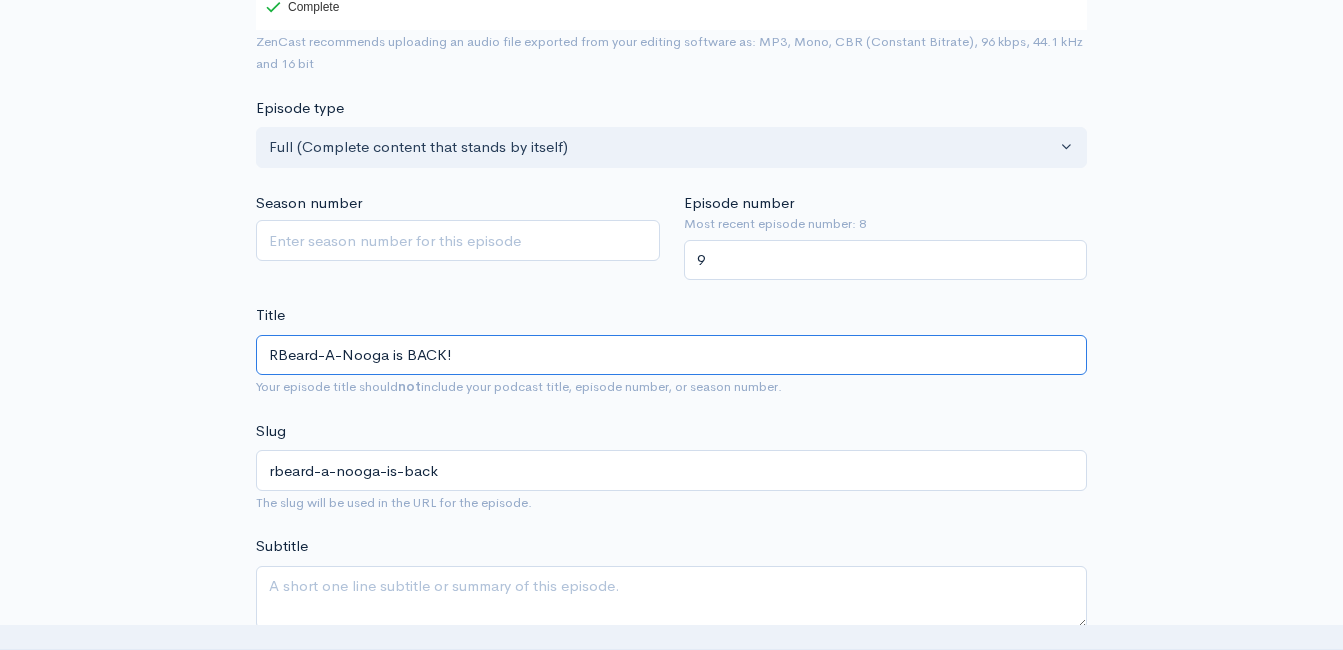 type on "RuBeard-A-Nooga is BACK!" 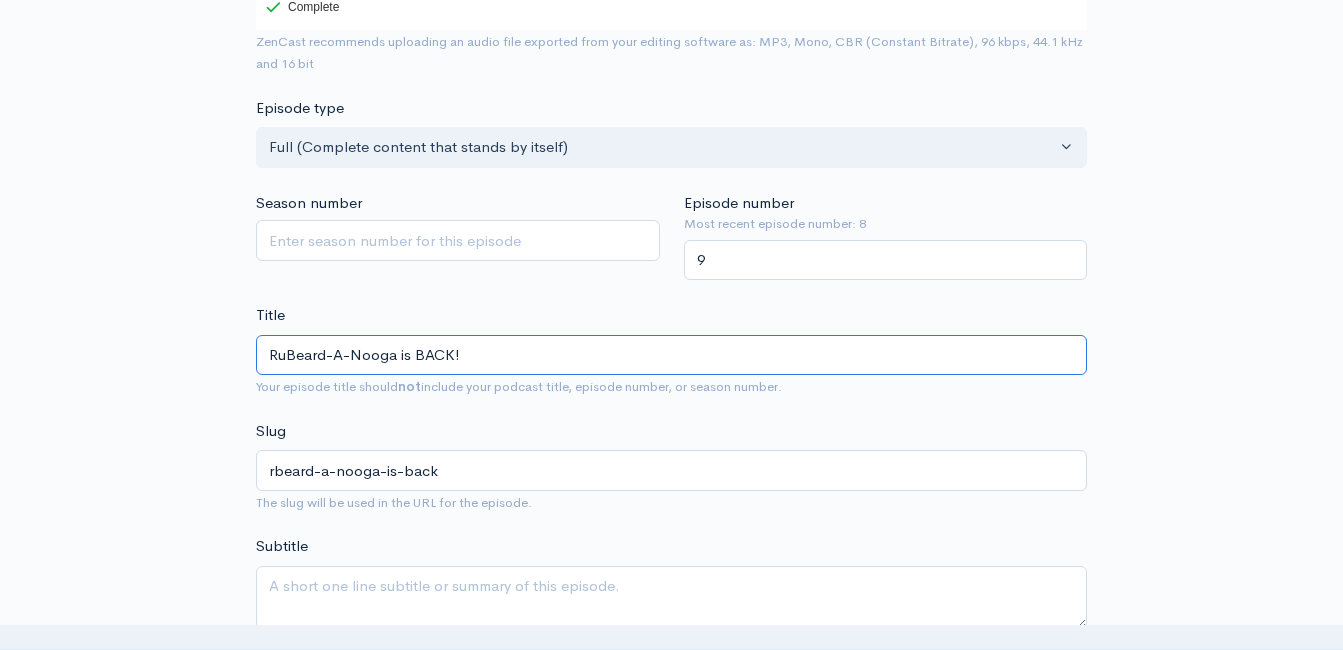 type on "rubeard-a-nooga-is-back" 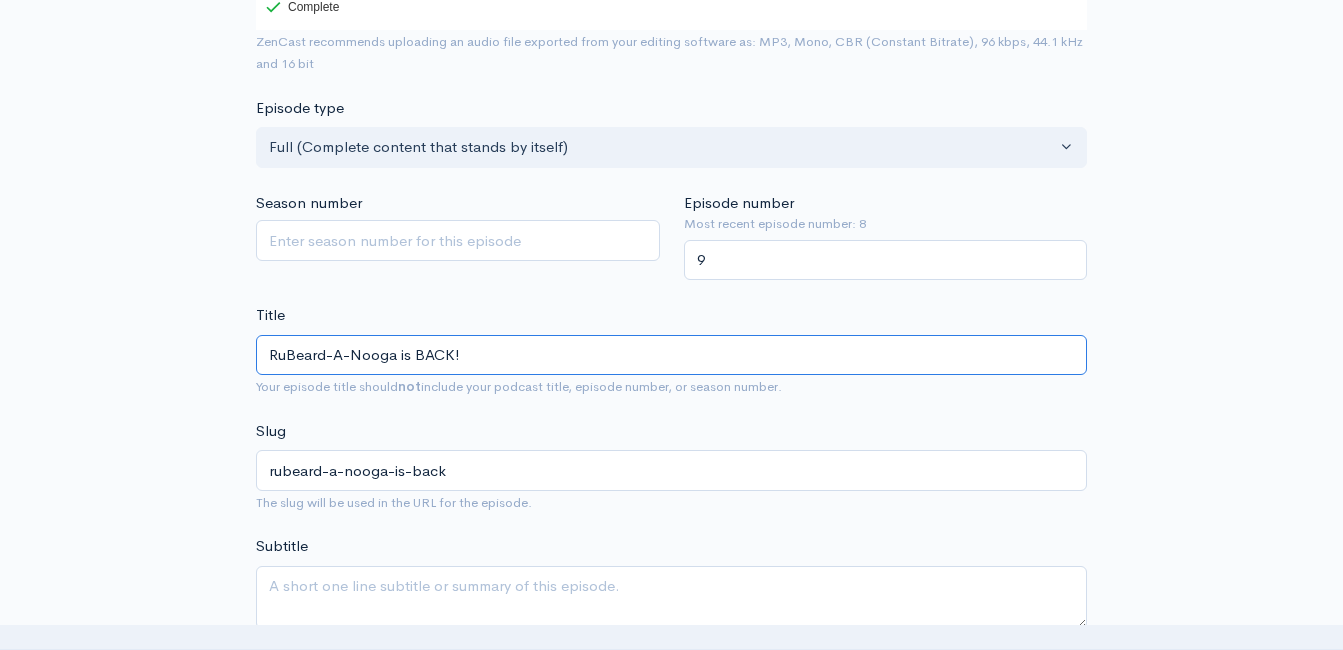 type on "[NAME]Beard-A-Nooga is BACK!" 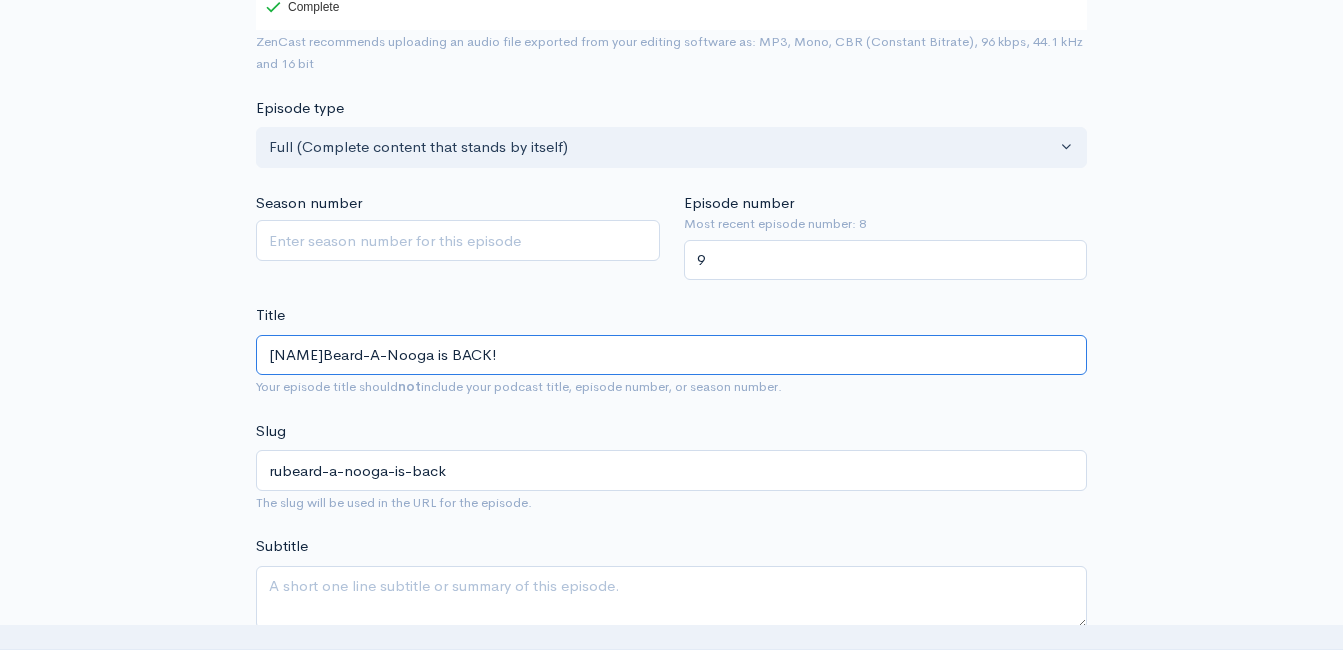 type on "rusbeard-a-nooga-is-back" 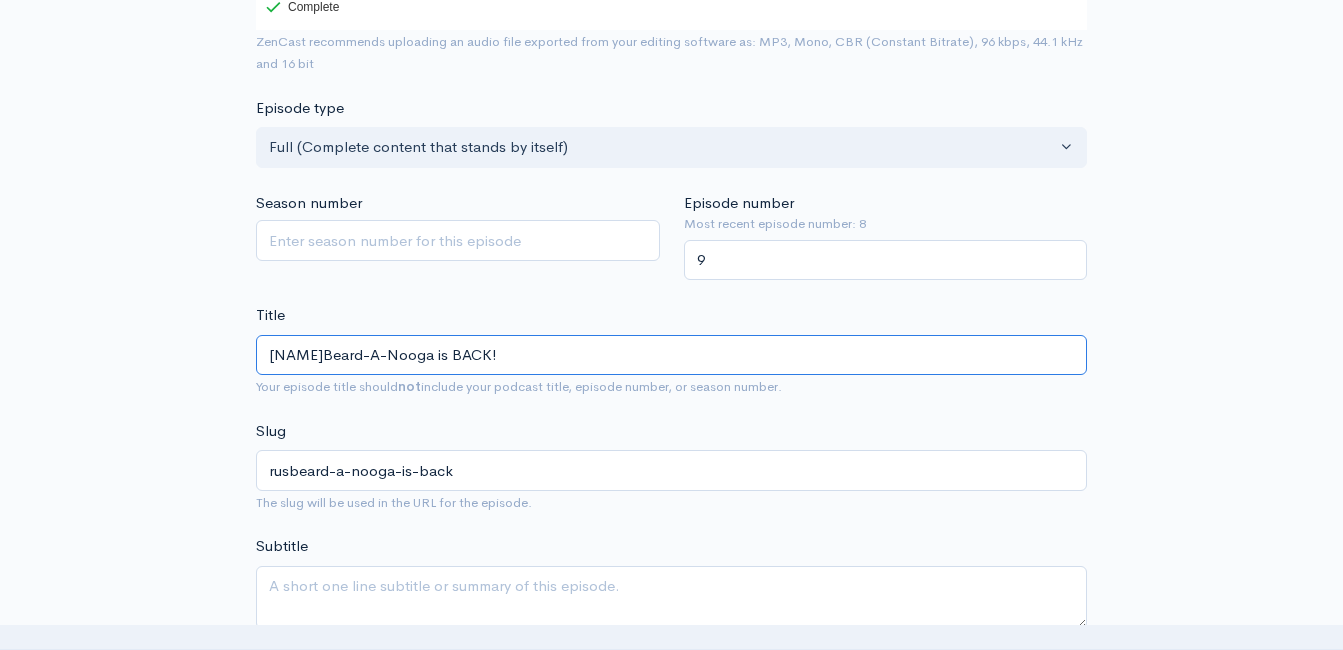 type on "[FIRST]Beard-A-Nooga is BACK!" 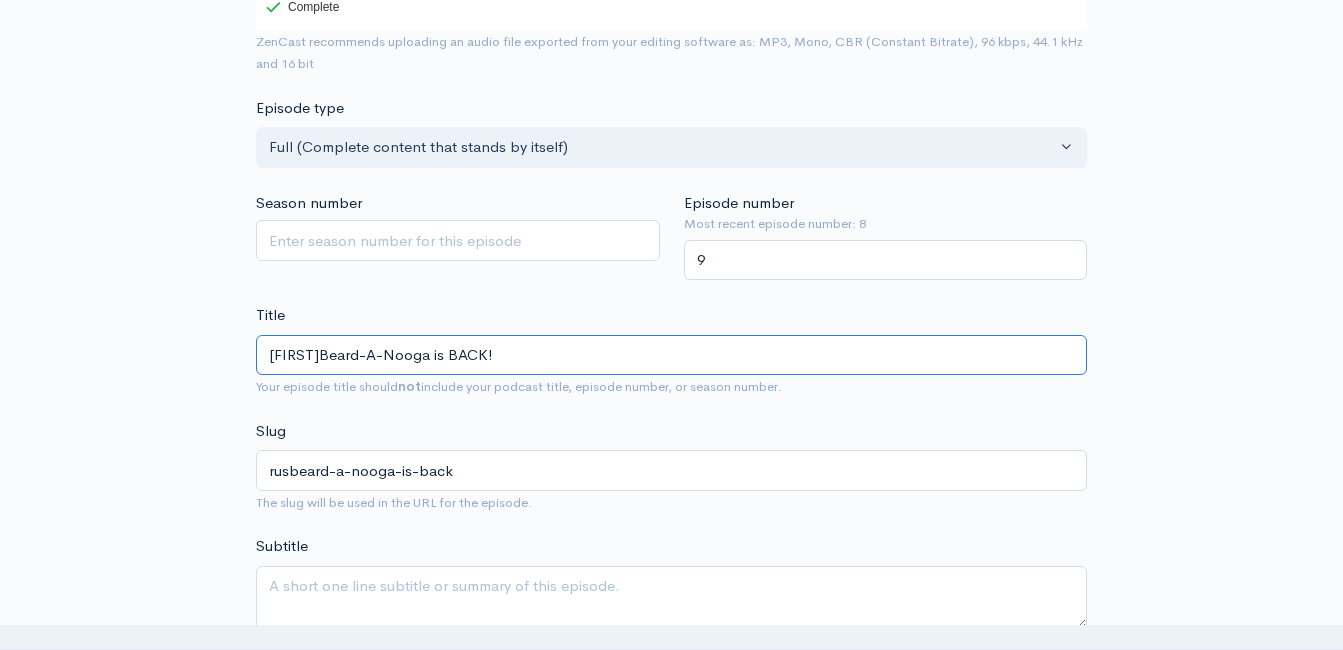 type on "russbeard-a-nooga-is-back" 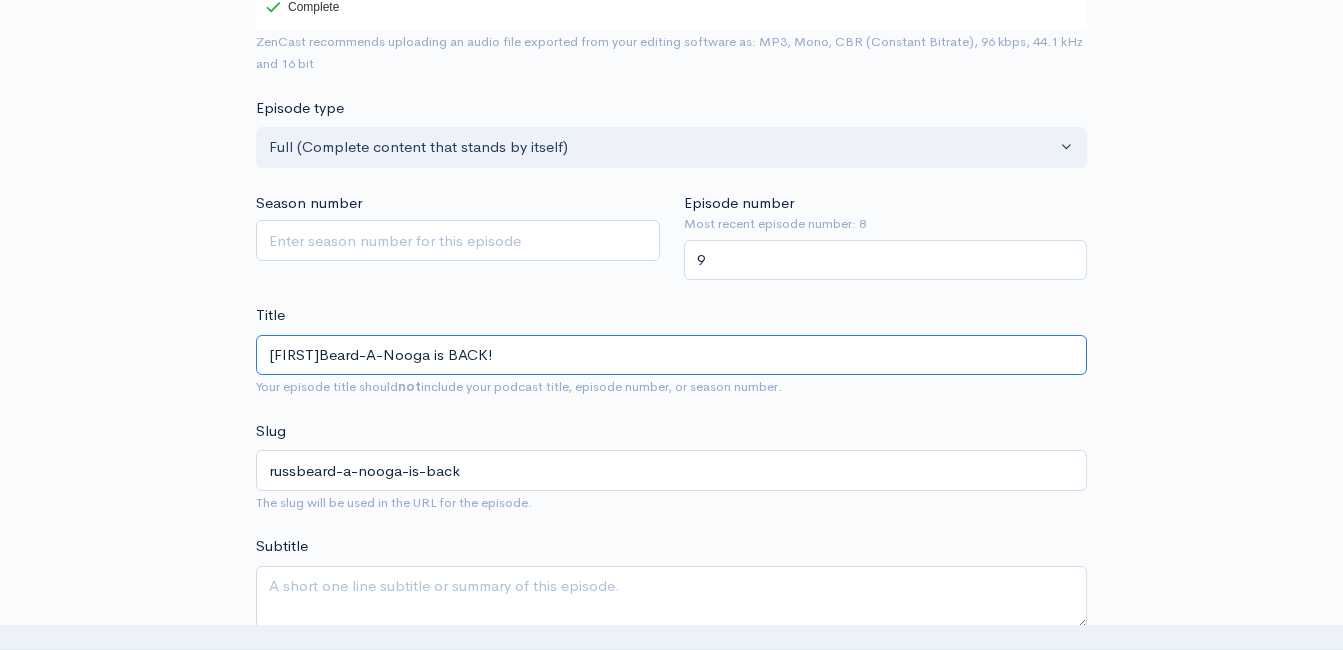 type on "[FIRST] [EVENT] is BACK!" 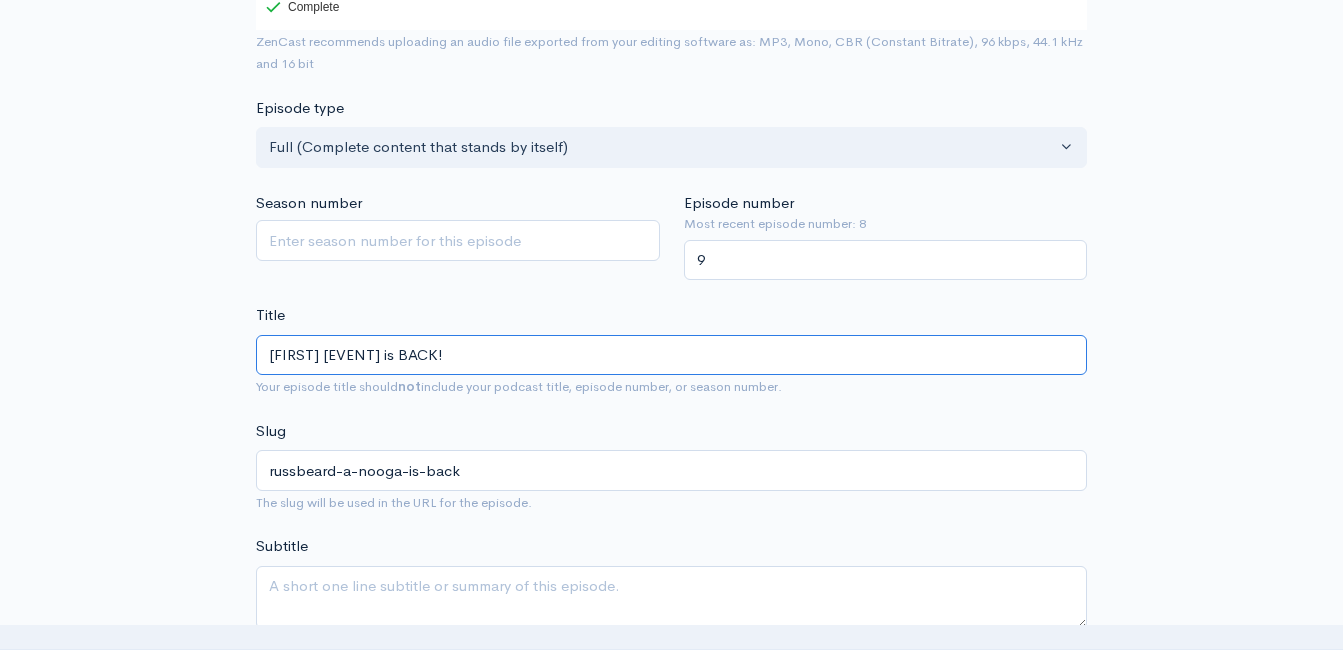 type on "russ-beard-a-nooga-is-back" 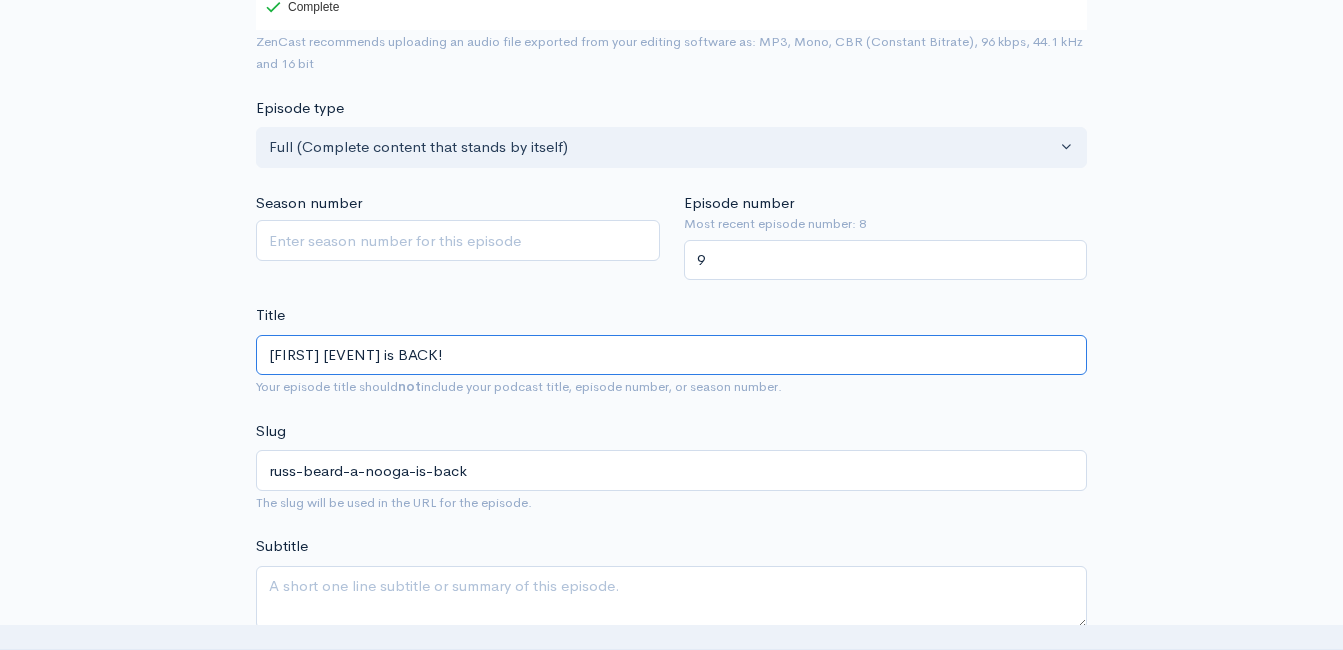 type on "[FIRST] [LAST]Beard-A-Nooga is BACK!" 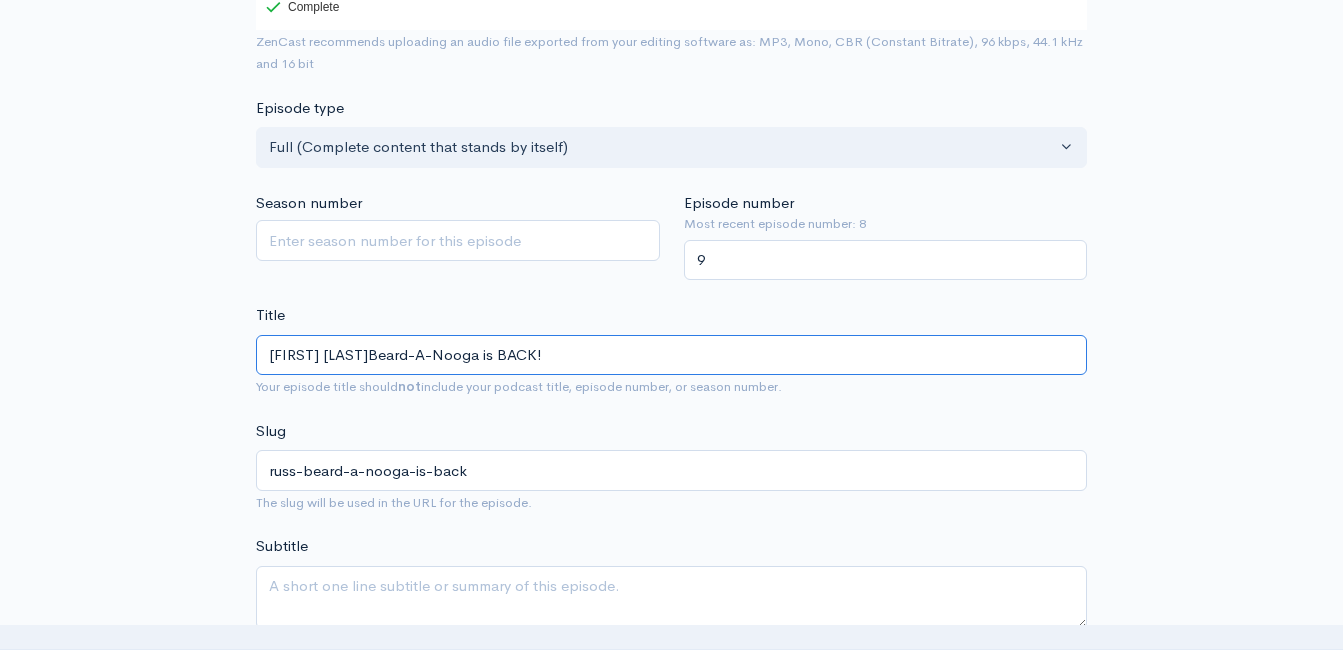type on "russ-sbeard-a-nooga-is-back" 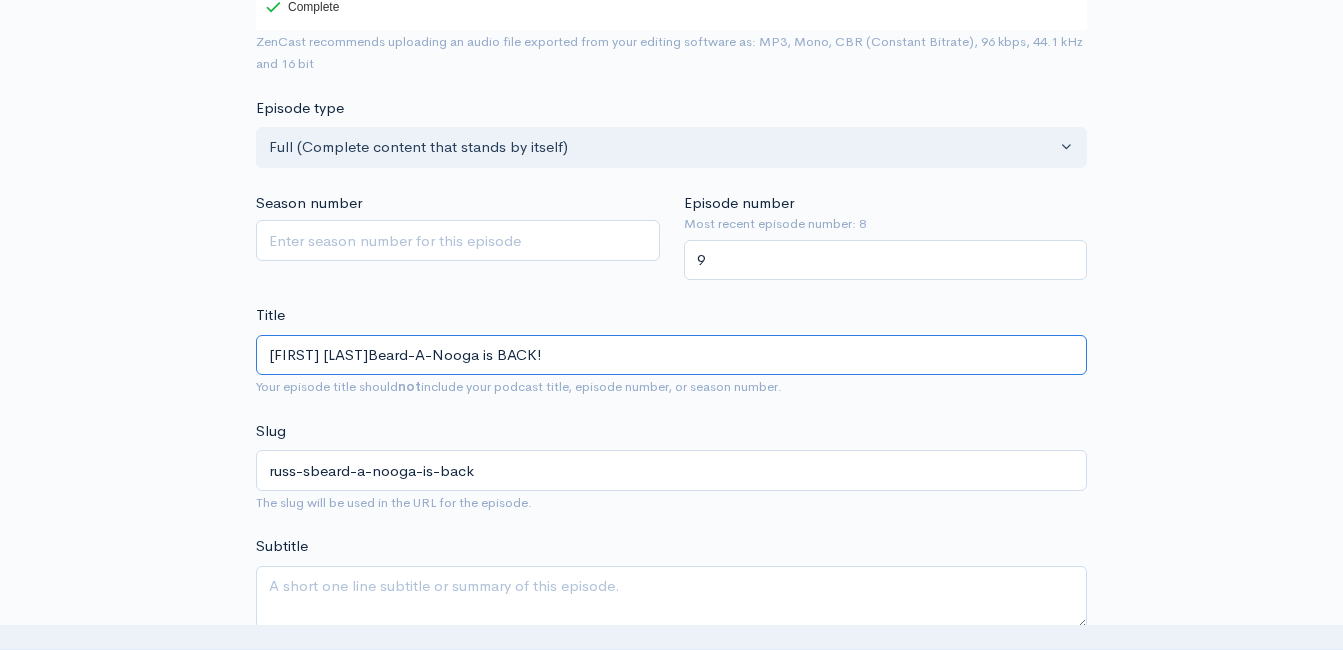 type on "[FIRST] [LAST]Beard-A-Nooga is BACK!" 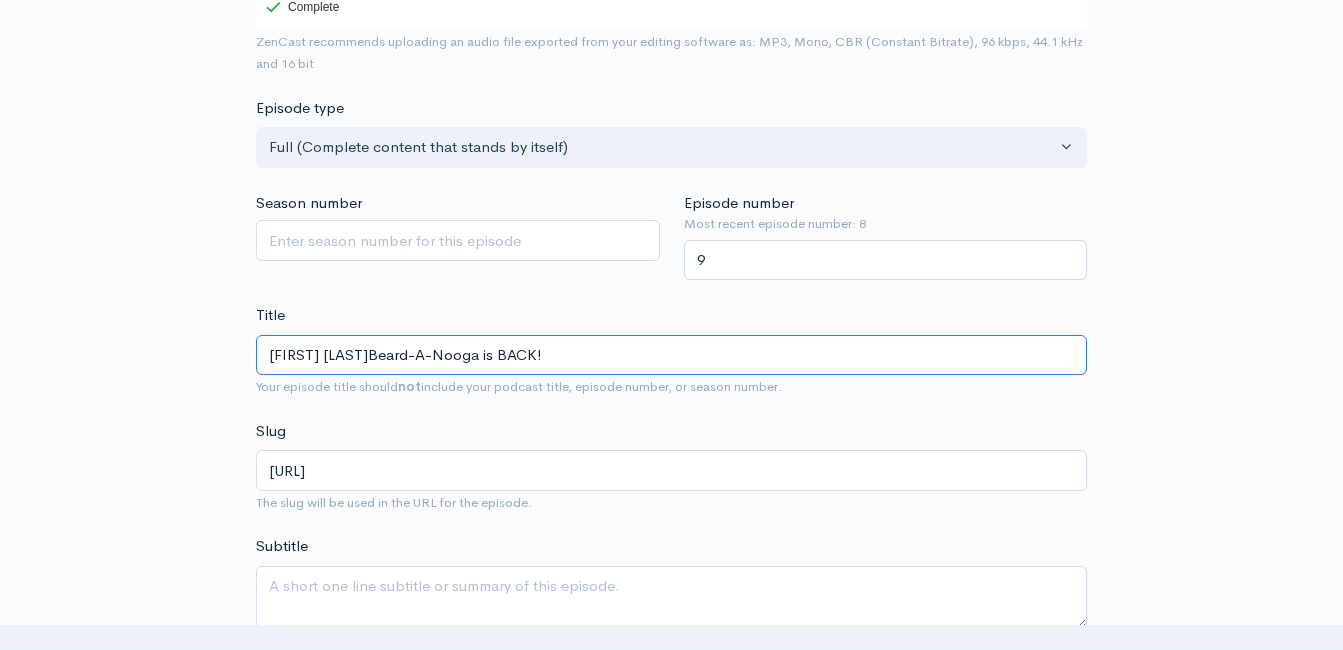 type on "[FIRST] [LAST]Beard-A-Nooga is BACK!" 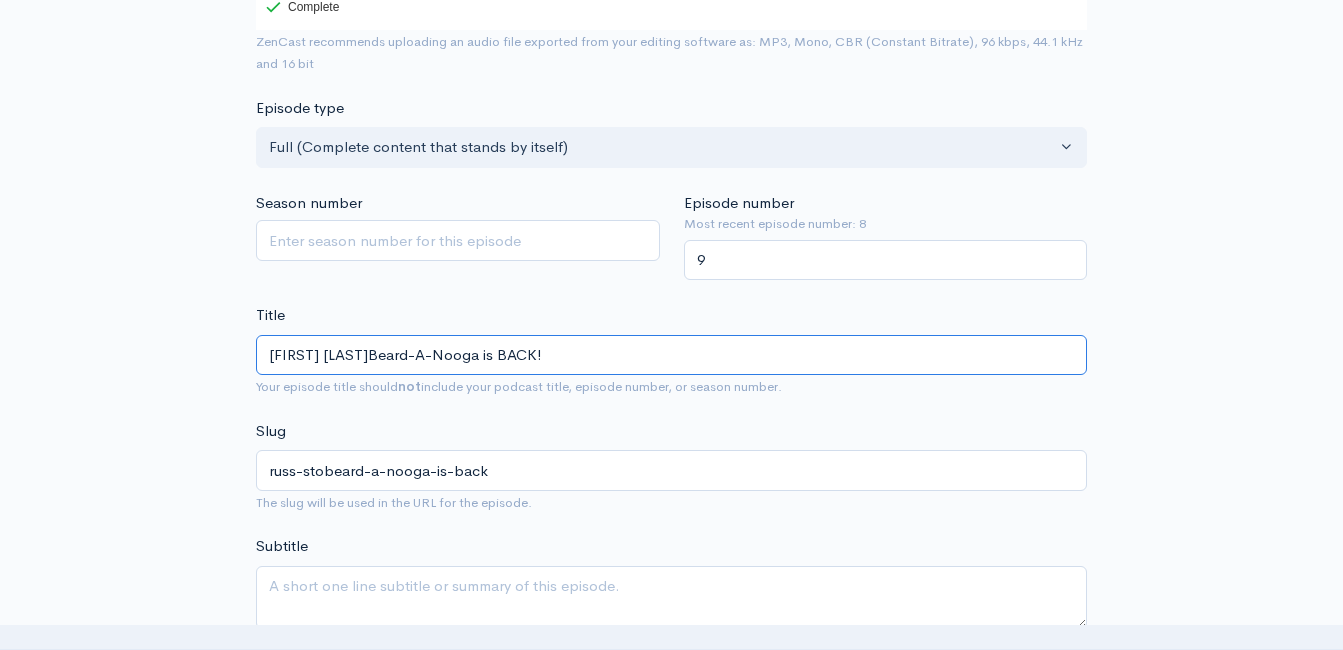 type on "[FIRST] [LAST]Beard-A-Nooga is BACK!" 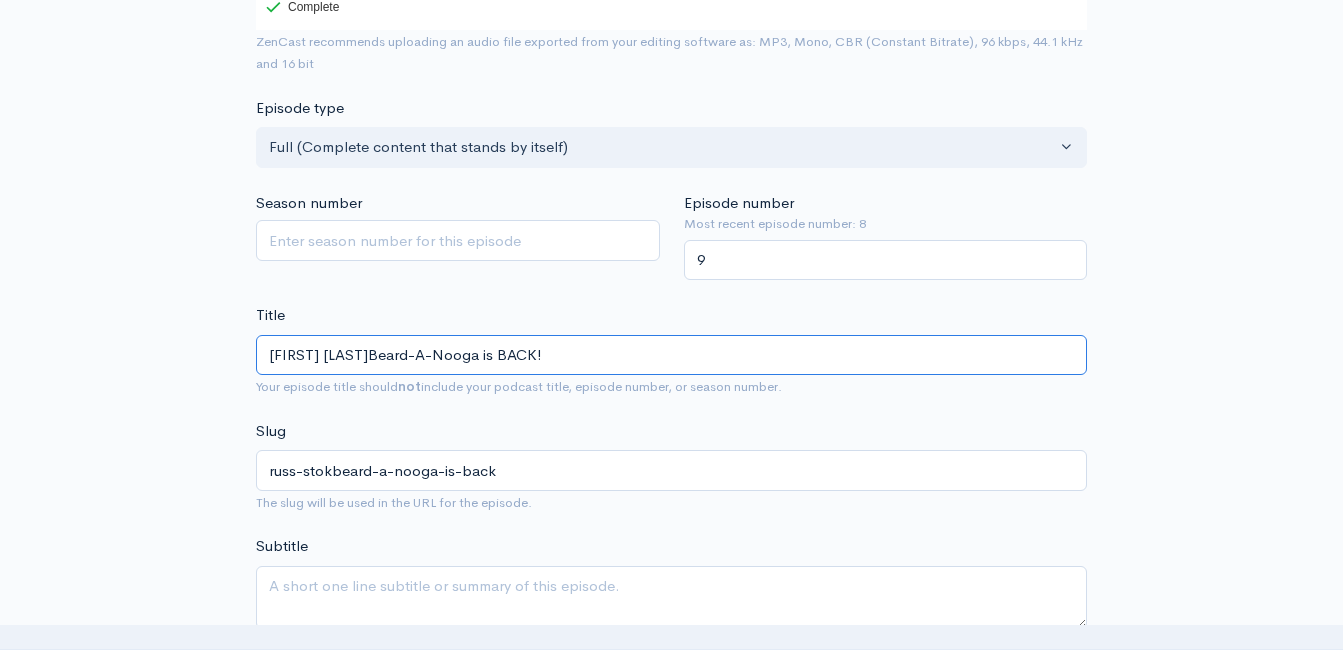type on "[NAME]Beard-A-Nooga is BACK!" 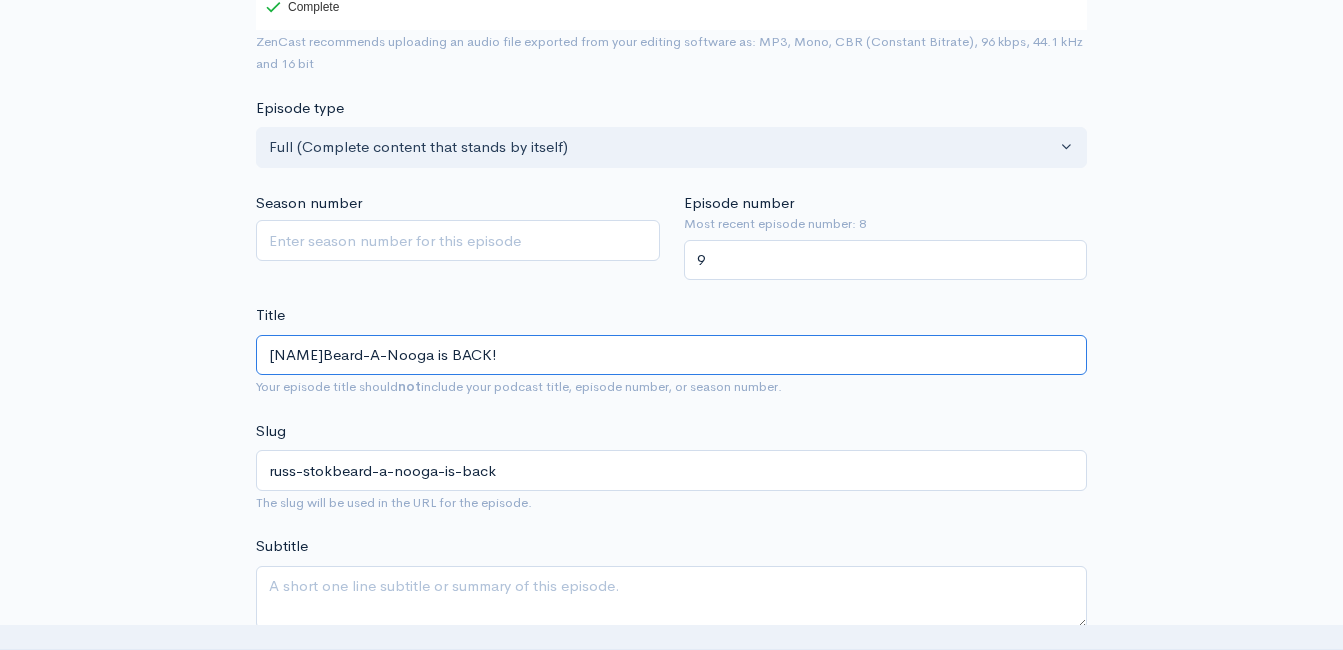 type on "[NAME]beard-a-nooga-is-back" 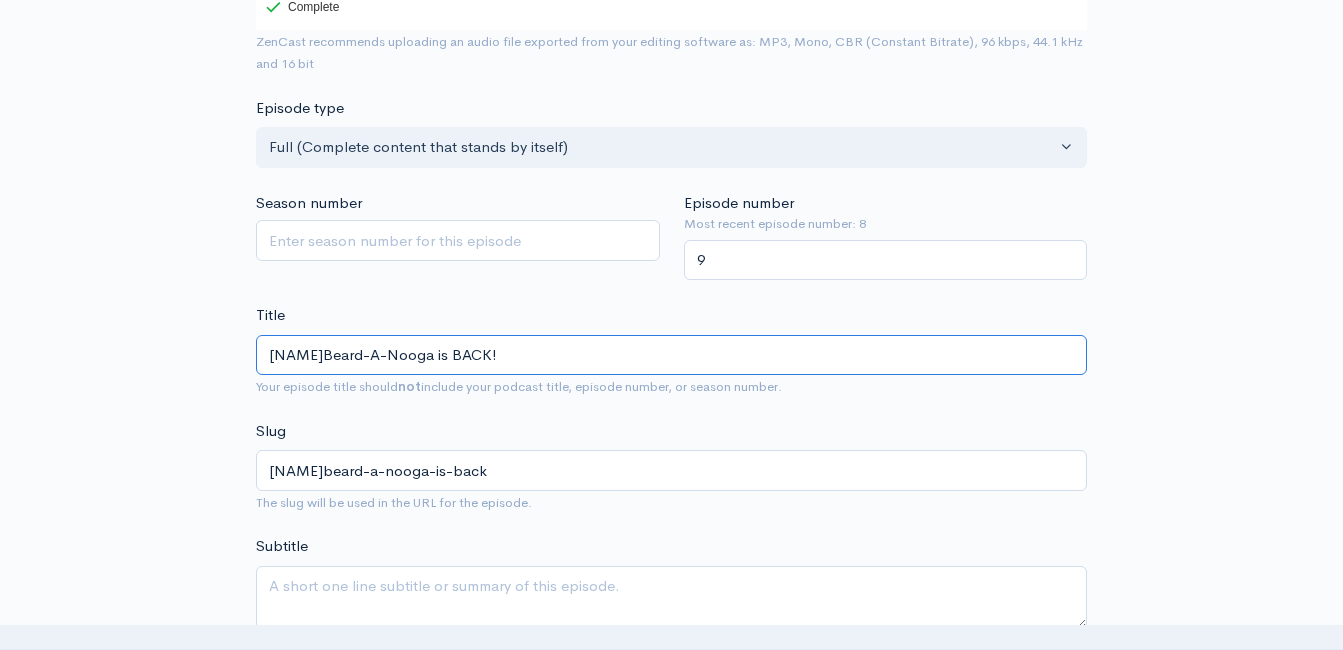 type on "[FIRST] [LAST][EVENT] is BACK!" 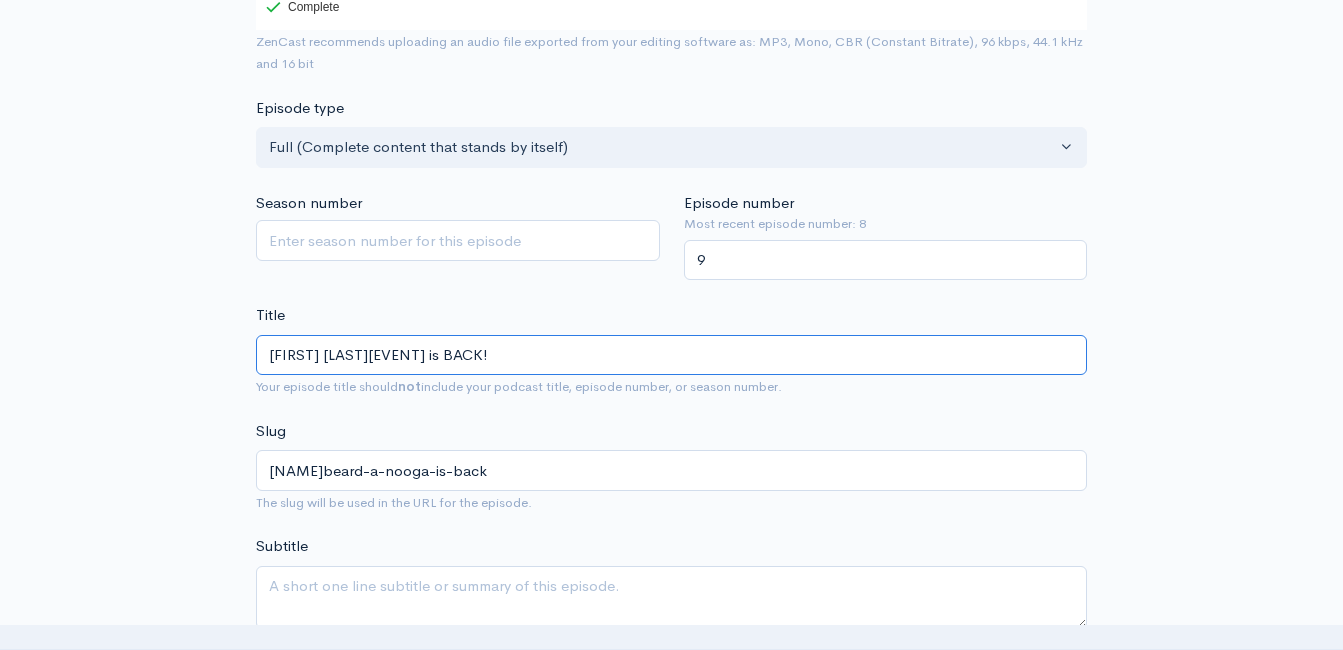 type on "[URL]" 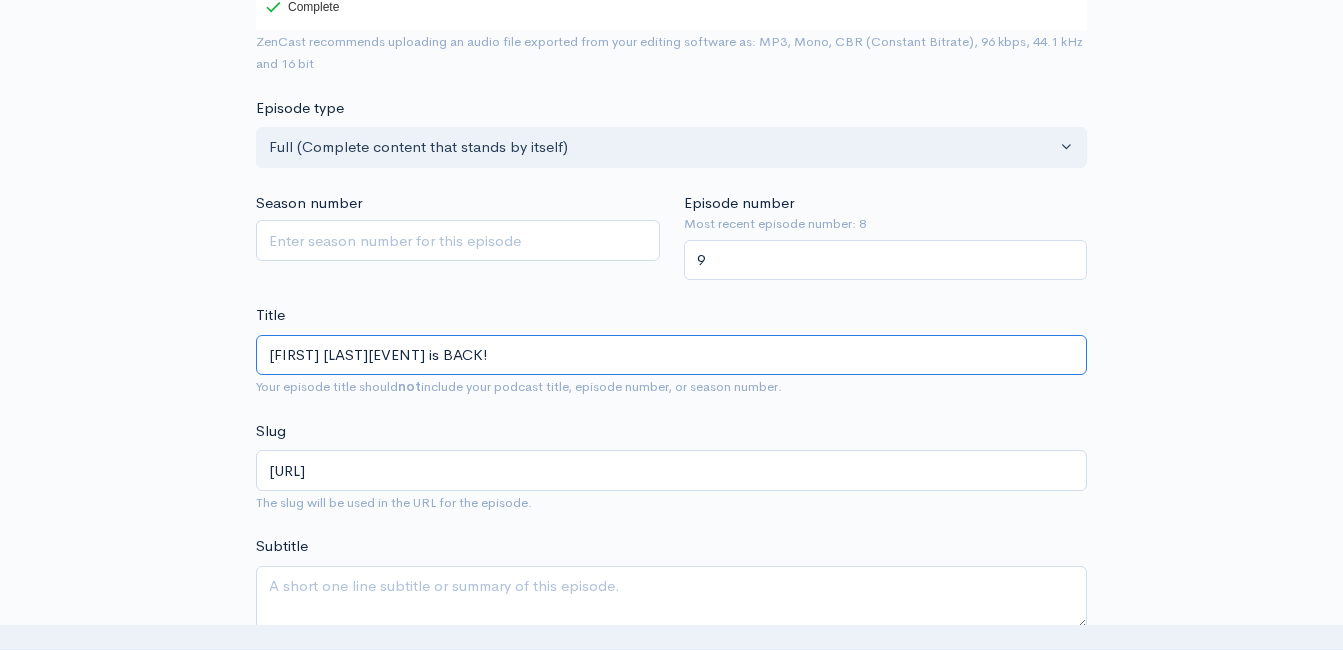 type on "[FIRST] [LAST] Beard-A-Nooga is BACK!" 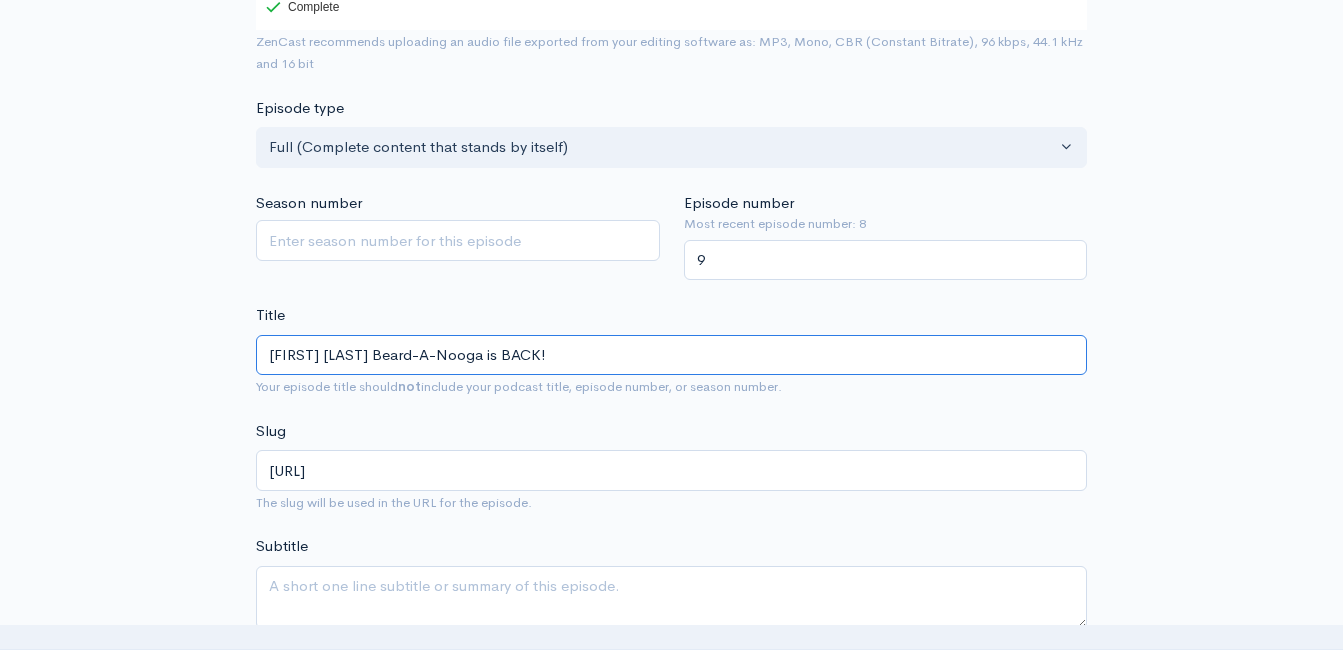 type on "russ-stoker-beard-a-nooga-is-back" 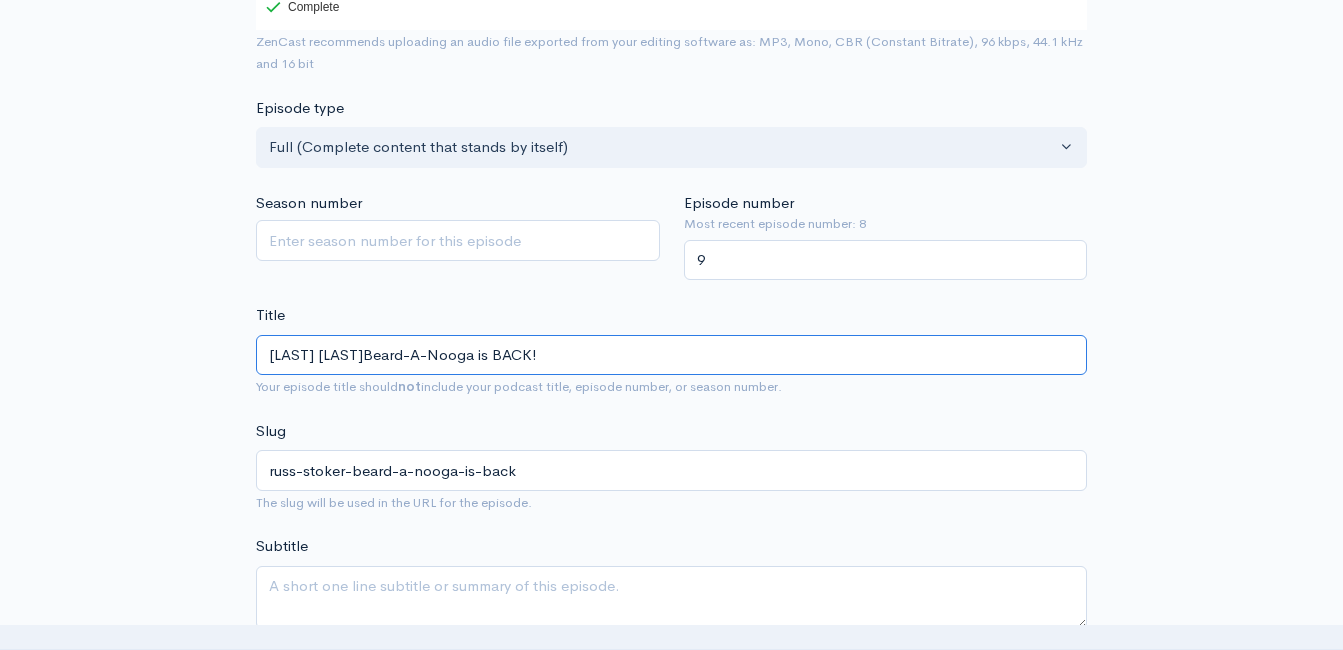type on "[FIRST] [LAST]anBeard-A-Nooga is BACK!" 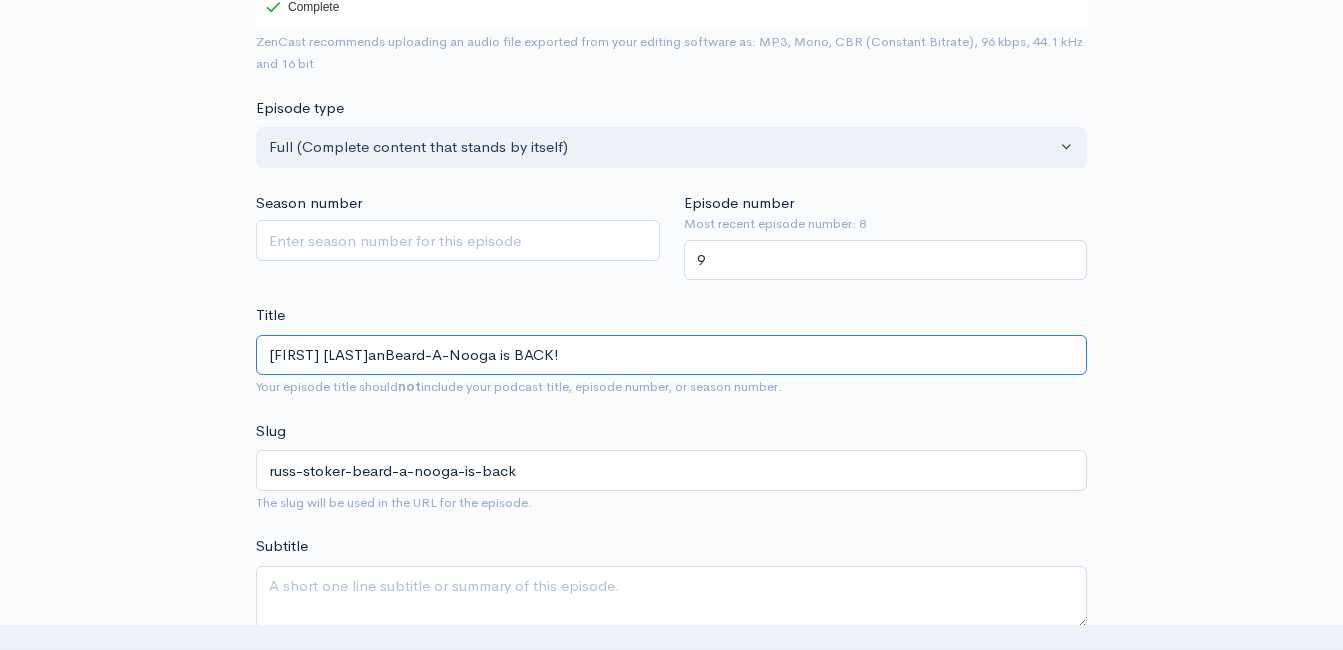 type on "[LAST]-[LAST]-[LAST]-an[LAST]-a-nooga-is-back" 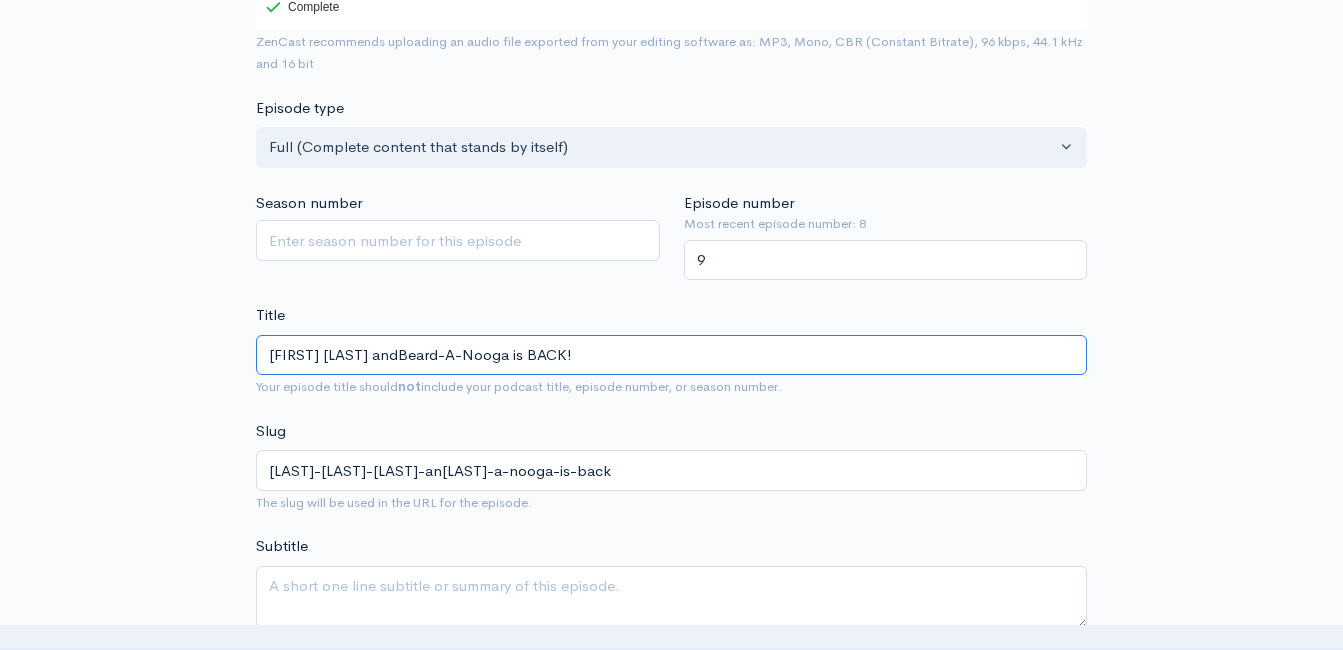 type on "[FIRST] [LAST] and Beard-A-Nooga is BACK!" 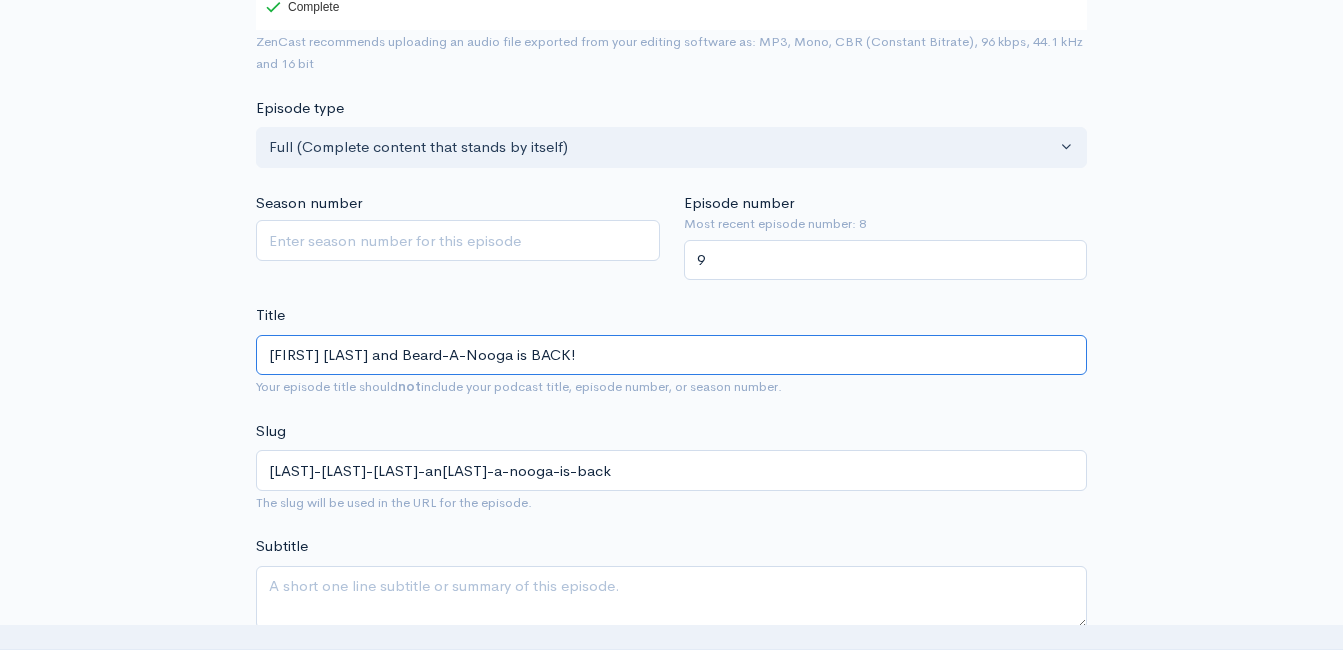 type on "[URL]" 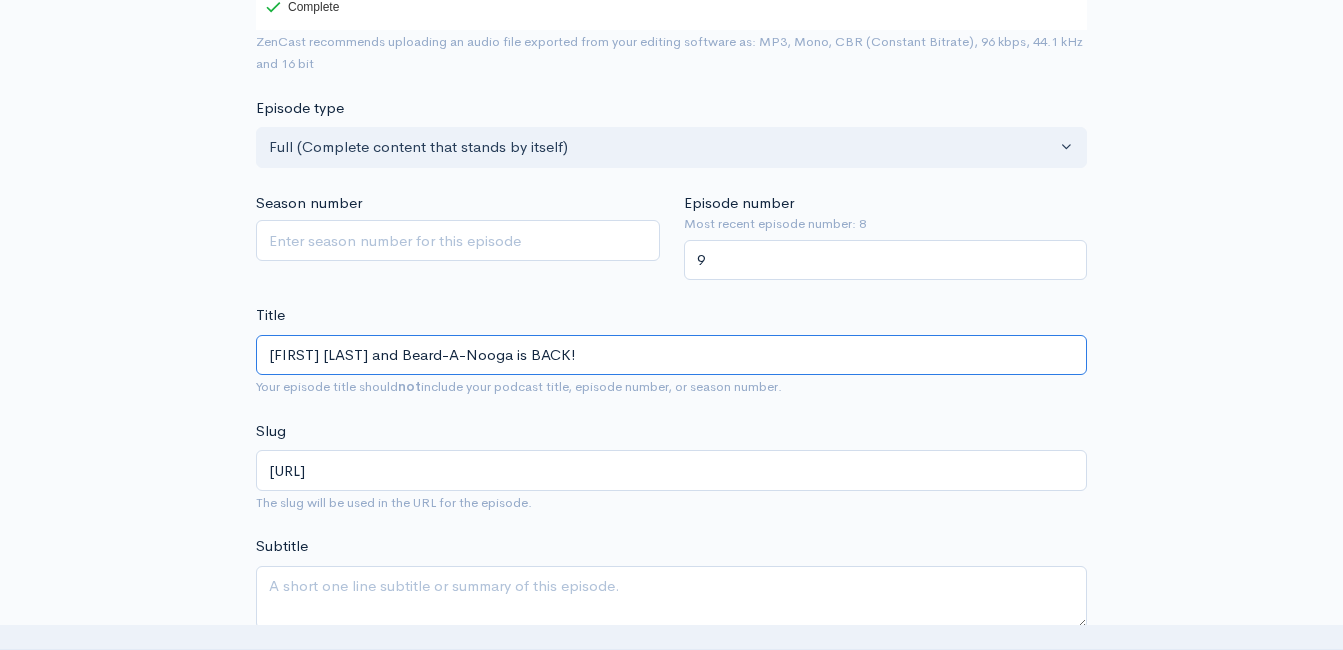 type on "[FIRST] [LAST] and [EVENT] is BACK!" 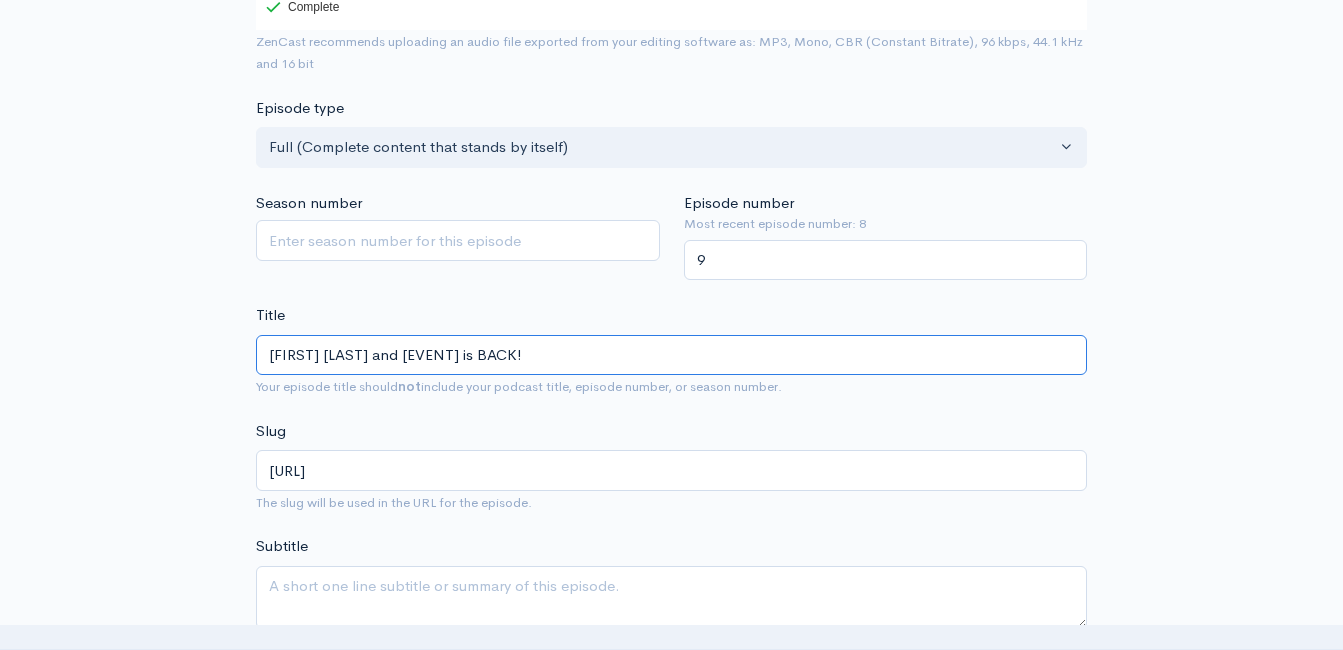 type on "russ-stoker-and-bbeard-a-nooga-is-back" 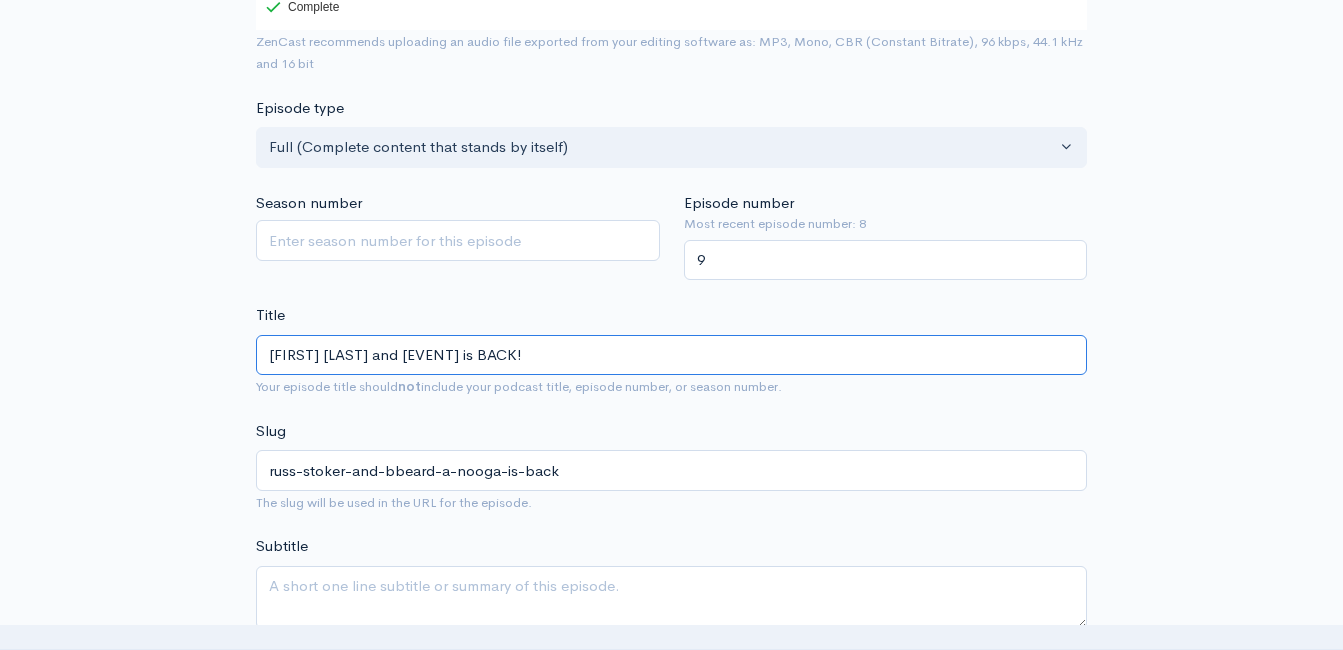 type on "[FIRST] [LAST] and BuBeard-A-Nooga is BACK!" 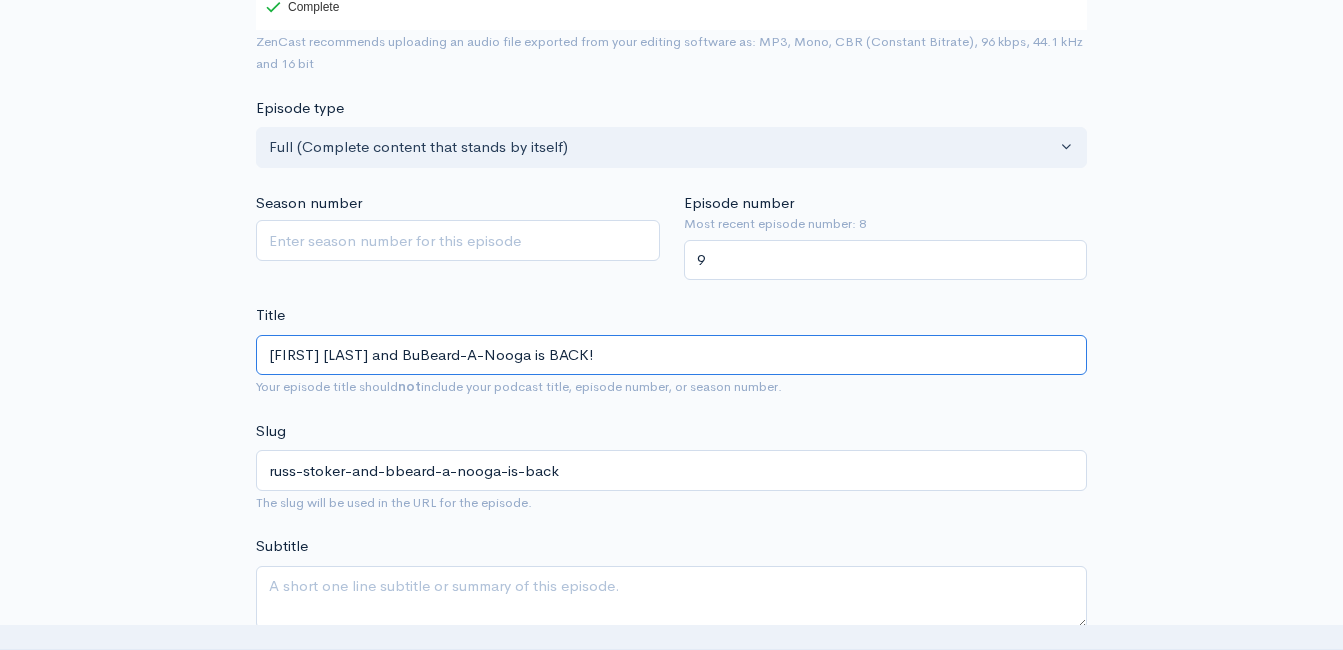 type on "[LAST]-[LAST]-[LAST]-and-[LAST]beard-a-nooga-is-back" 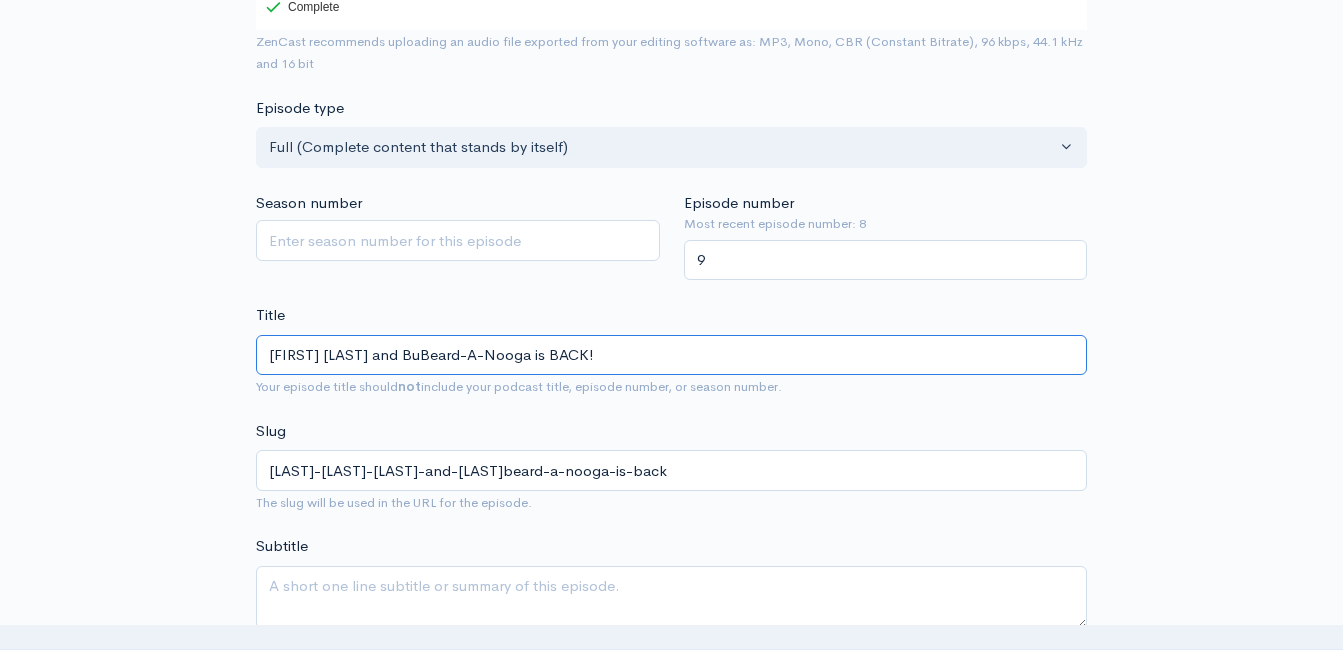 type on "[FIRST] [LAST] and [FIRST]Beard-A-Nooga is BACK!" 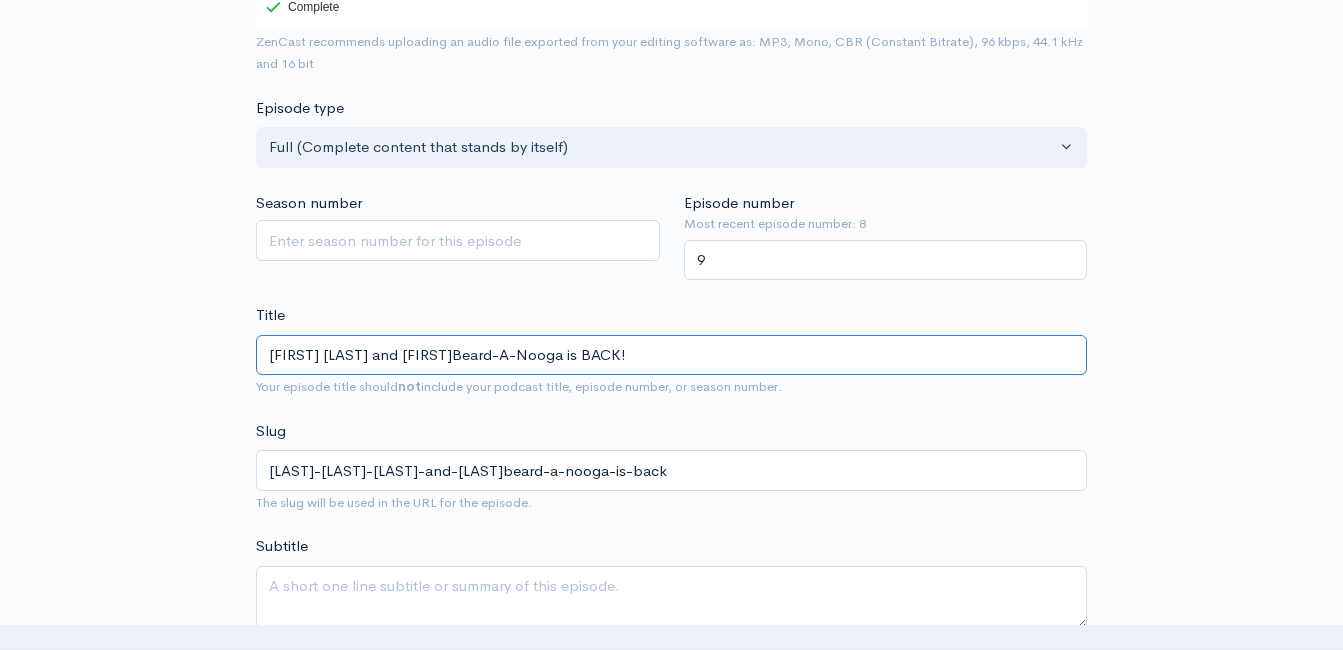 type on "[FIRST]-[LAST]-[EVENT] is back" 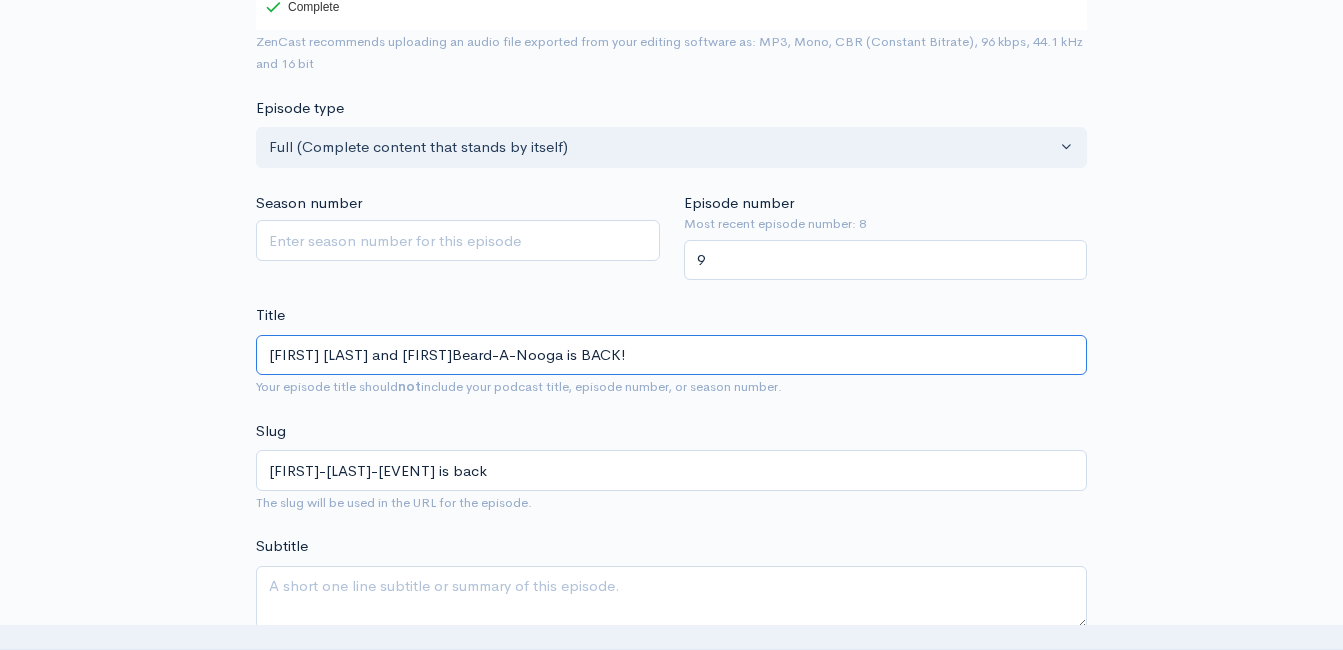 type on "[FIRST] [LAST] and BuddBeard-A-Nooga is BACK!" 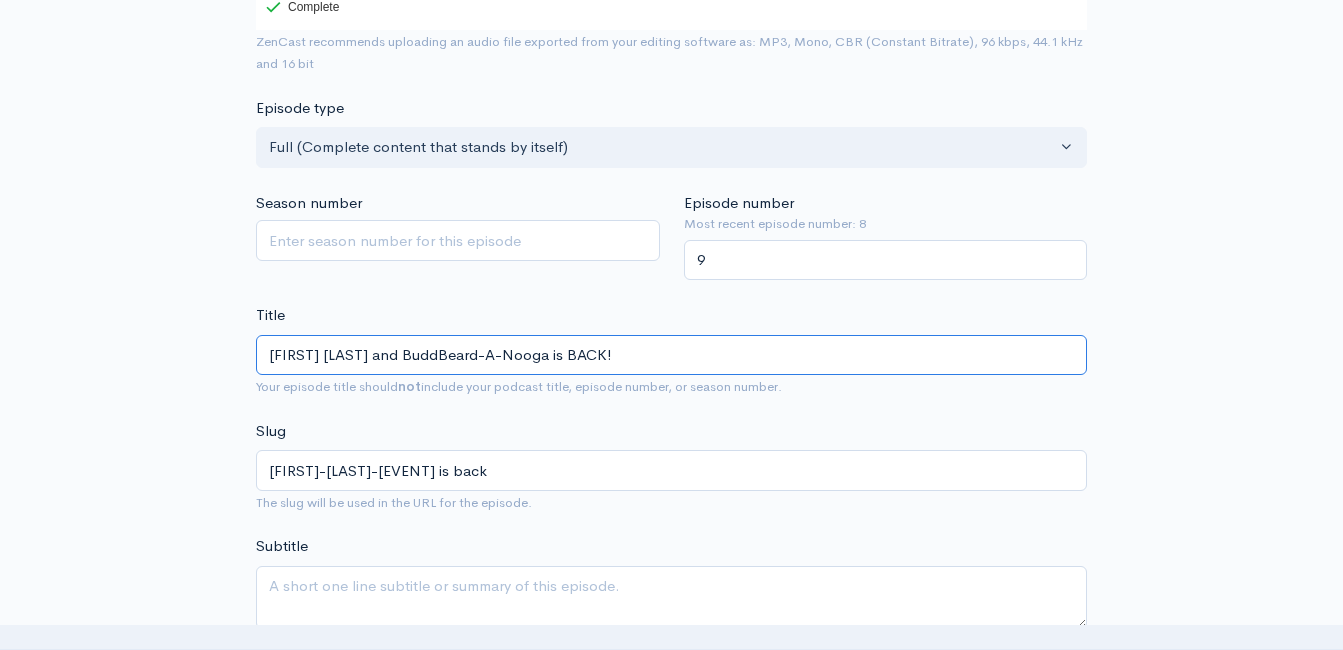 type on "[FIRST]-[LAST]-and-[FIRST]beard-a-nooga-is-back" 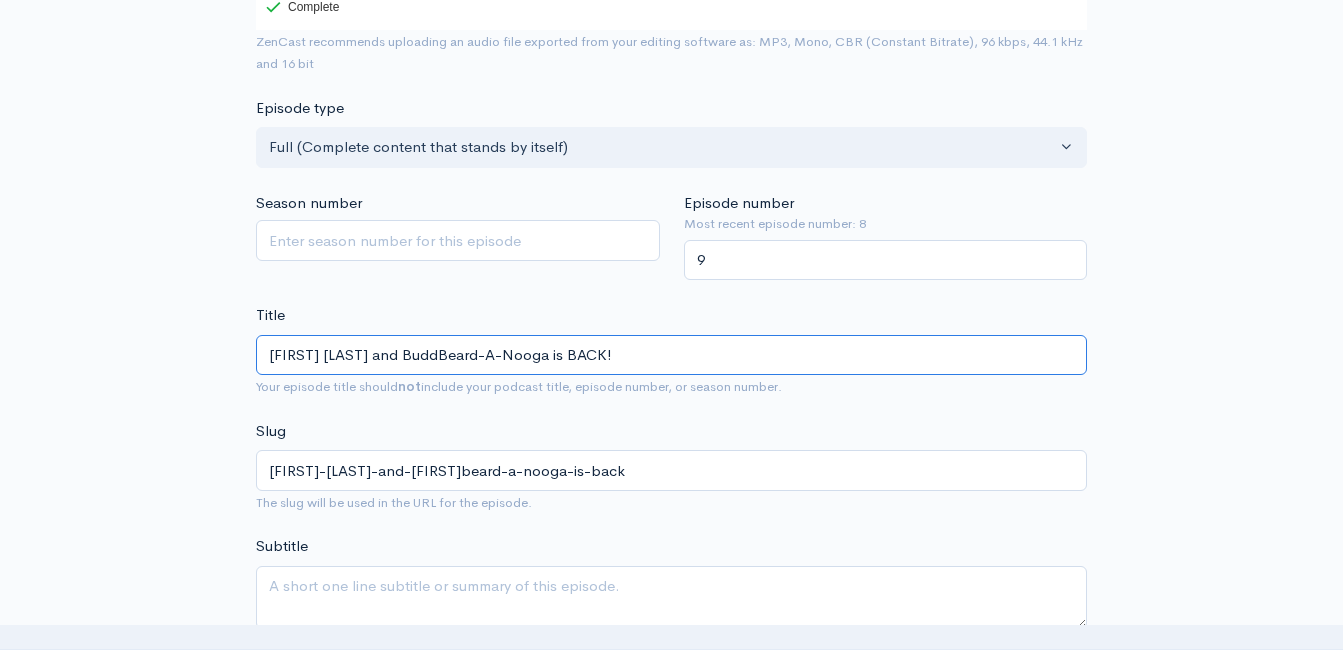 type on "[NAME] and [NAME]Beard-A-Nooga is BACK!" 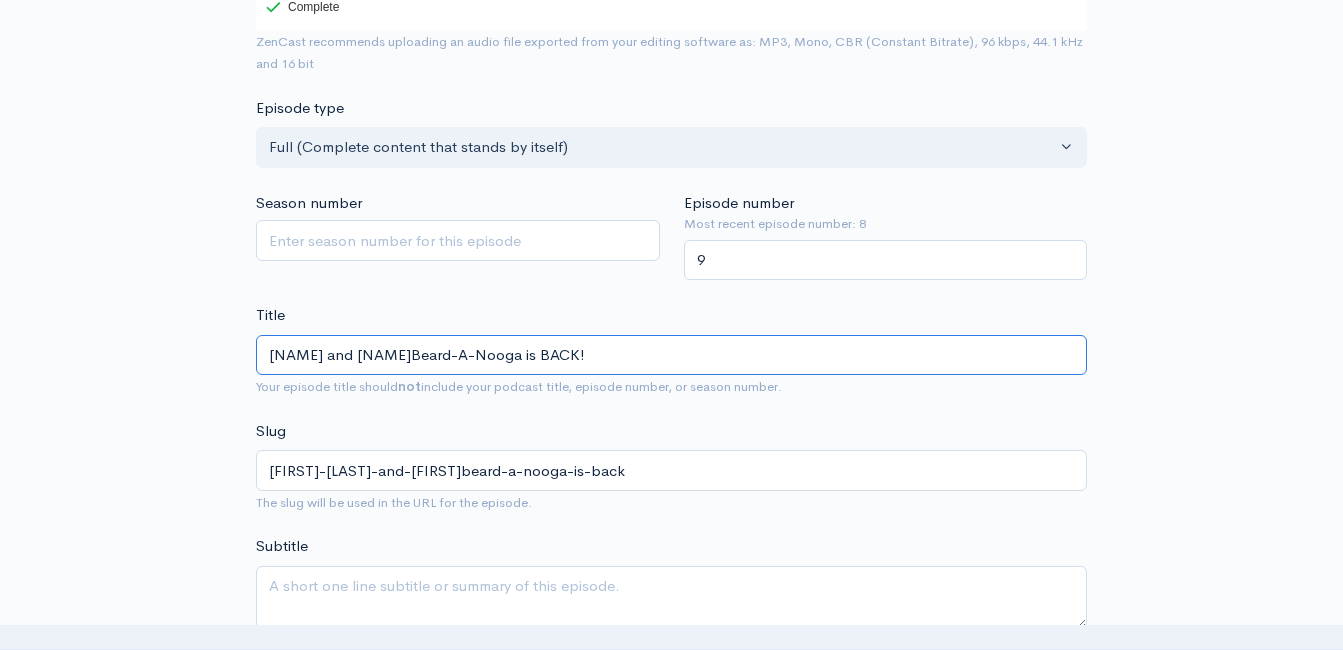 type on "[URL]" 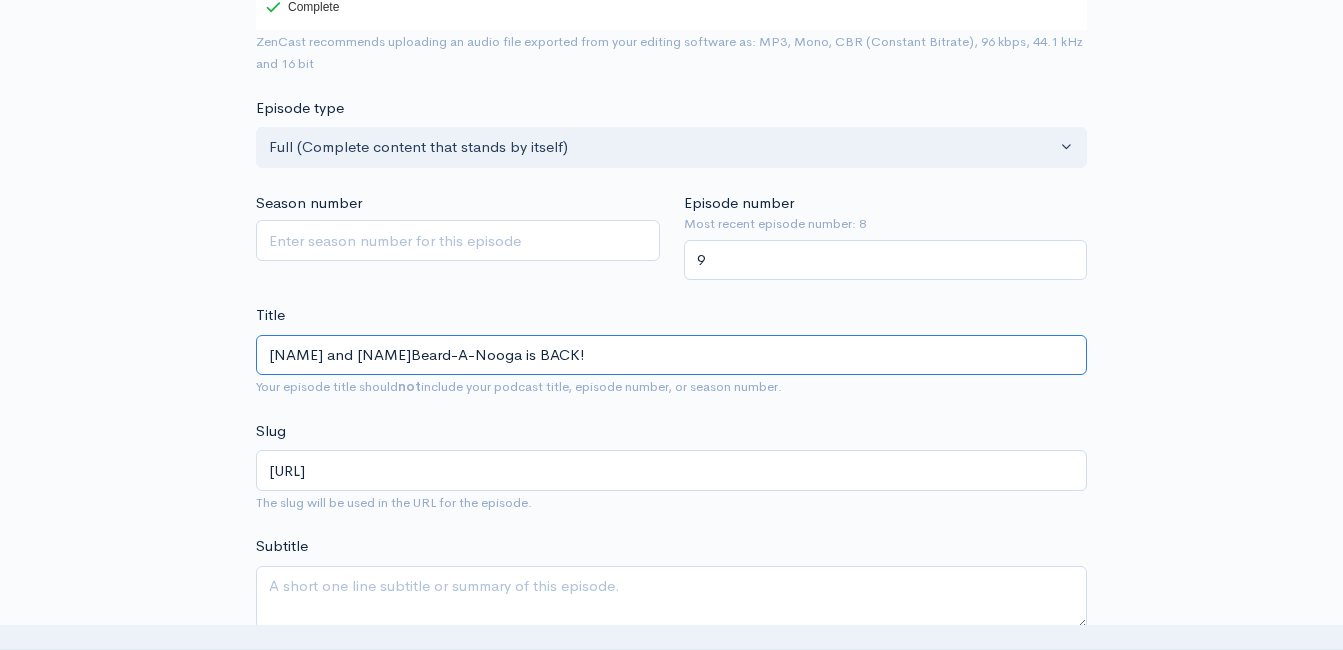 type on "[FIRST] [LAST] and [FIRST] [EVENT] is BACK!" 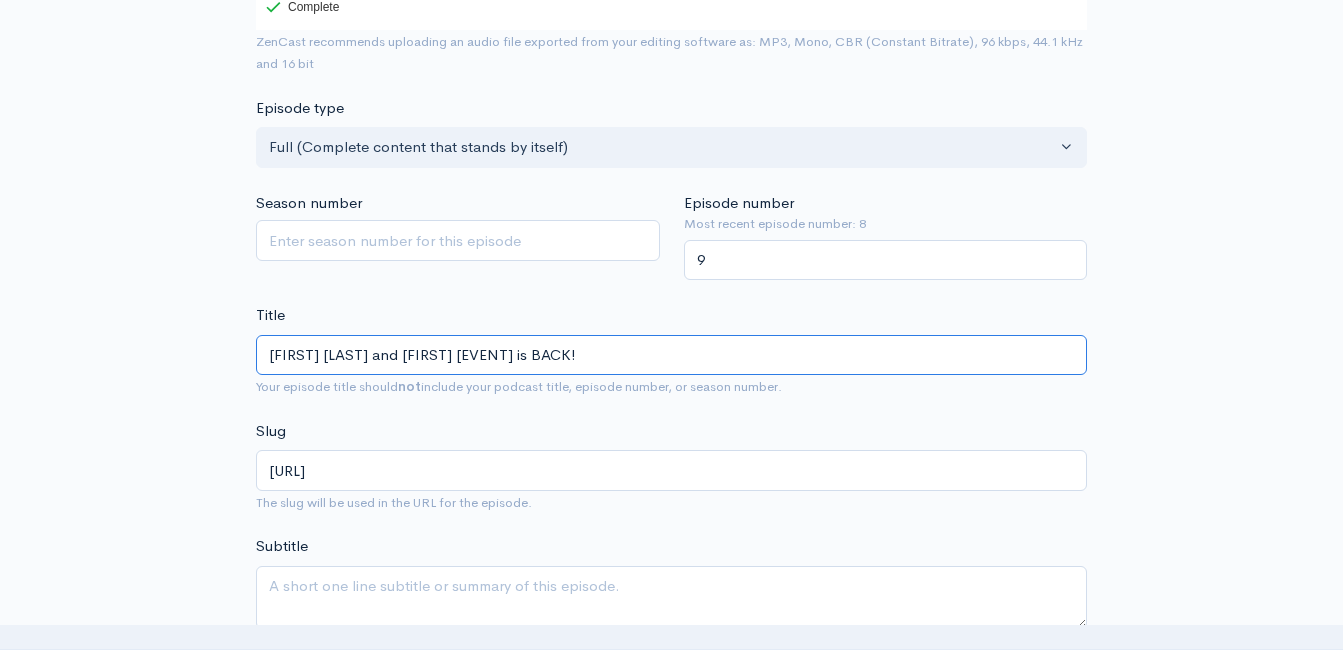 type on "[FIRST]-[LAST]-and-[FIRST]-[EVENT]-is-back" 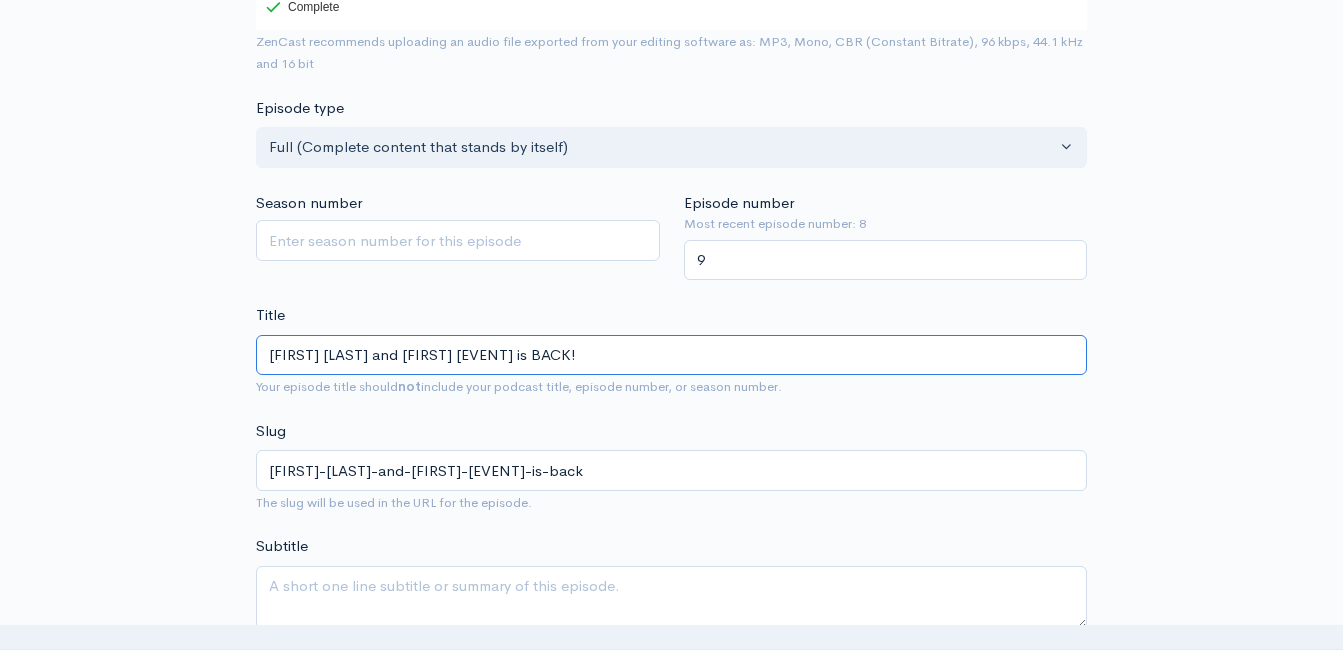 type on "[FIRST] [LAST] and [FIRST] [LAST]Beard-A-Nooga is BACK!" 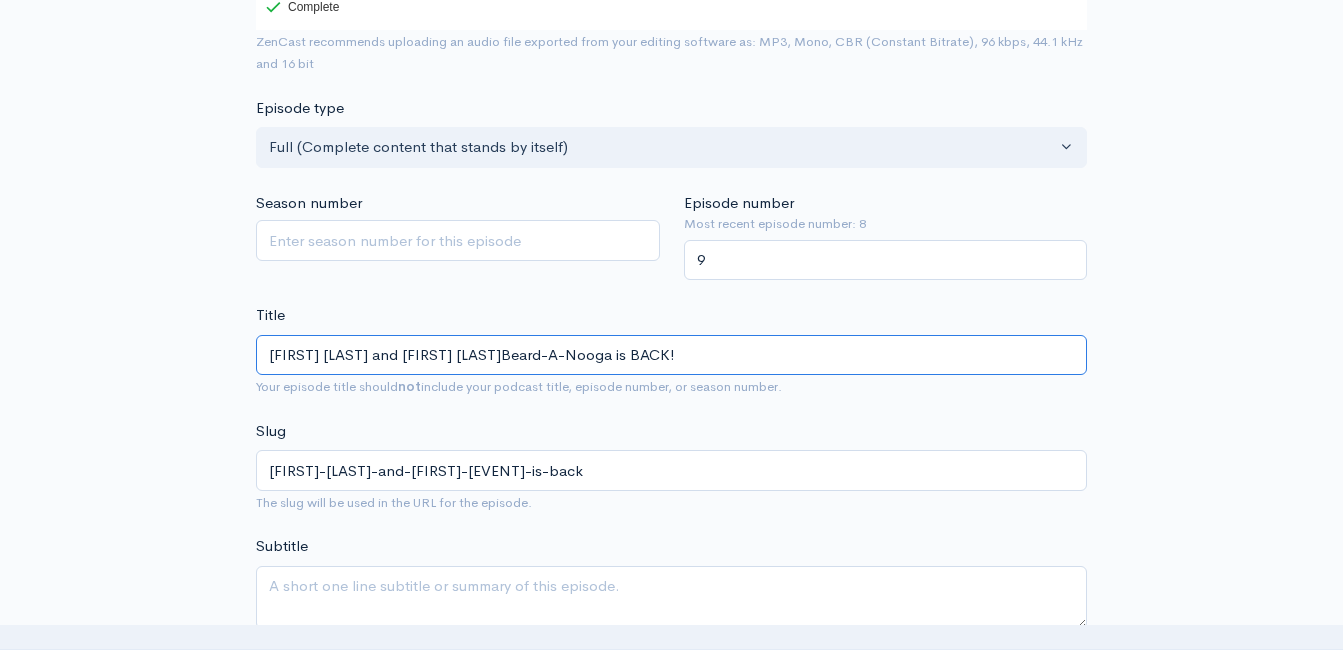 type on "russ-stoker-and-buddy-gbeard-a-nooga-is-back" 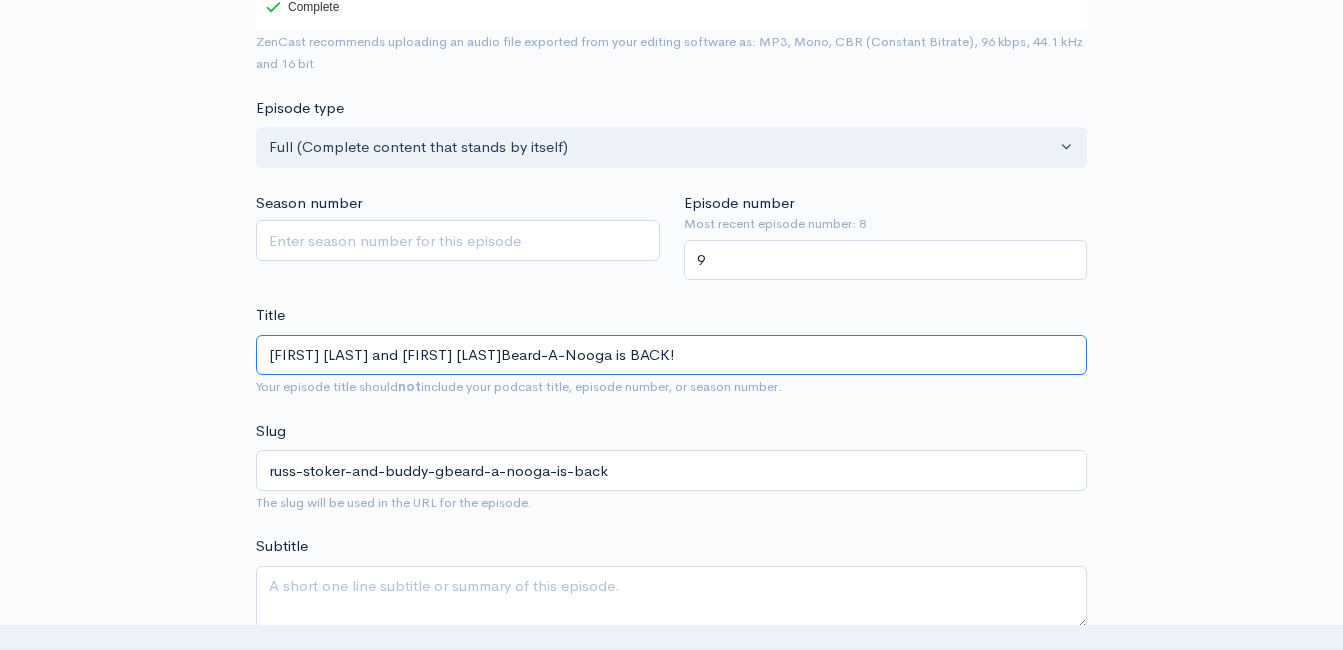 type on "[FIRST] [LAST] and [FIRST] [LAST]Beard-A-Nooga is BACK!" 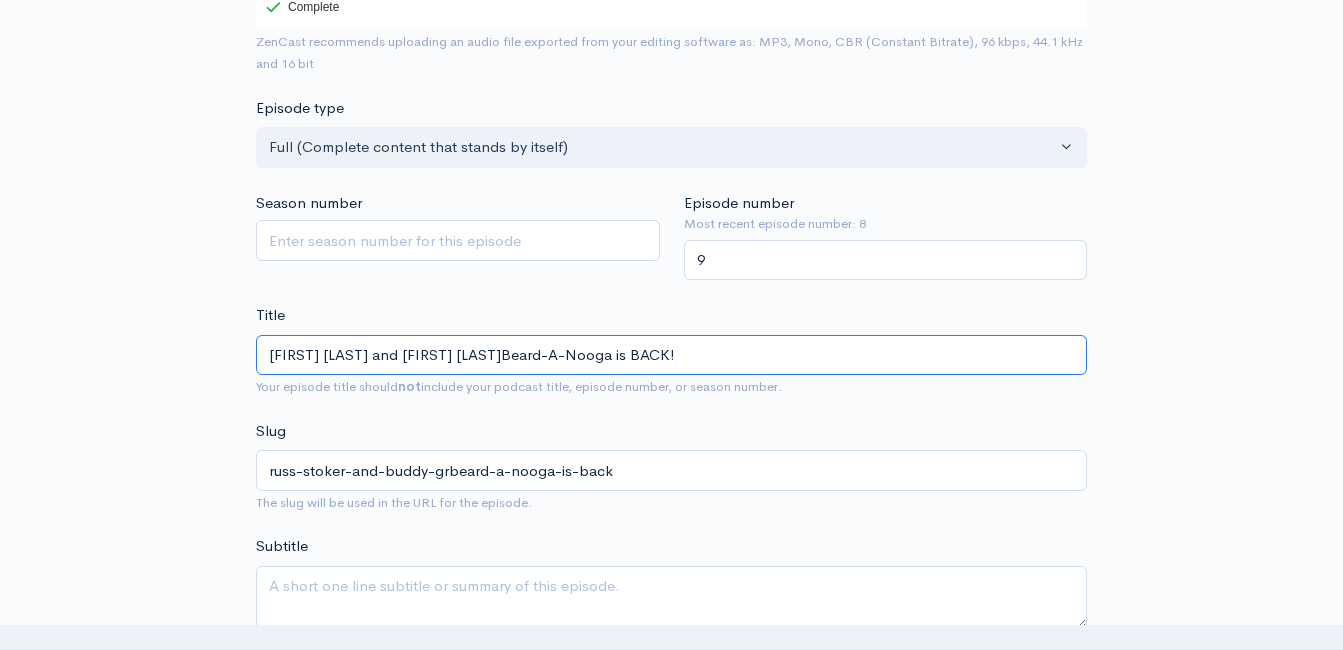 type on "[FIRST] [LAST] and [FIRST] [LAST][EVENT] is BACK!" 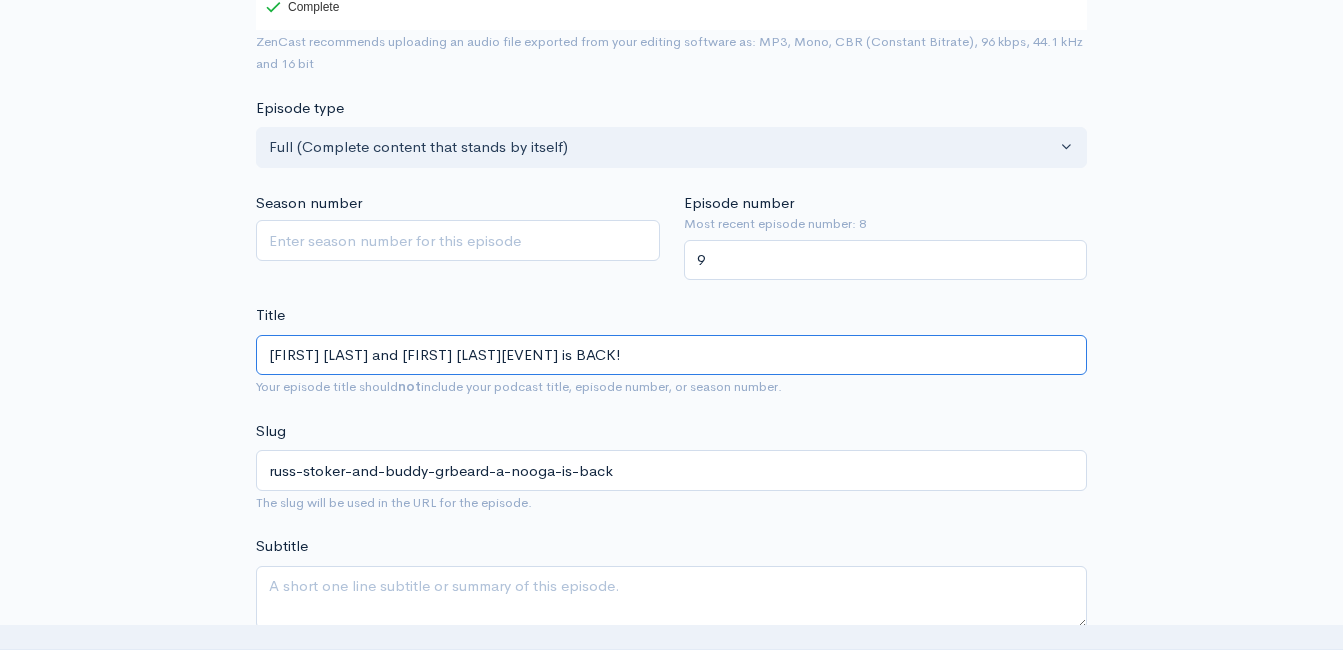 type on "[LAST]-[LAST]-[LAST]-and-[LAST]-[LAST]ribeard-a-nooga-is-back" 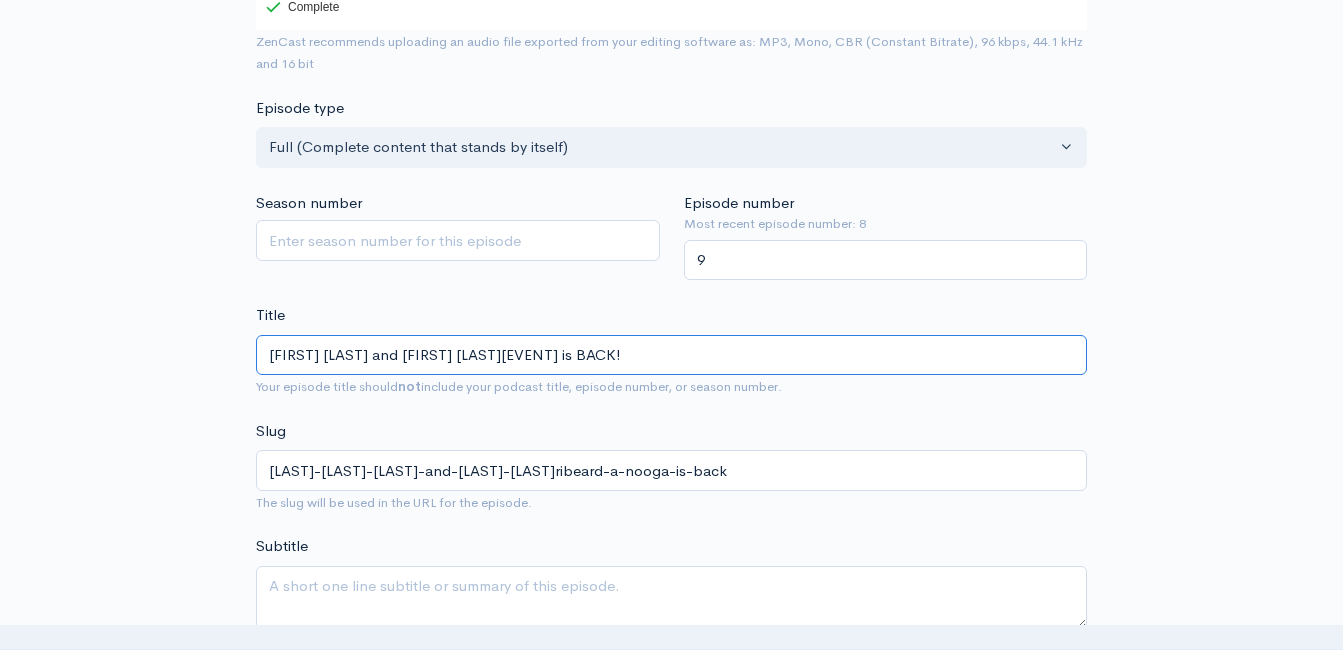 type on "[FIRST] [LAST] and [FIRST] [LAST]Beard-A-Nooga is BACK!" 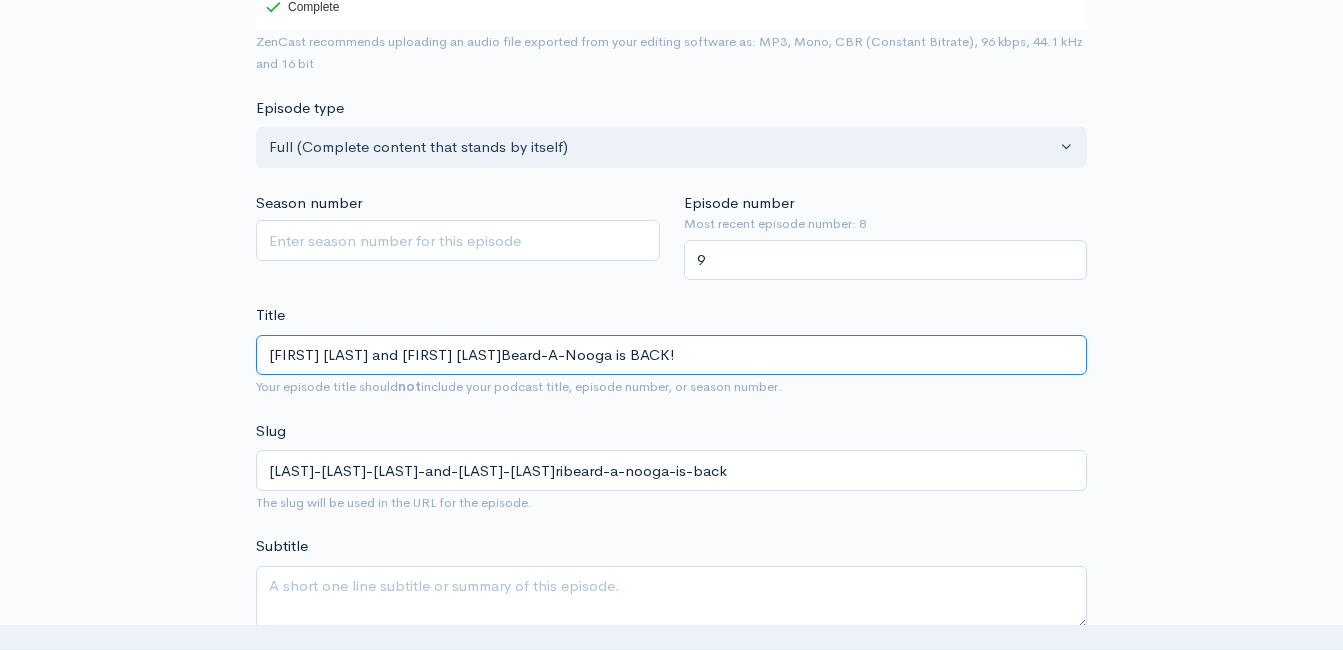 type on "[FIRST]-[LAST]-and-[FIRST]-[LAST]beard-a-nooga-is-back" 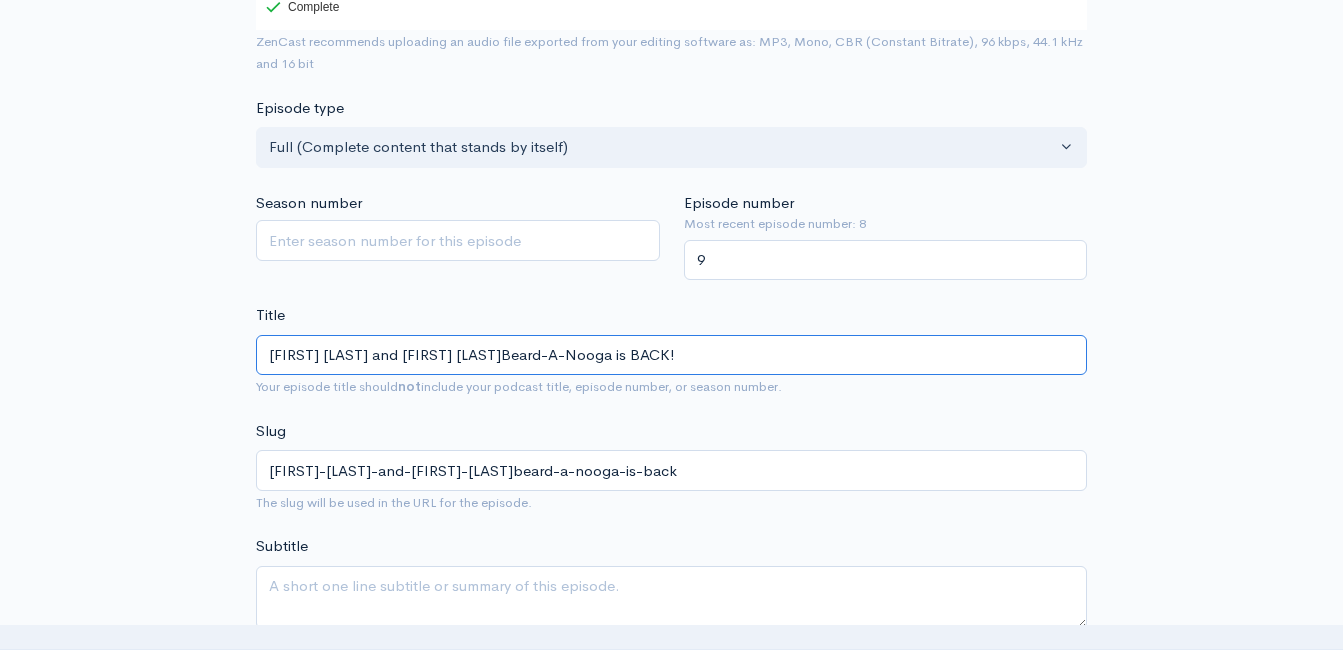 type on "[FIRST] [LAST] and [FIRST] GriffBeard-A-Nooga is BACK!" 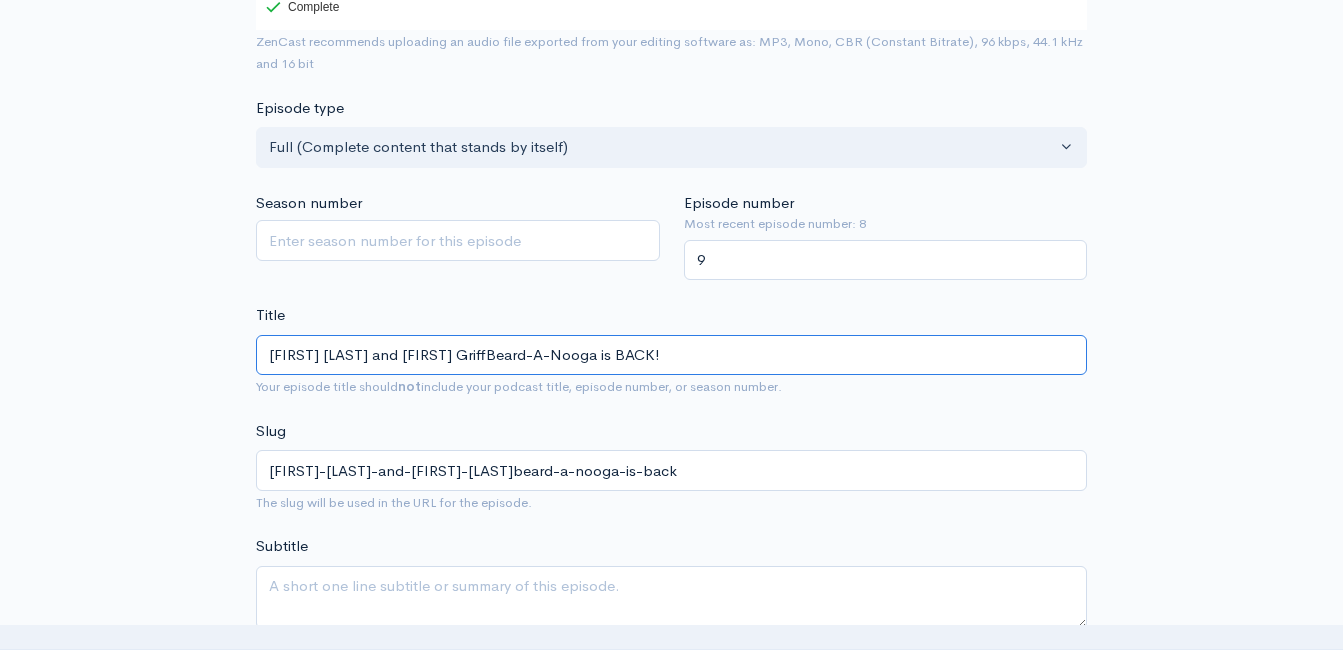 type on "[FIRST]-[LAST]-and-[FIRST]-[LAST][EVENT] is back" 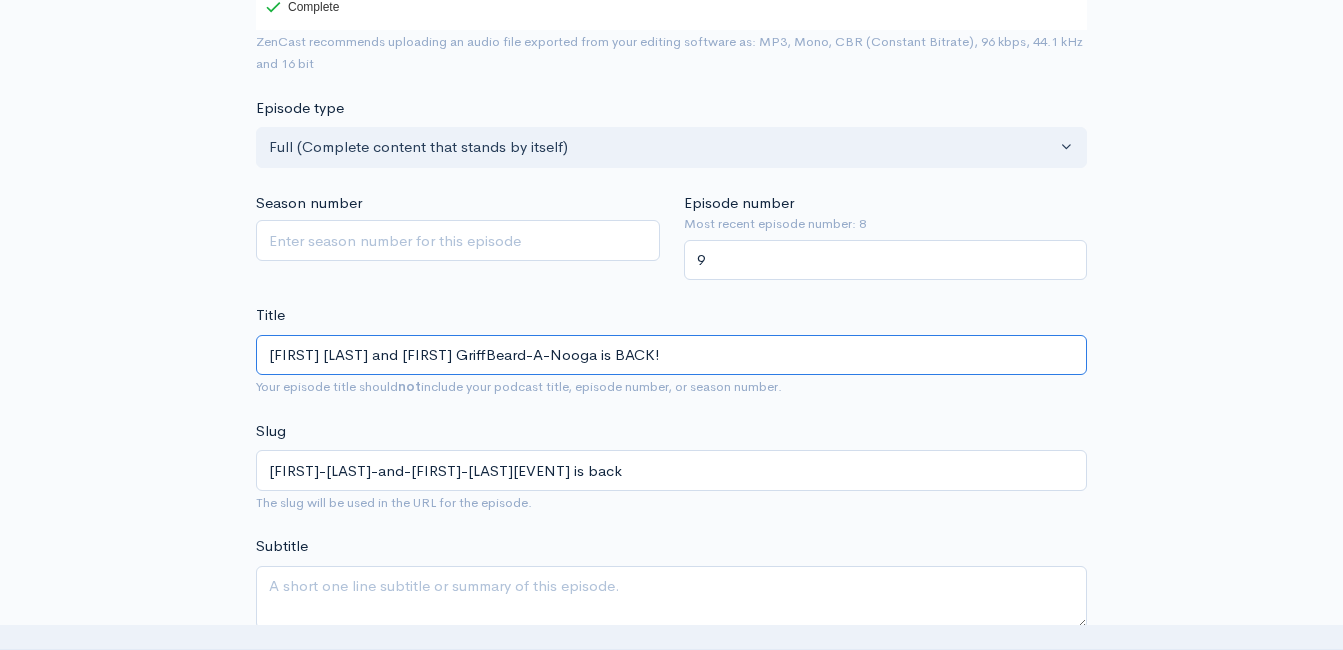 type on "[NAME] and [NAME]Beard-A-Nooga is BACK!" 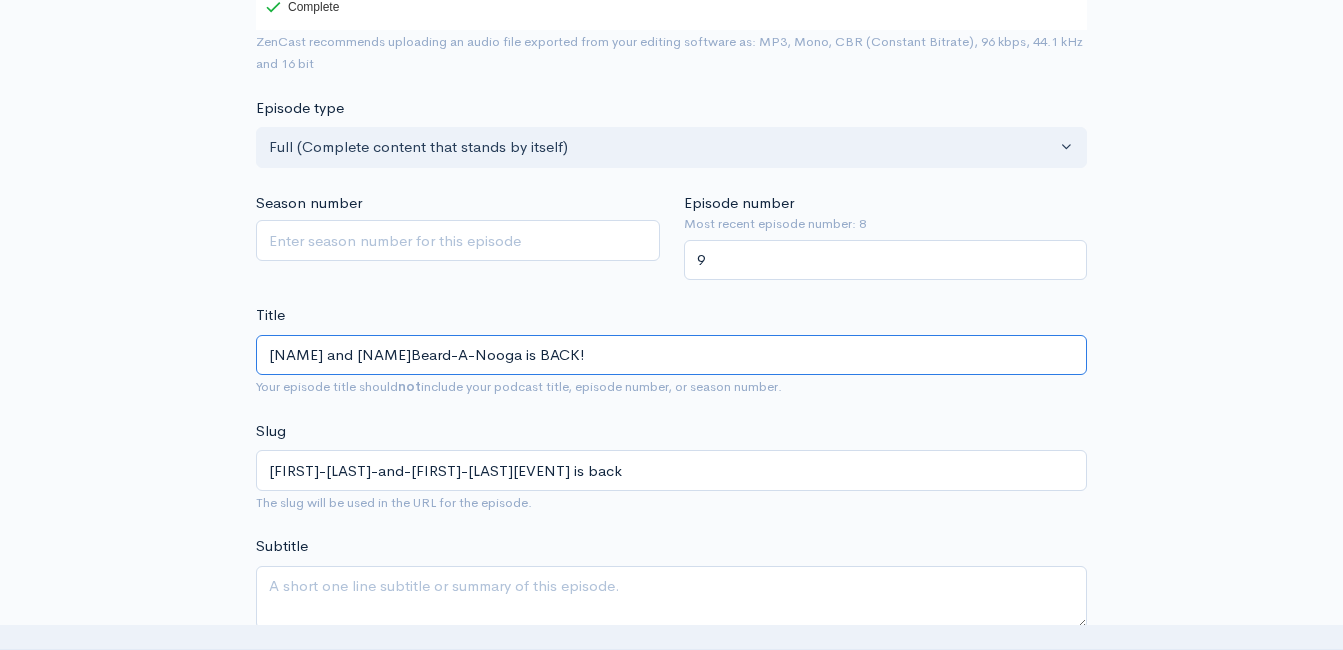type on "[NAME] and [NAME]beard-a-nooga-is-back" 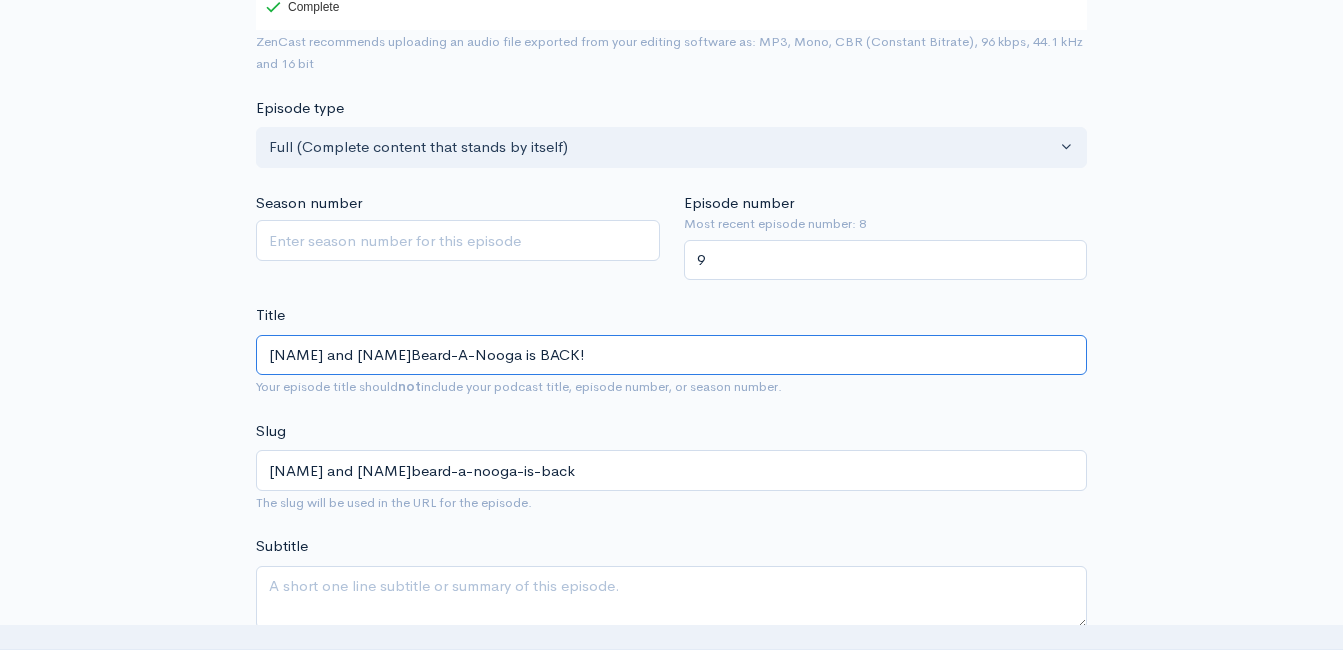 type on "[FIRST] [LAST][EVENT] is BACK!" 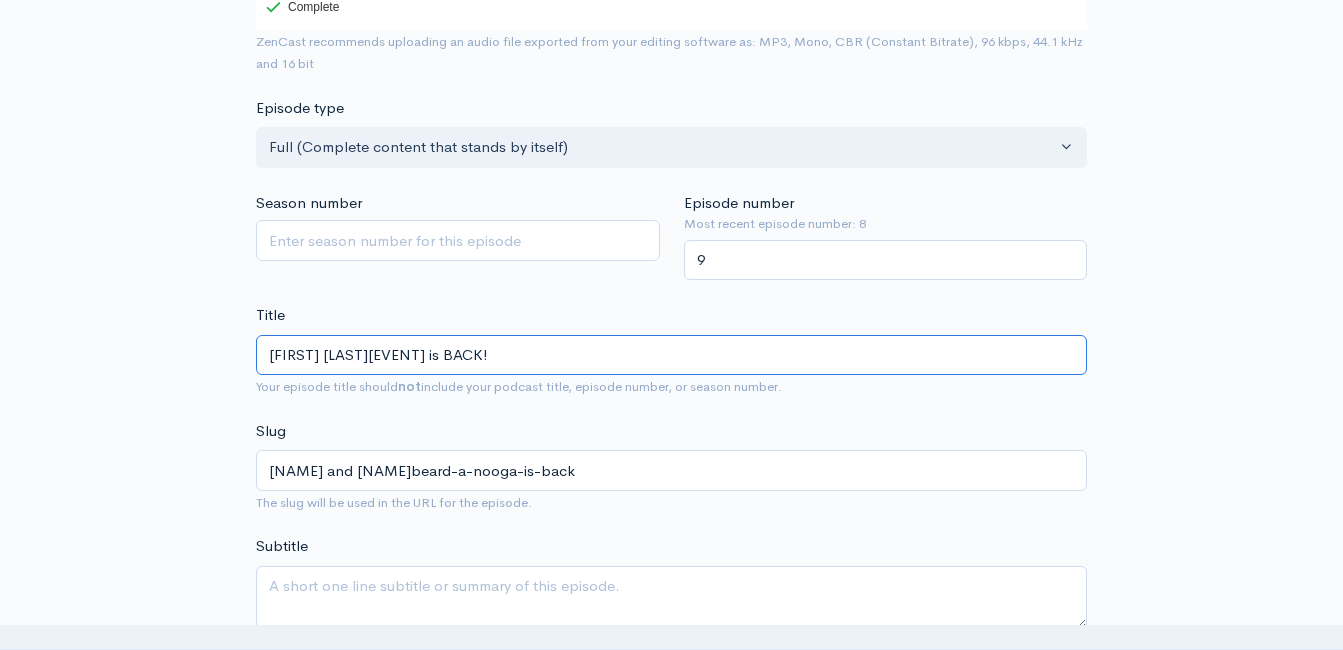 type on "[FIRST]-[LAST]-and-[FIRST]-[LAST]beard-a-nooga-is-back" 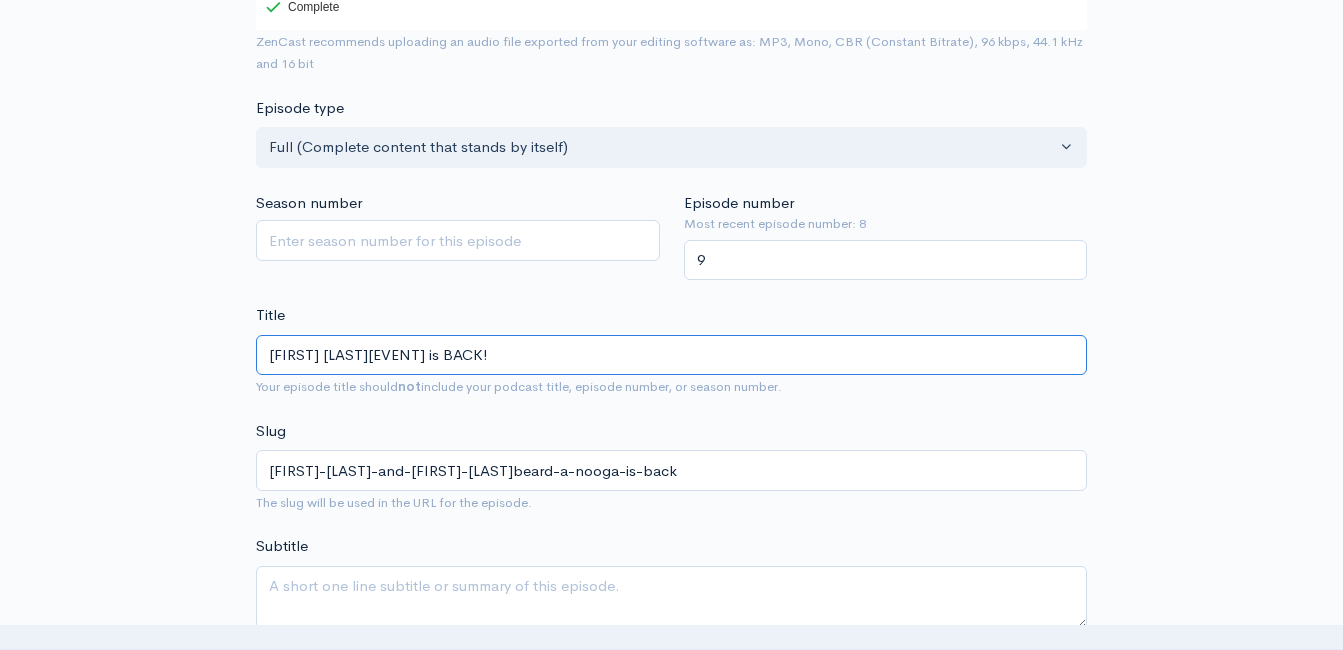 type on "[FIRST] [LAST] and [FIRST] [LAST][EVENT] is BACK!" 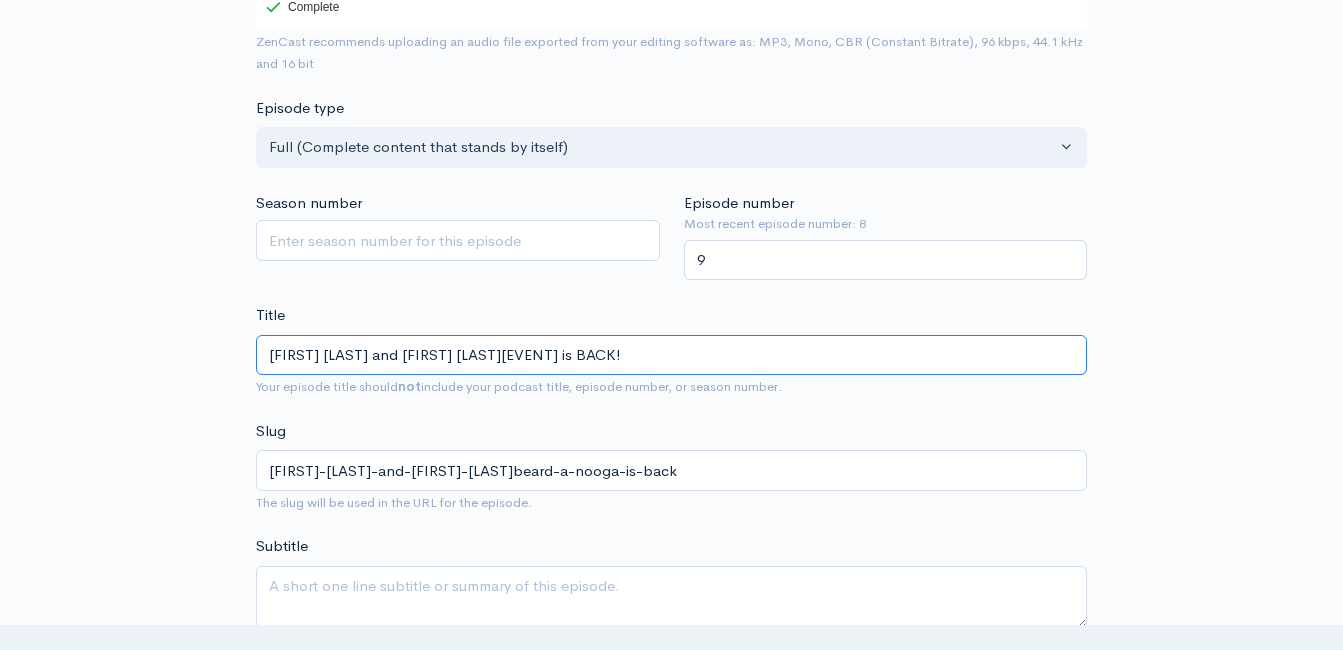 type on "[LAST]-[LAST]-[LAST]-and-[LAST]-[LAST]beard-a-nooga-is-back" 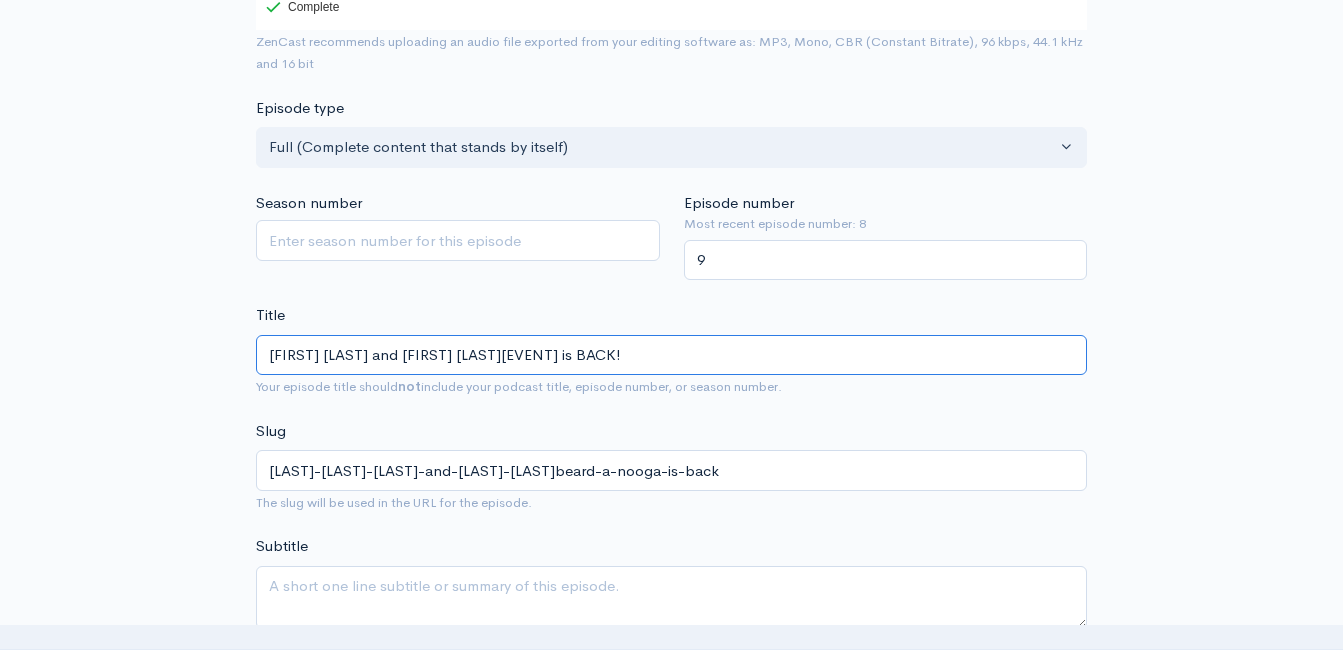 type on "[FIRST] [LAST] and [FIRST] [LAST] Beard-A-Nooga is BACK!" 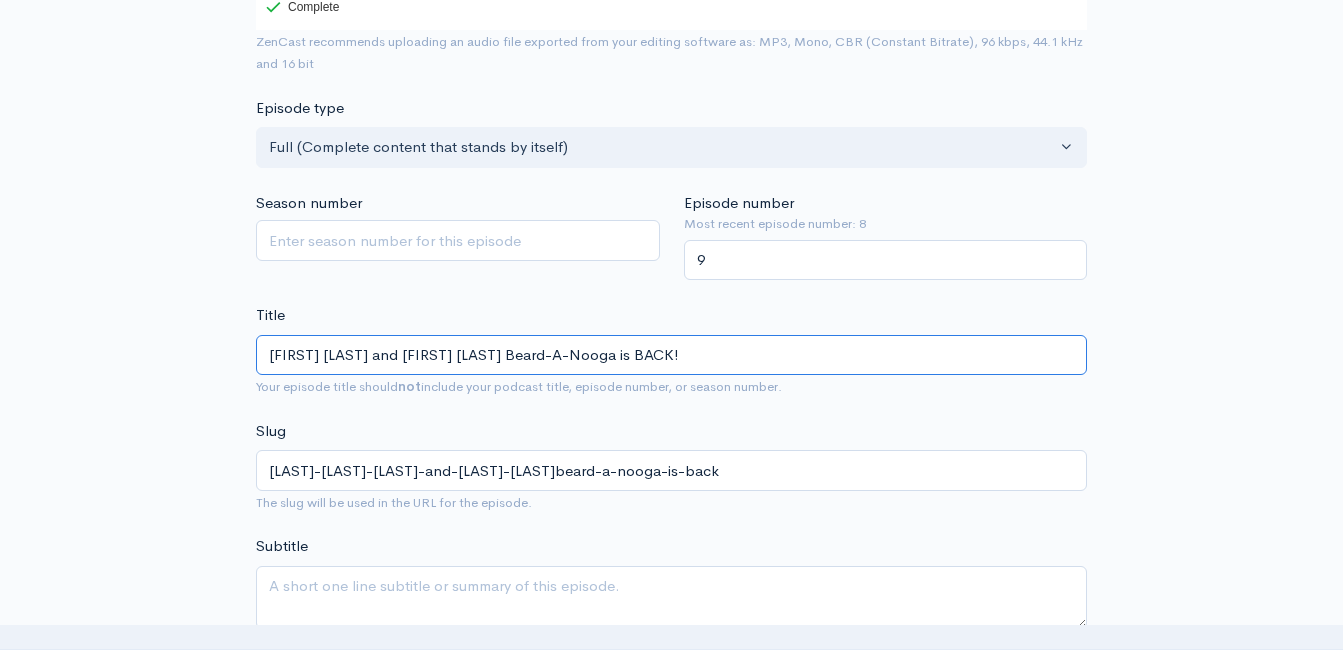 type on "[NAME] and [NAME]beard-a-nooga-is-back" 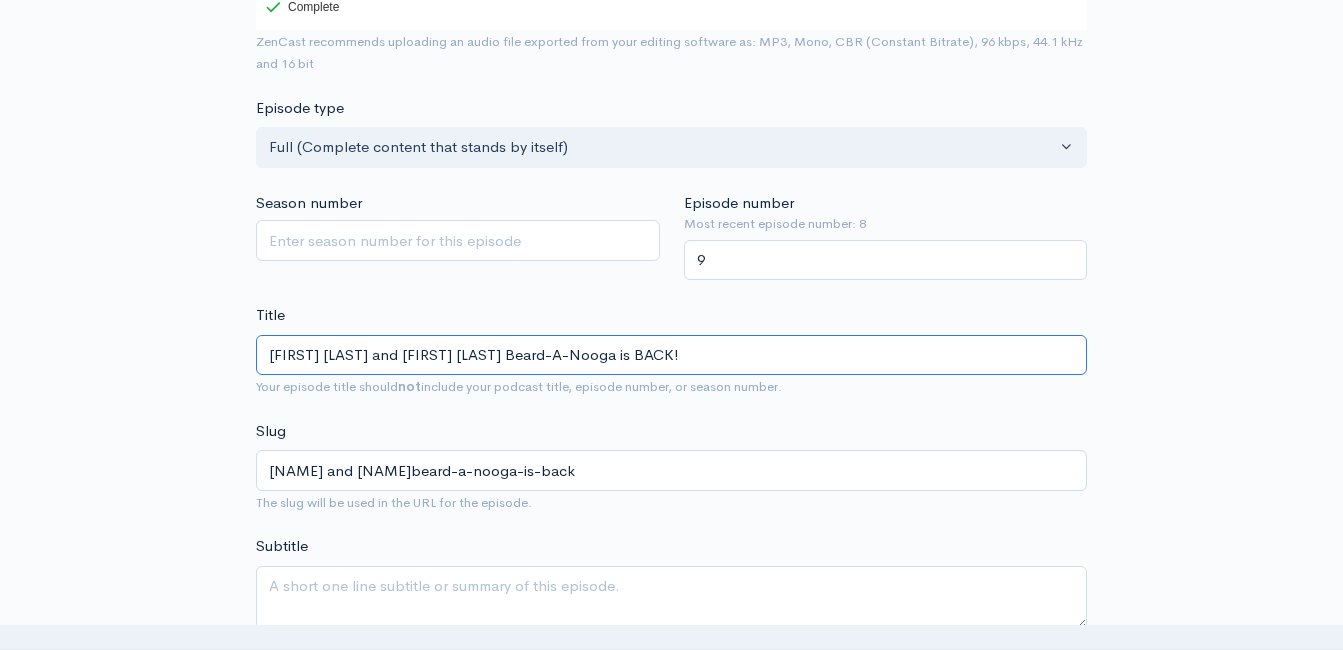 type on "[FIRST] [LAST] and [FIRST] [LAST] I[EVENT] is BACK!" 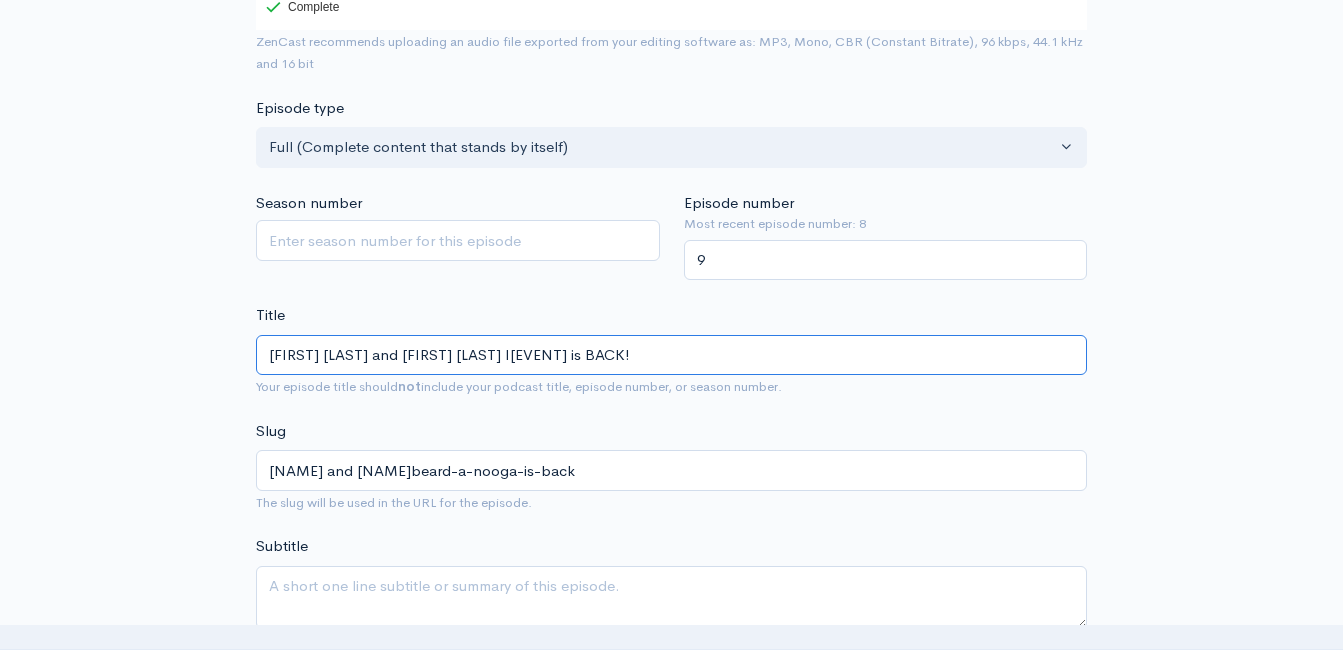 type on "[FIRST]-[LAST]-and-[FIRST]-[LAST]-i[EVENT] is back" 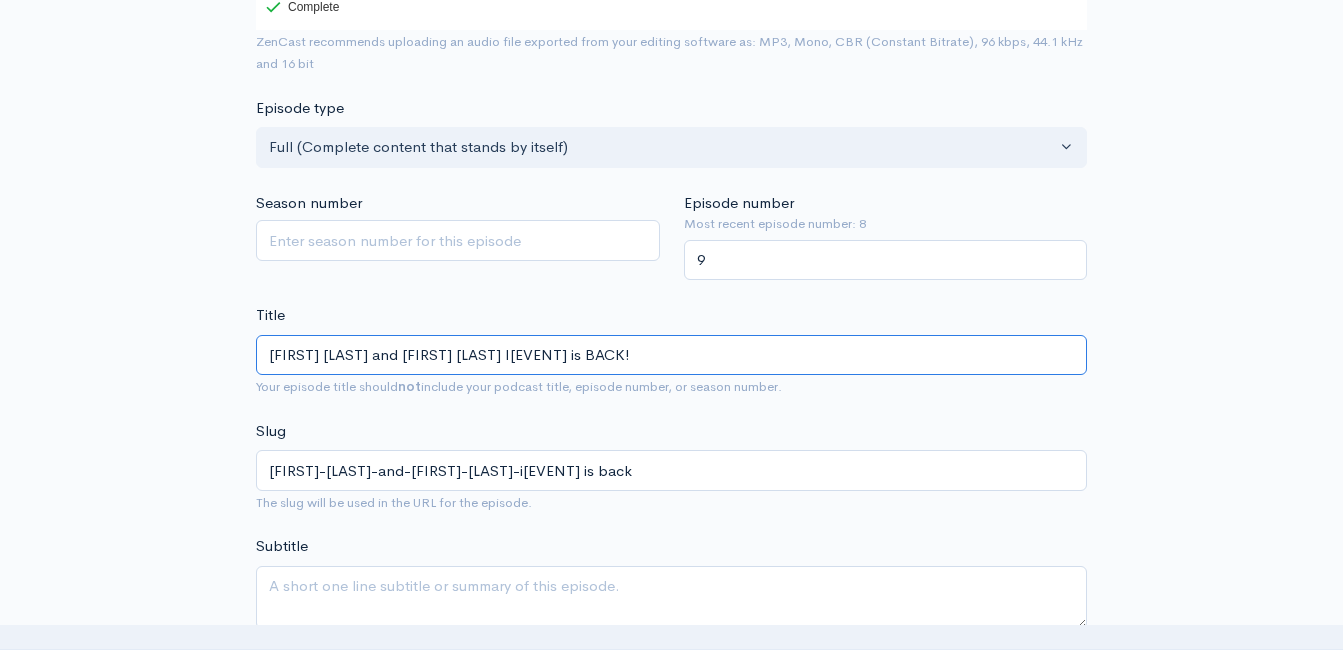type on "[FIRST] [LAST] and [FIRST] [LAST] In[EVENT] is BACK!" 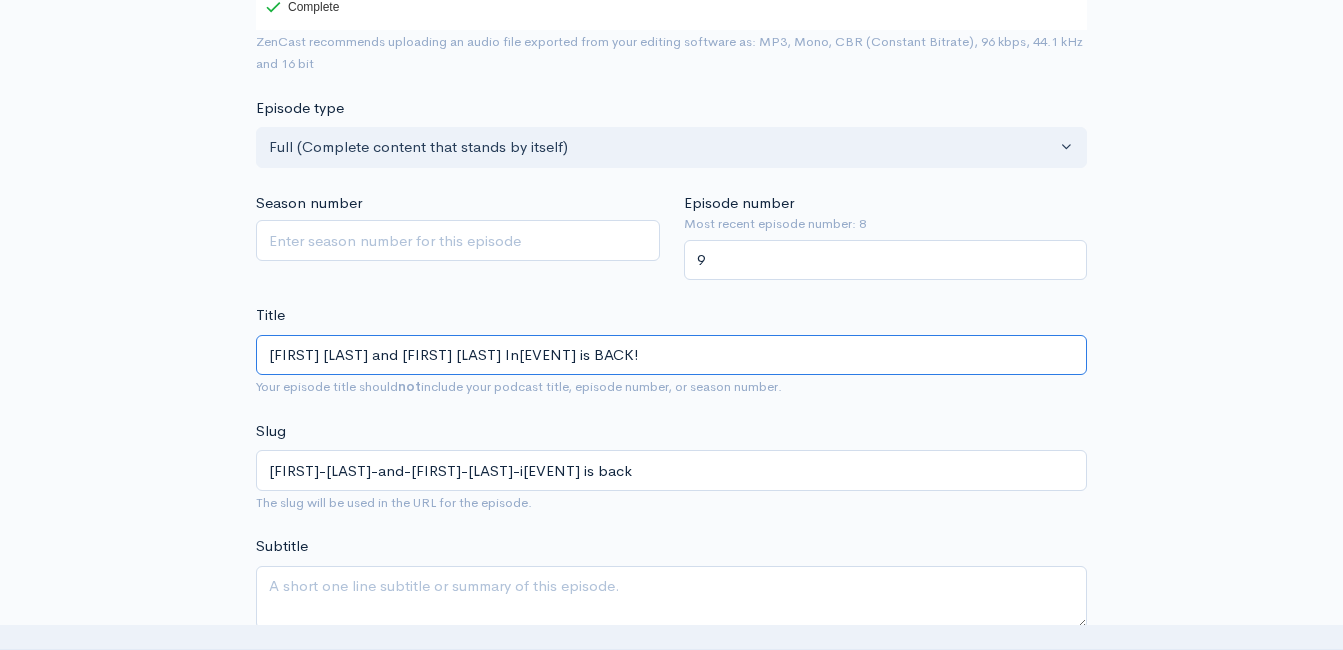 type on "russ-stoker-and-buddy-griffith-inbeard-a-nooga-is-back" 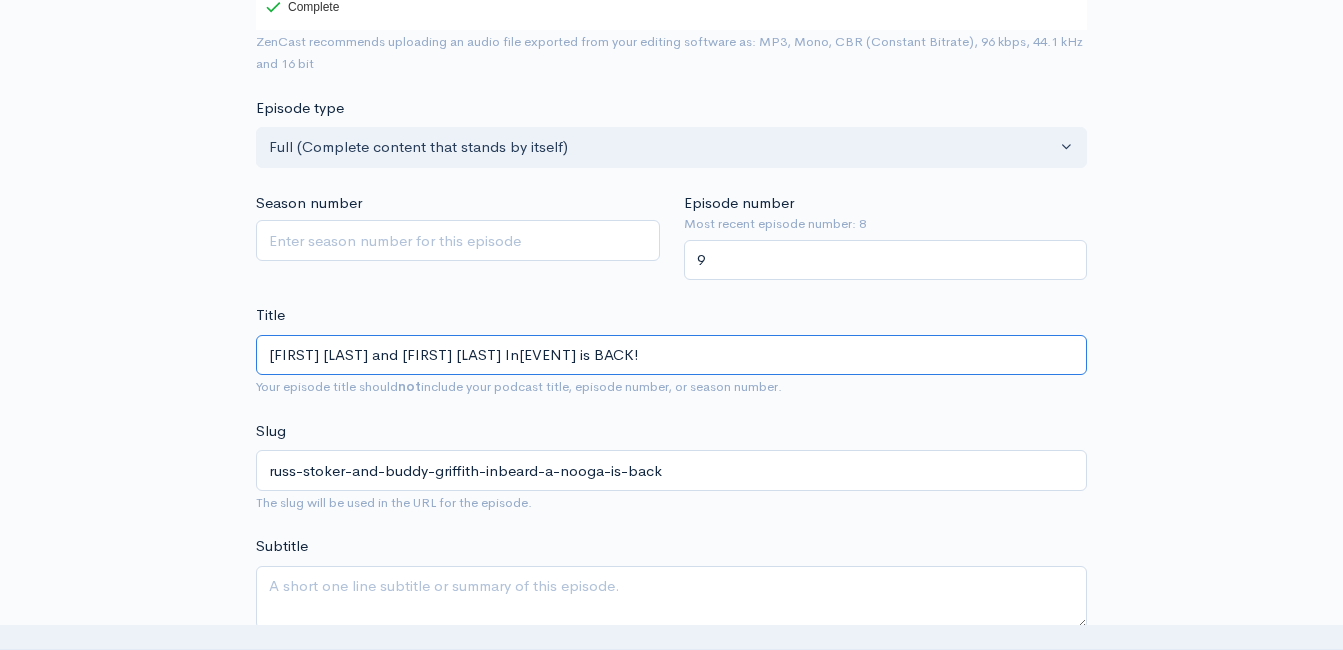 type on "[FIRST] [LAST] and [FIRST] [LAST] In-Beard-A-Nooga is BACK!" 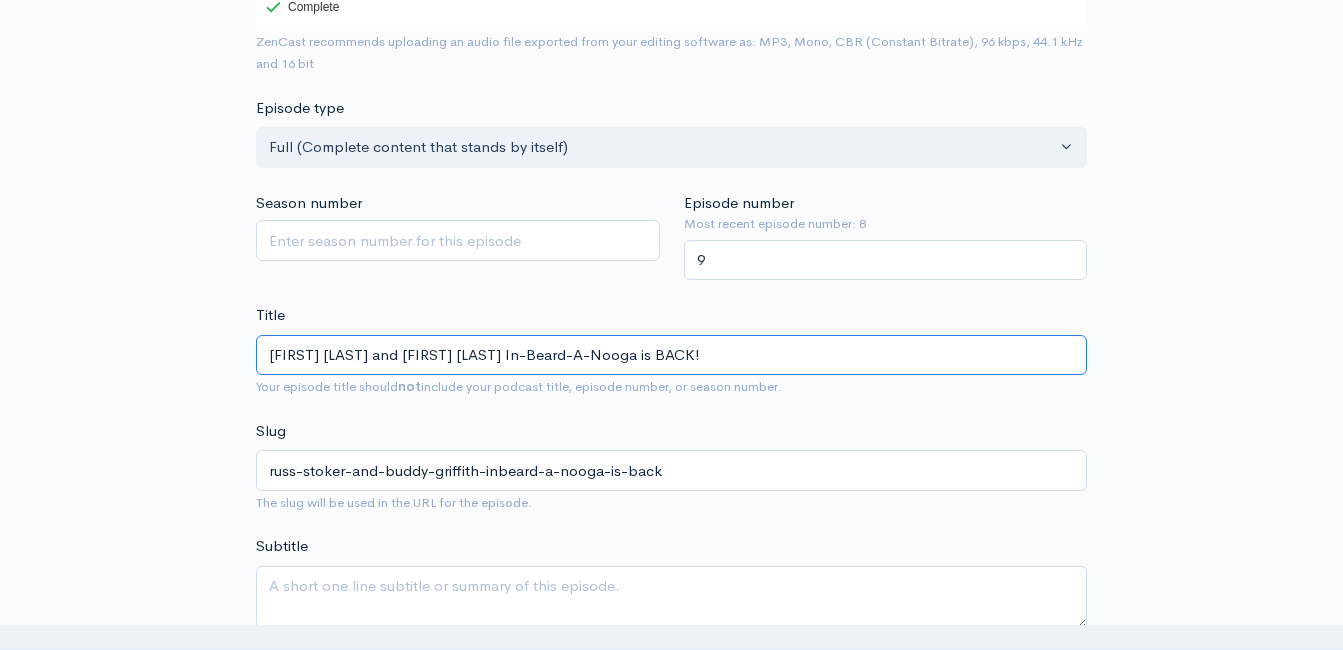 type on "[FIRST]-[LAST]-and-[FIRST]-[LAST]-in-[EVENT]-is-back" 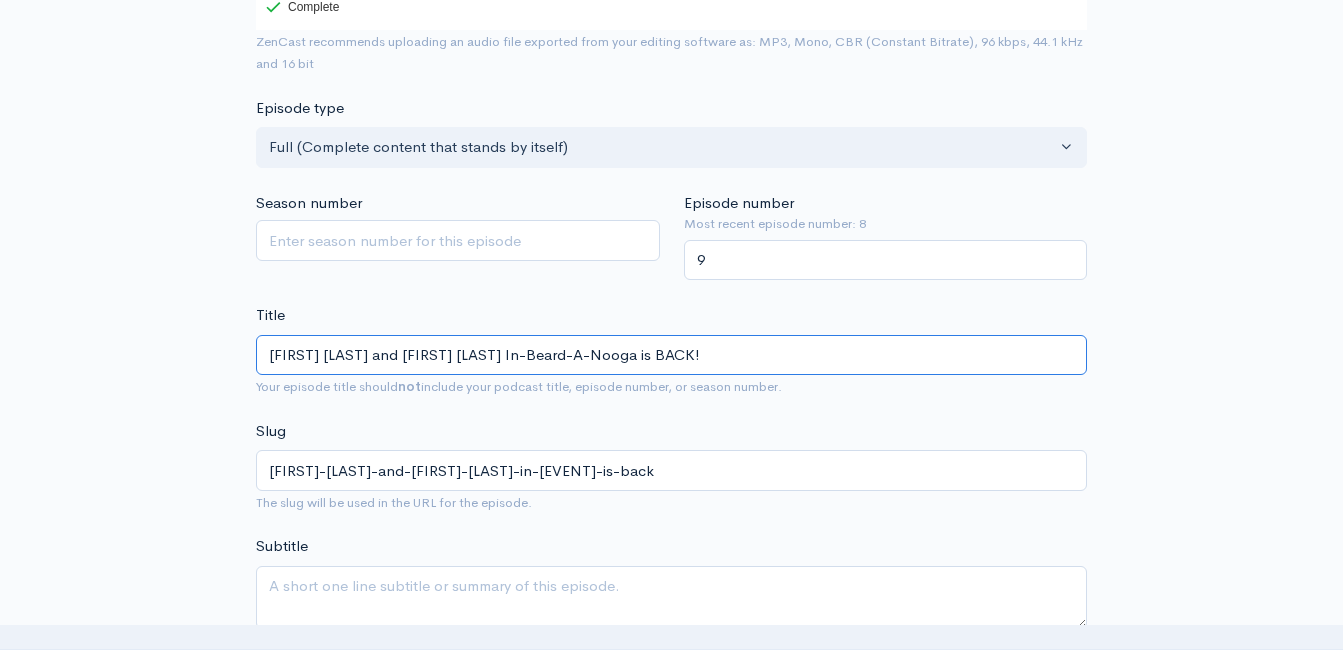 type on "[NAME] and [NAME] In-SBeard-A-Nooga is BACK!" 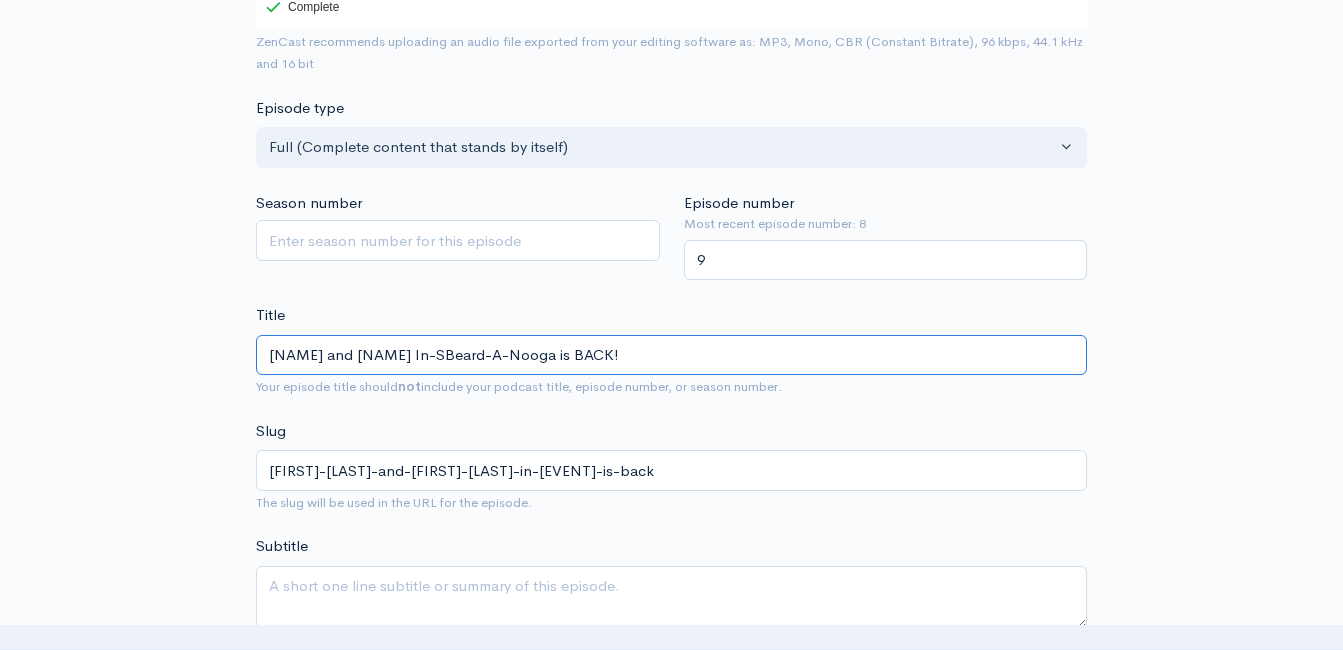 type on "russ-stoker-and-buddy-griffith-in-sbeard-a-nooga-is-back" 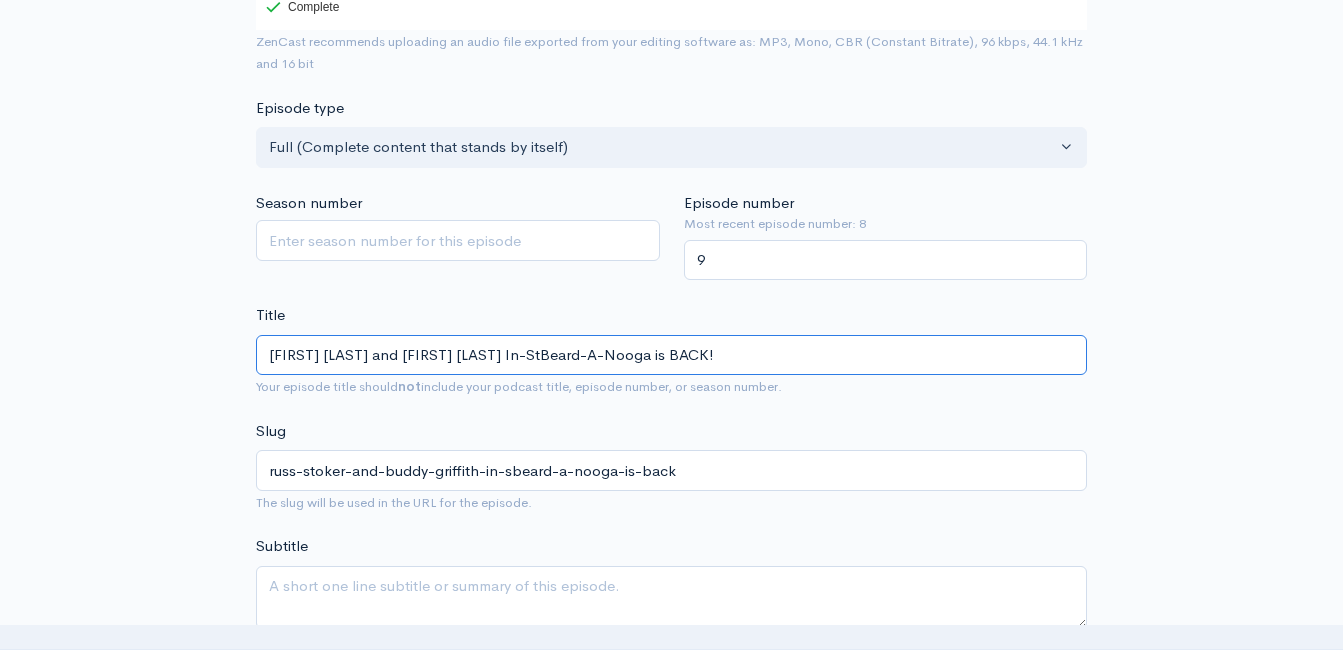 type on "[FIRST] [LAST] and [FIRST] [LAST] In-StuBeard-A-Nooga is BACK!" 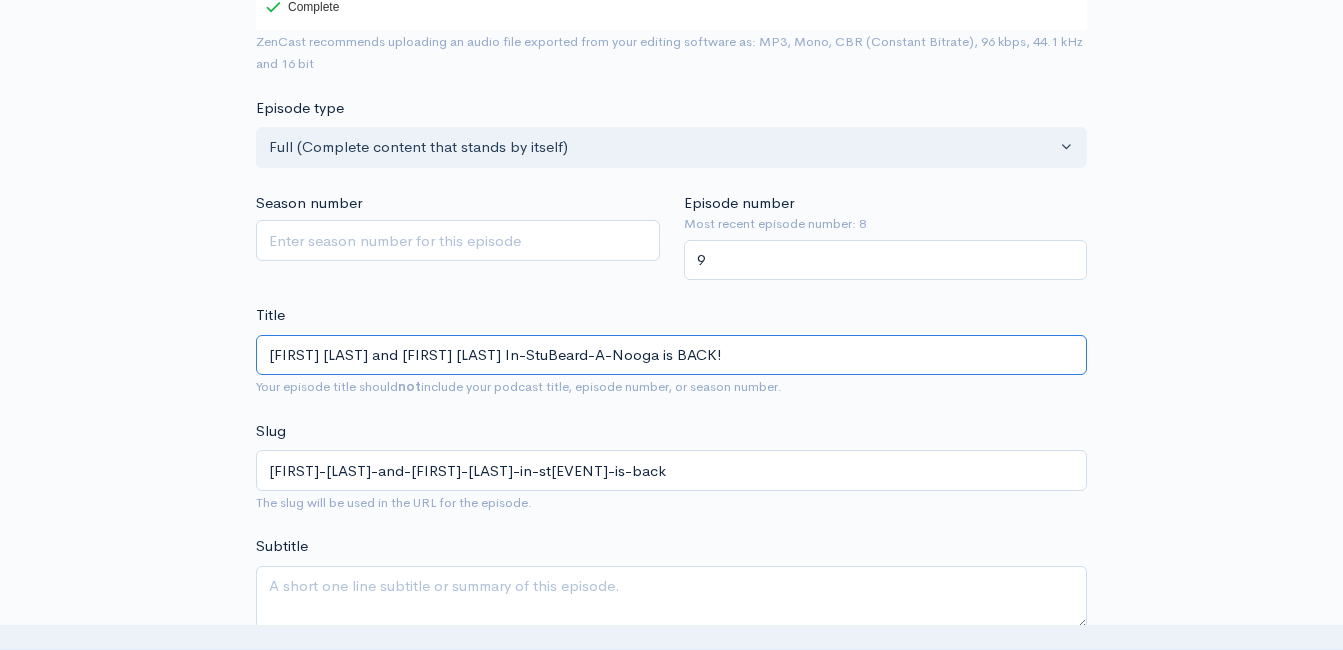 type on "[LAST] [LAST] and [FIRST] [LAST] In-StudBeard-A-Nooga is BACK!" 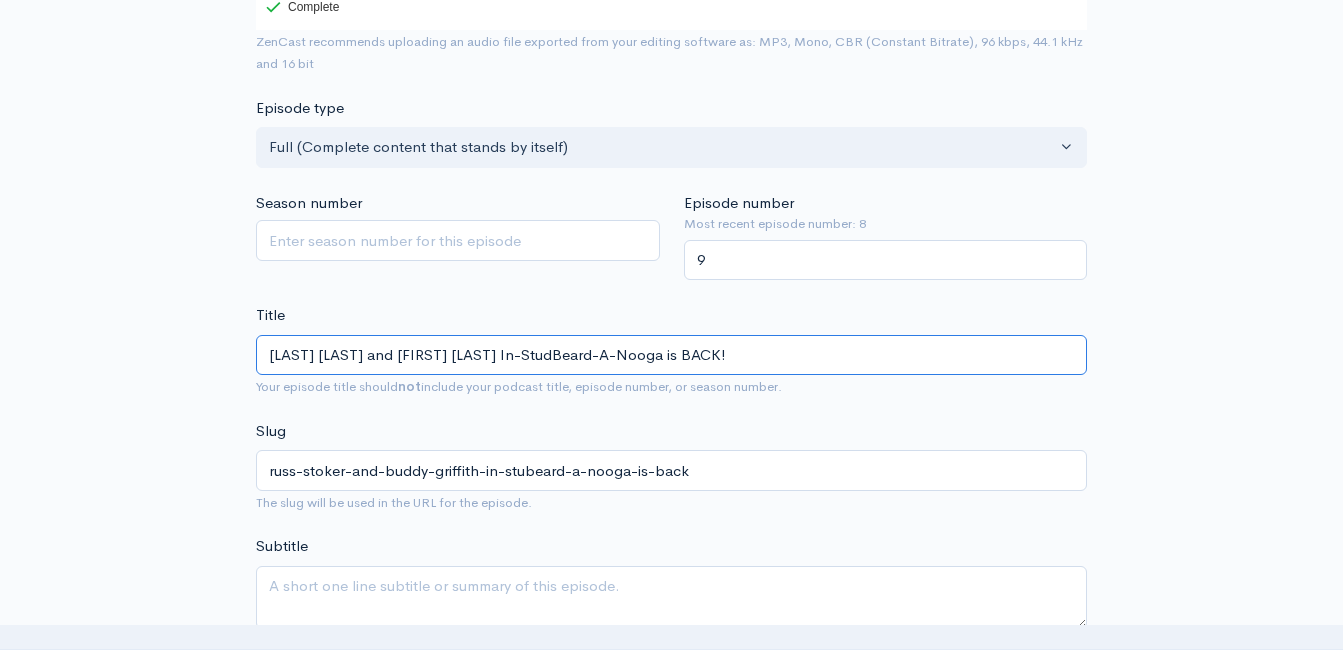 type on "[FIRST]-[LAST]-and-[FIRST]-[LAST]-in-studbeard-a-nooga-is-back" 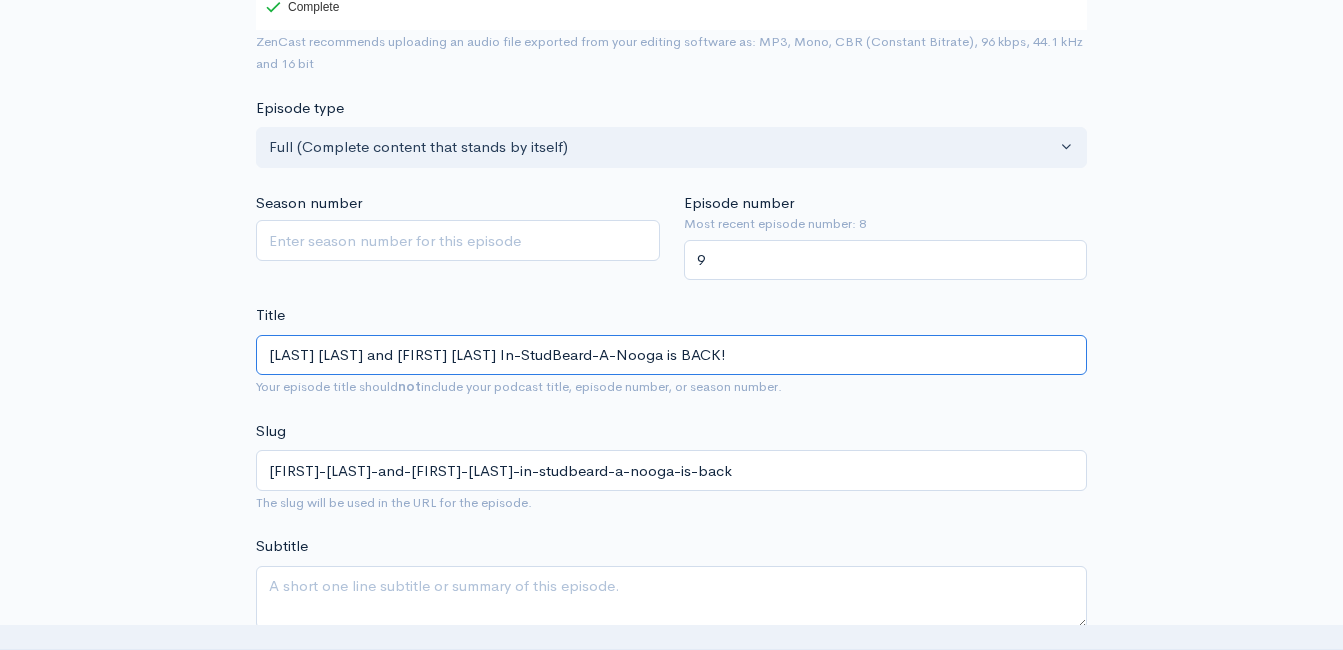 type on "[FIRST] [LAST] and [FIRST] [LAST] In-StudioToBeard-A-Nooga is BACK!" 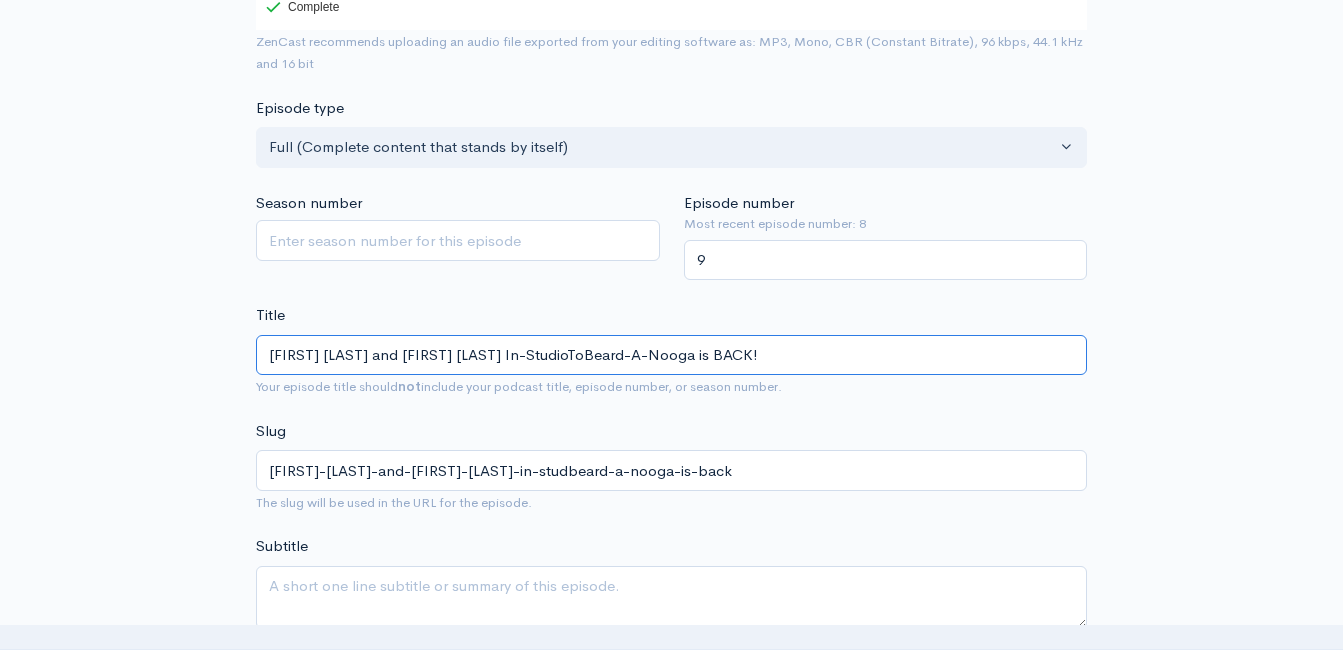 type on "russ-stoker-and-buddy-griffith-in-studibeard-a-nooga-is-back" 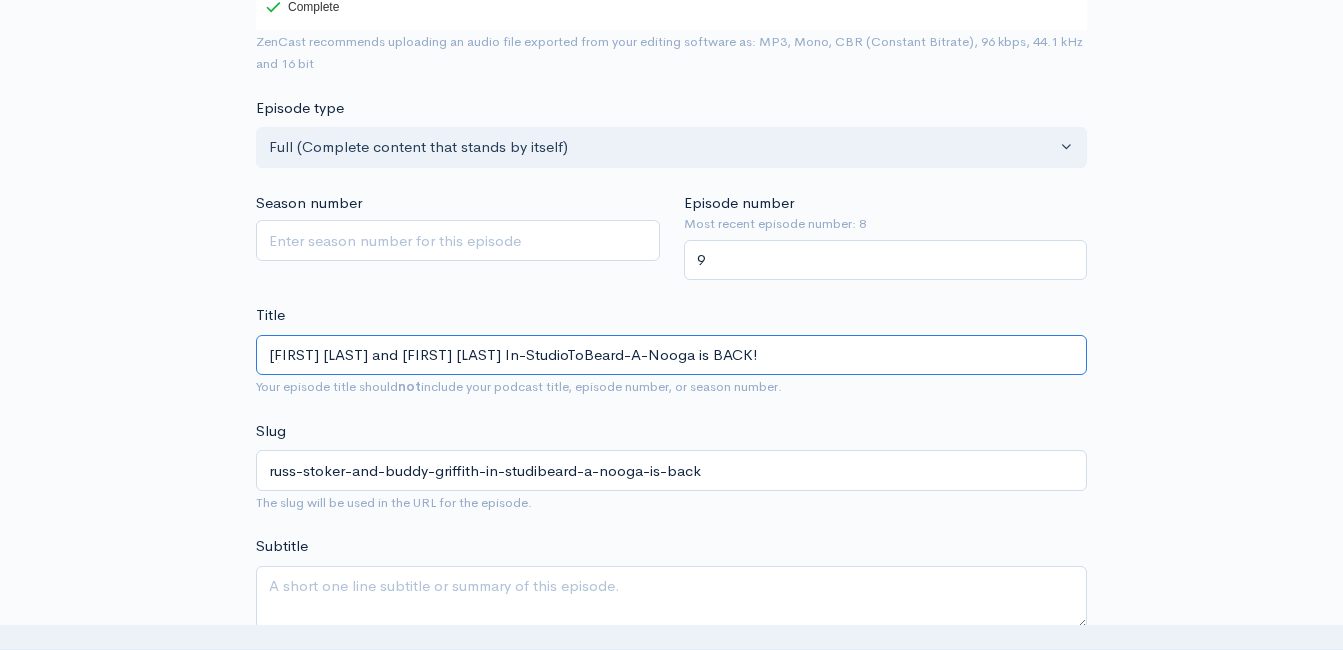 type on "[FIRST] [LAST] and [FIRST] [LAST] In-Studio[EVENT] is BACK!" 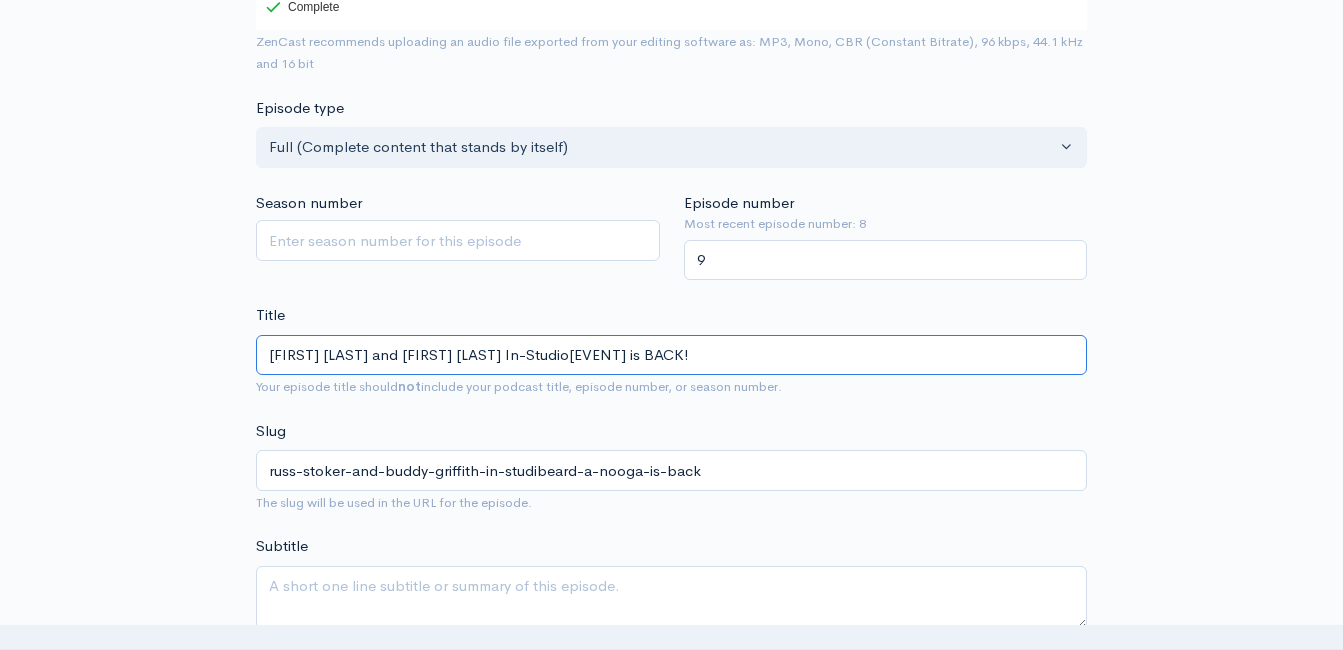 type on "[FIRST]-[LAST]-and-[FIRST]-[LAST]-in-studio[EVENT] is back" 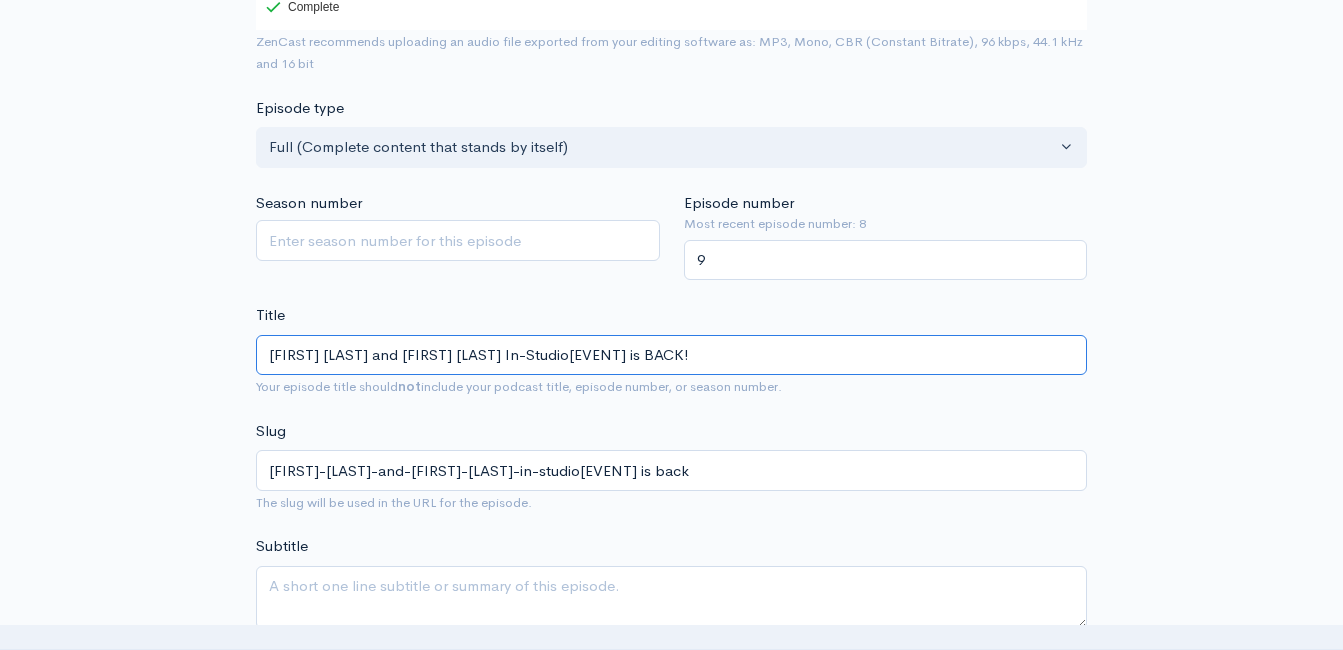 type on "[FIRST] [LAST] and [FIRST] [LAST] In-Studio [EVENT] is BACK!" 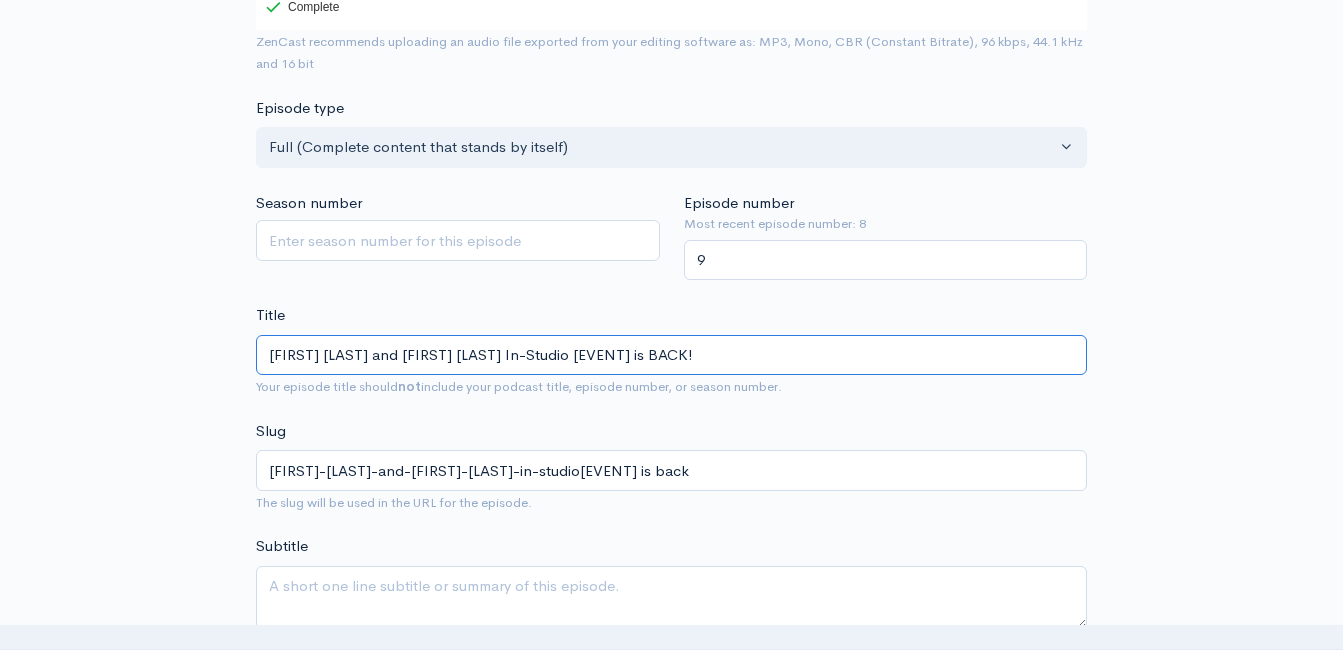 type on "russ-stoker-and-buddy-griffith-in-studio-beard-a-nooga-is-back" 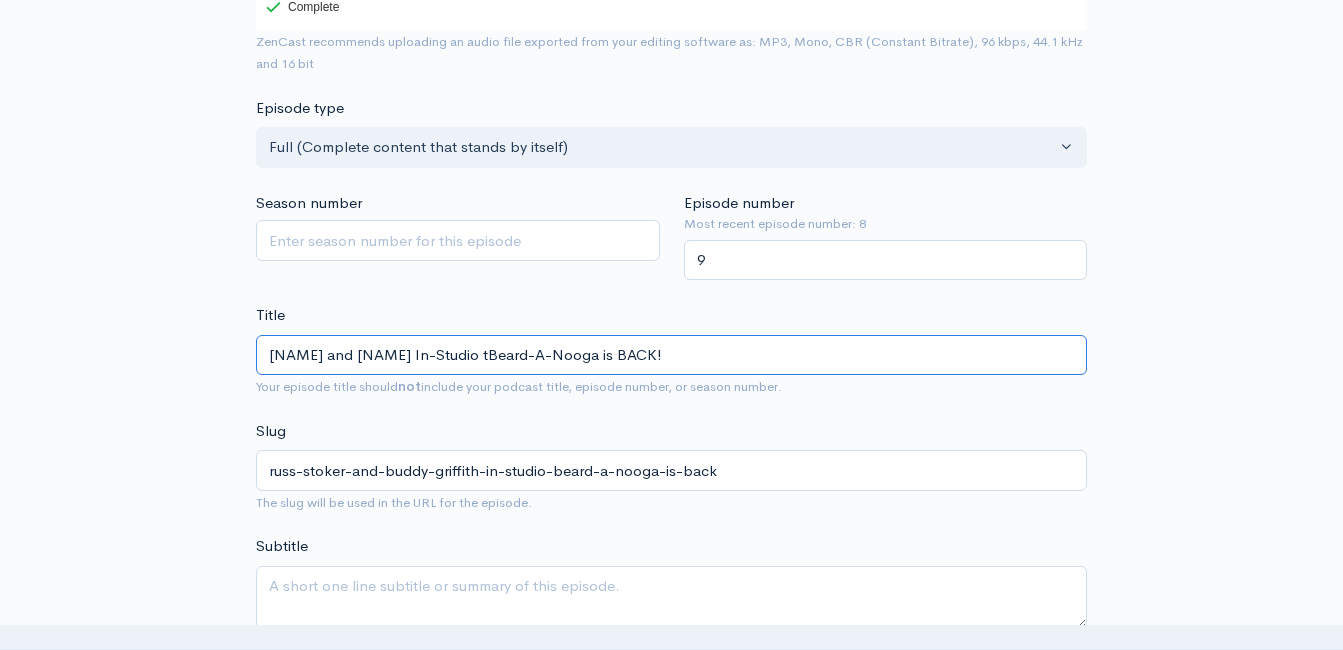 type on "[FIRST] [LAST] and [FIRST] [LAST] In-StudioToBeard-A-Nooga is BACK!" 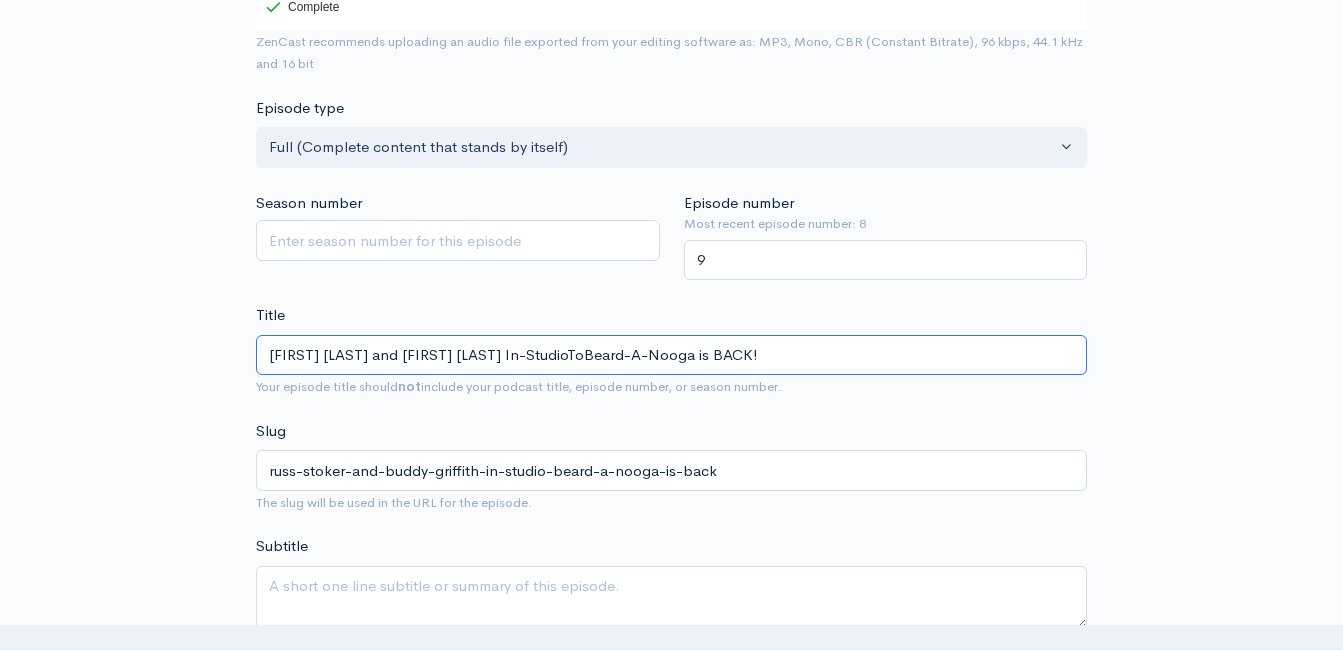 type on "[NAME] and [NAME] in-studio tobeard-a-nooga-is-back" 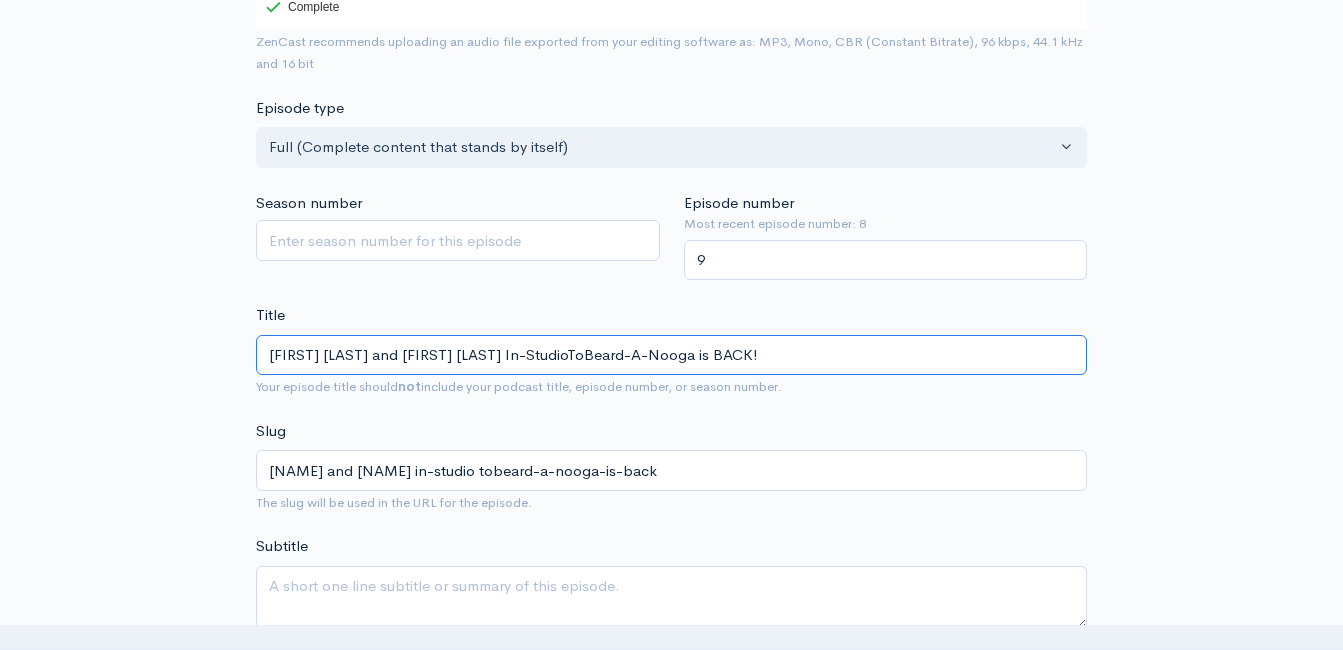 type on "[FIRST] [LAST] and [FIRST] [LAST] In-Studio to [EVENT] is BACK!" 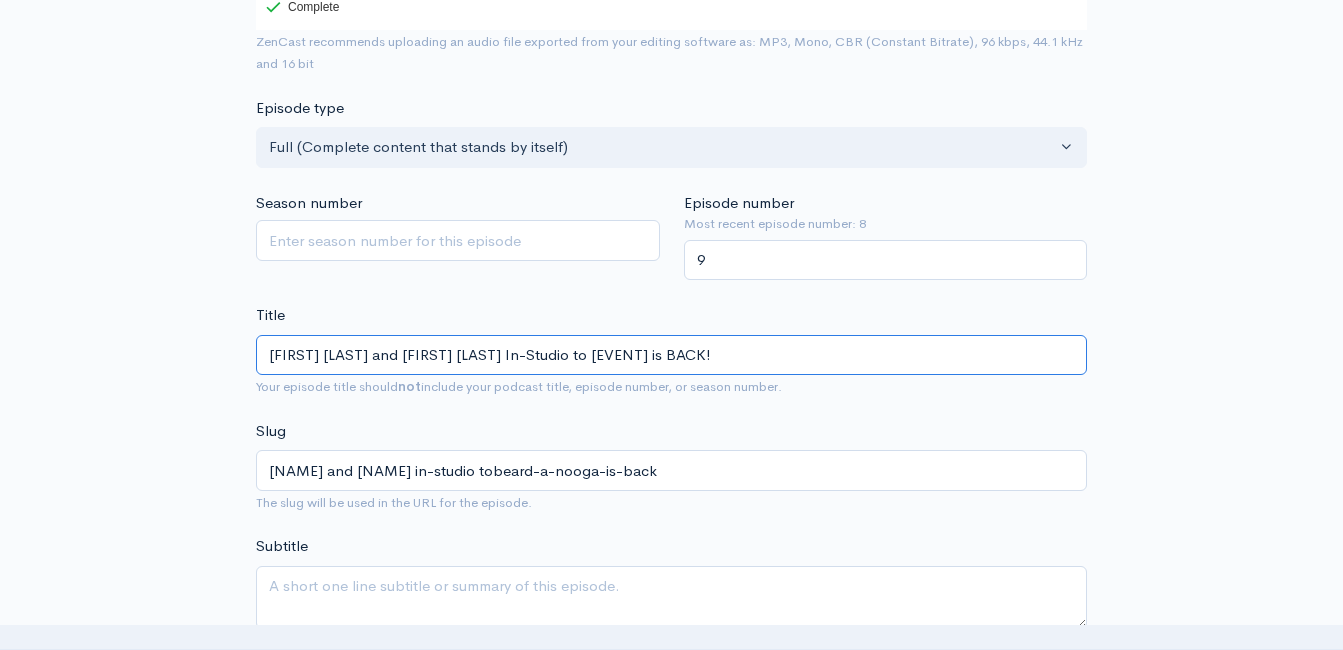 type on "russ-stoker-and-buddy-griffith-in-studio-to-beard-a-nooga-is-back" 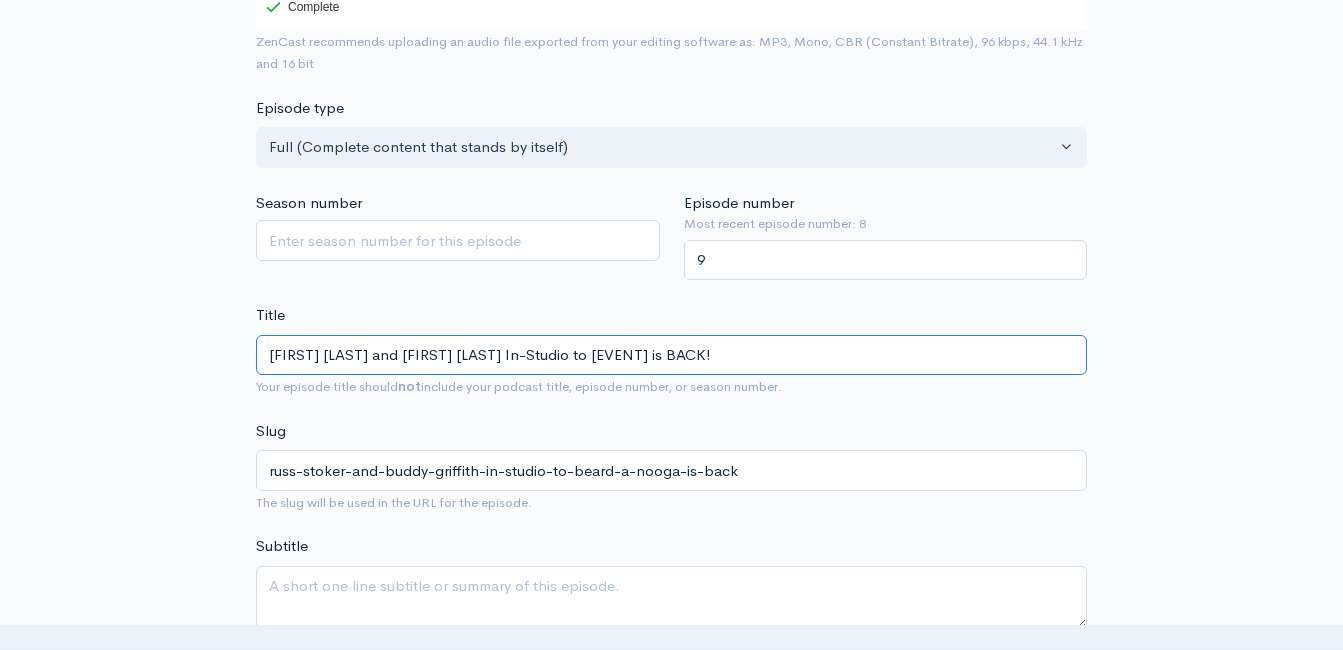 type on "[FIRST] [LAST] and [FIRST] [LAST] In-Studio to [EVENT] is BACK!" 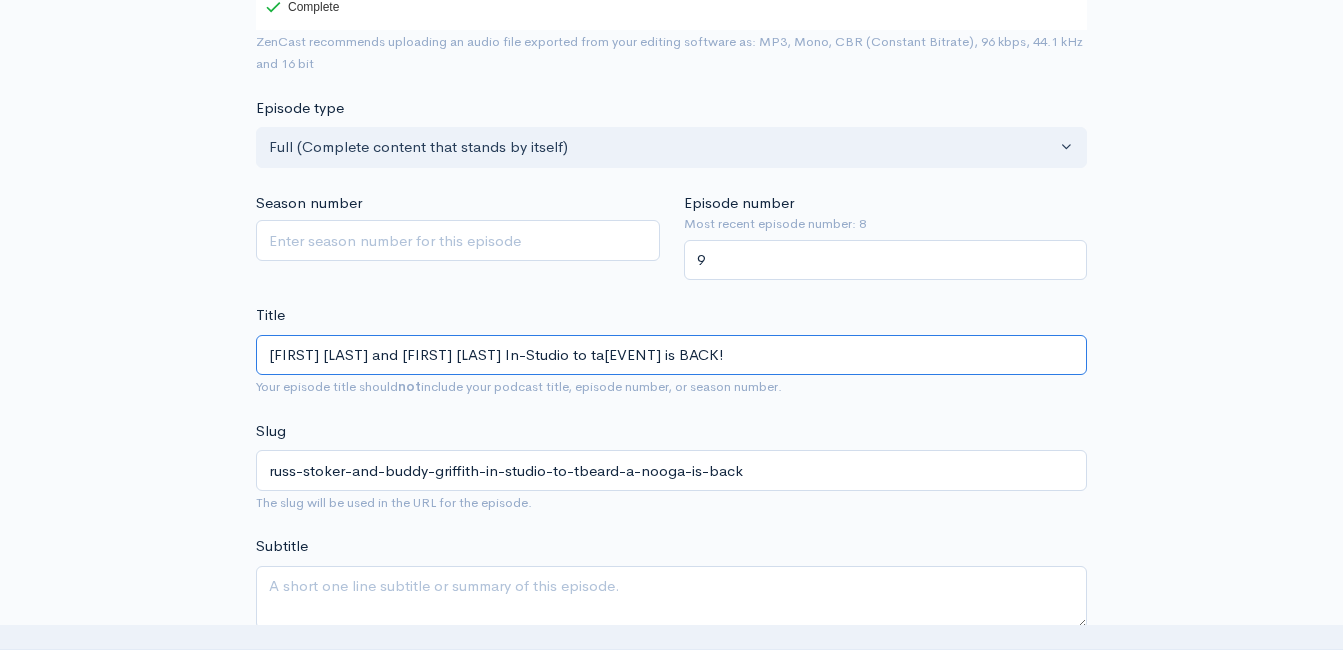 type on "[FIRST] [LAST] and [FIRST] [LAST] In-Studio to [EVENT] is BACK!" 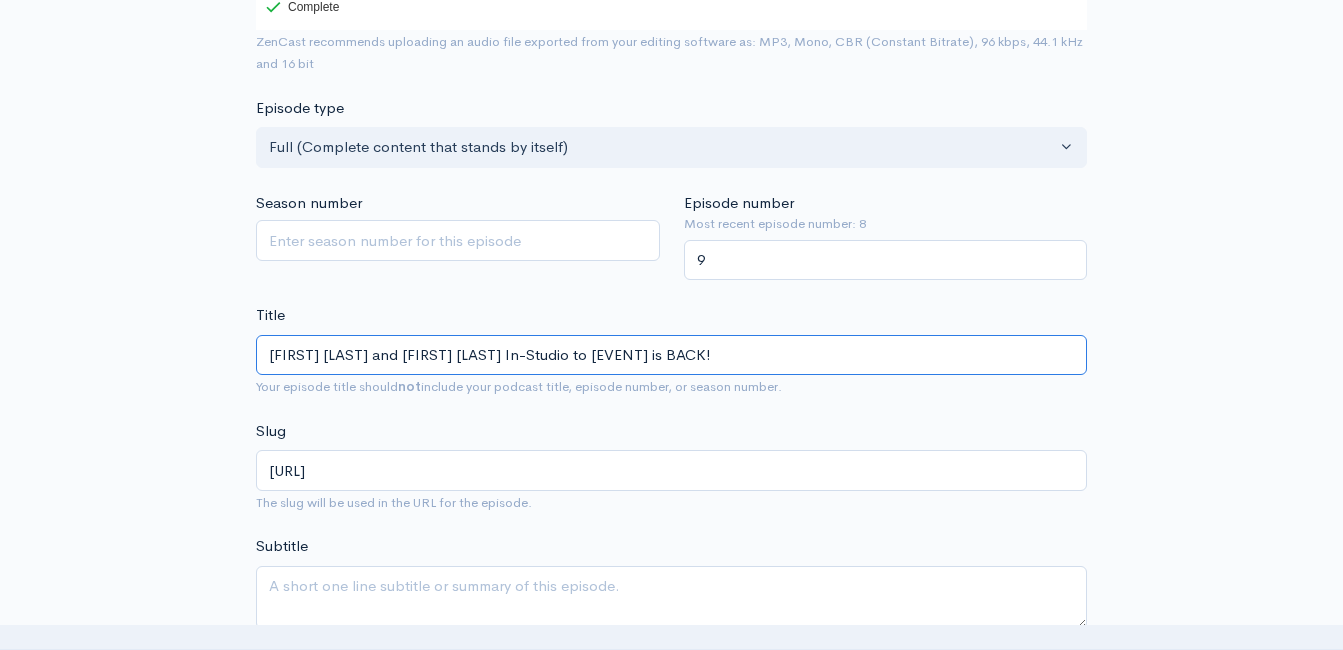type on "[NAME] and [NAME] in-studio to-talbeard-a-nooga-is-back" 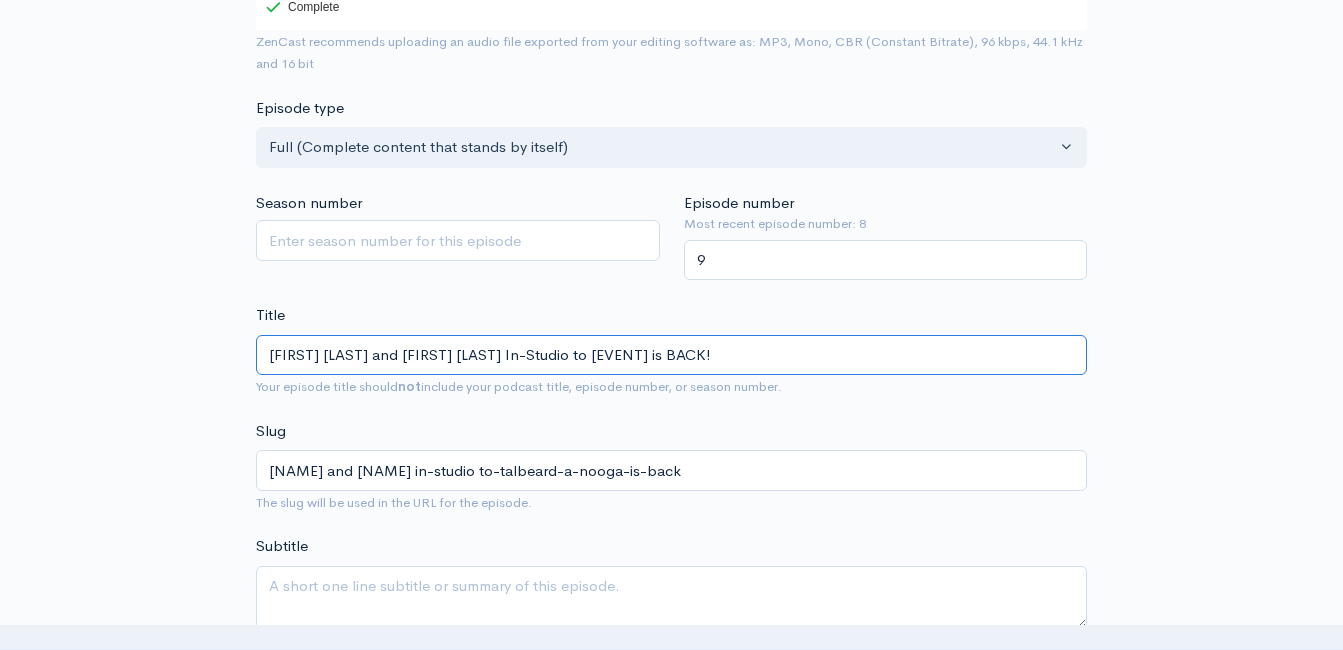 type on "[FIRST] [LAST] and [FIRST] [LAST] In-Studio to ta[EVENT] is BACK!" 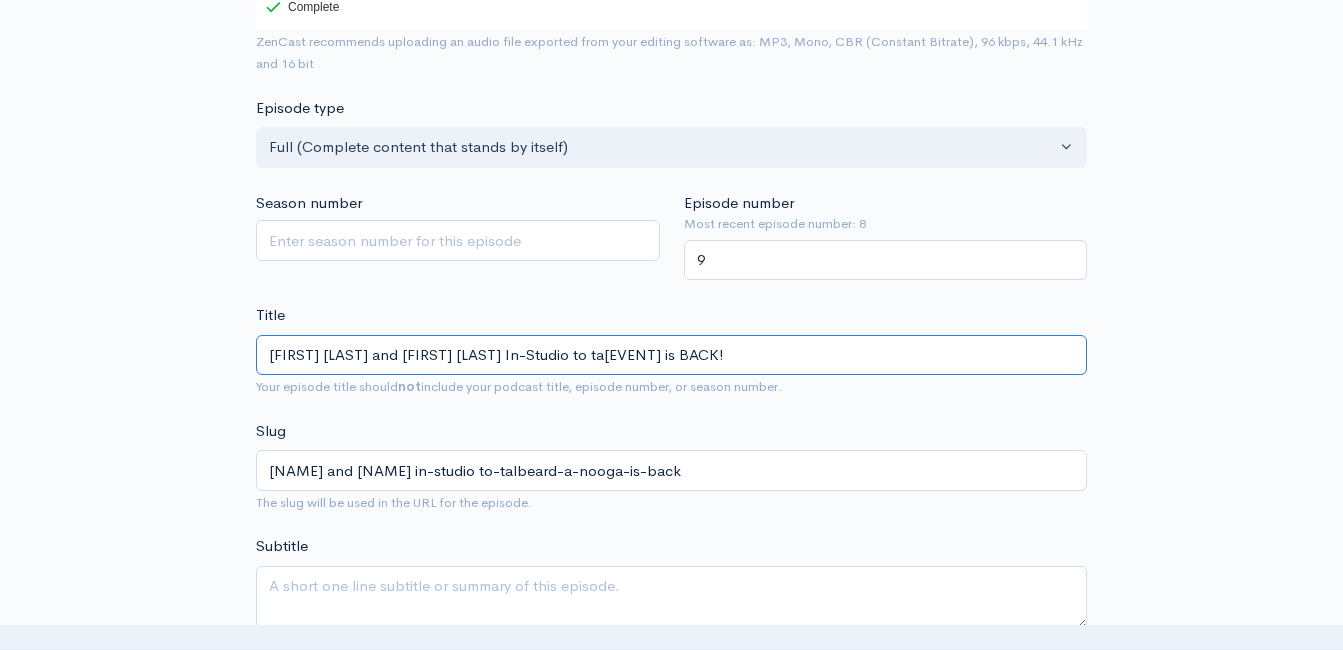 type on "[URL]" 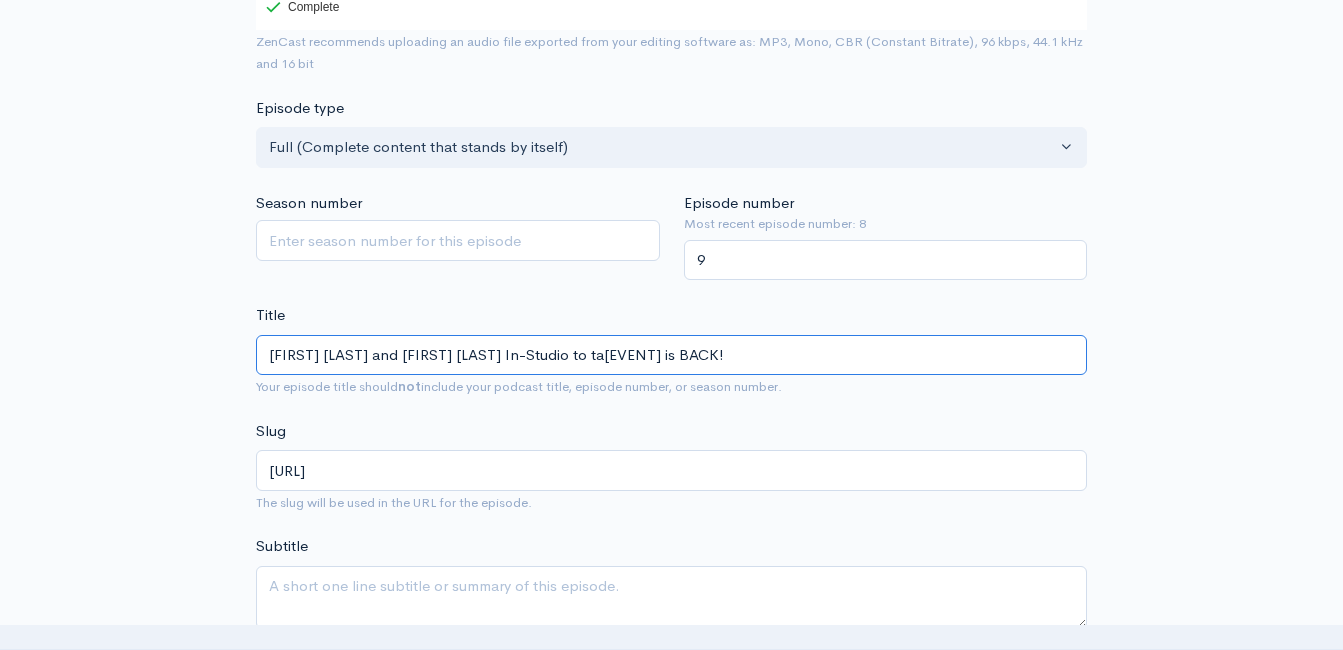 type on "[FIRST] [LAST] and [FIRST] [LAST] In-Studio to [EVENT] is BACK!" 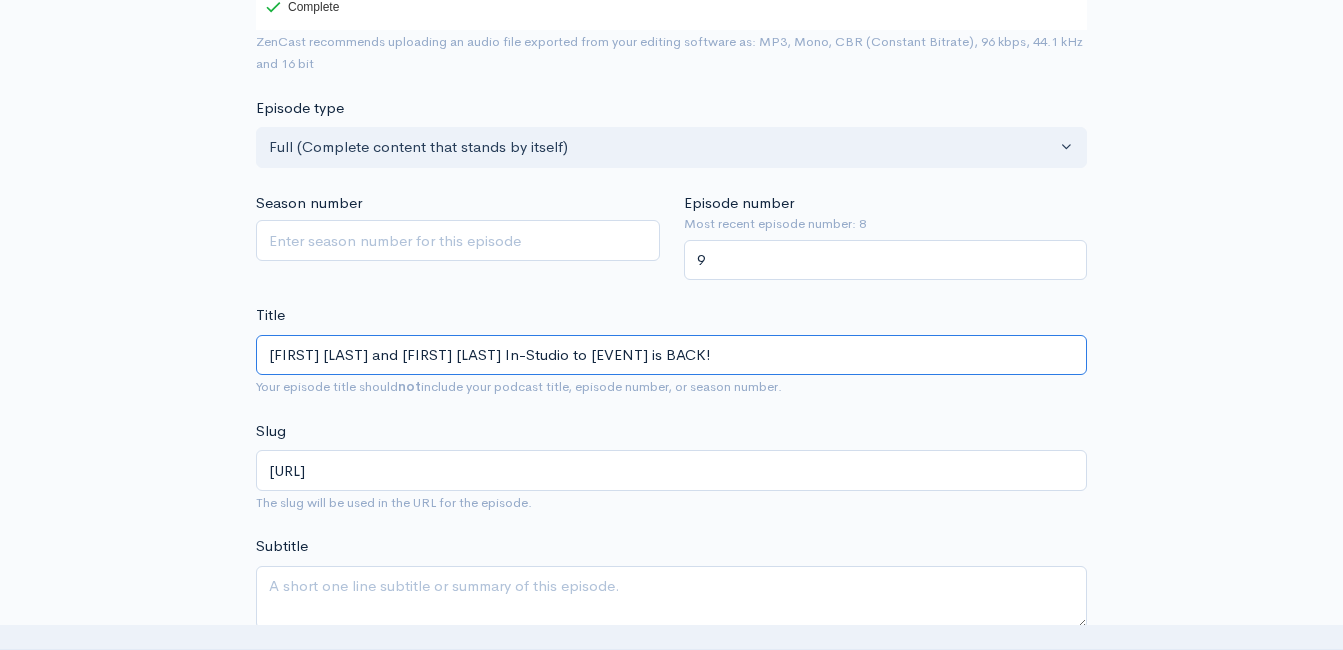 type on "russ-stoker-and-buddy-griffith-in-studio-to-tbeard-a-nooga-is-back" 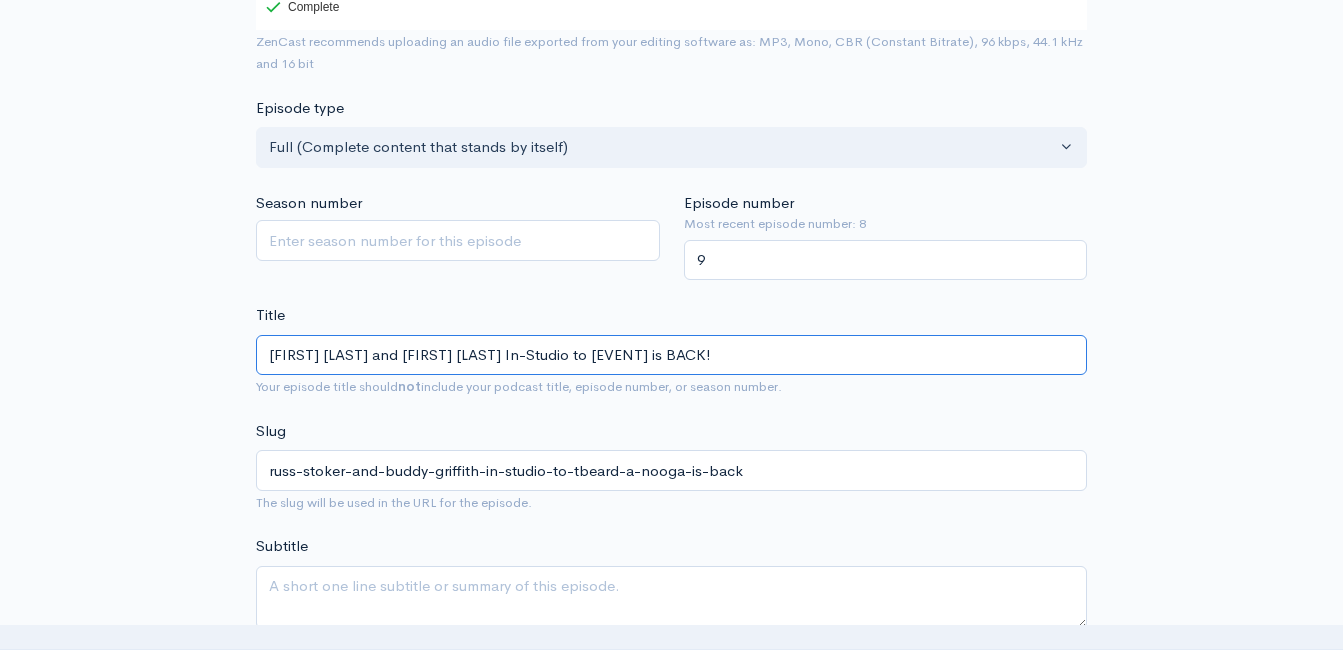 type on "[FIRST] [LAST] and [FIRST] [LAST] In-Studio to [EVENT] is BACK!" 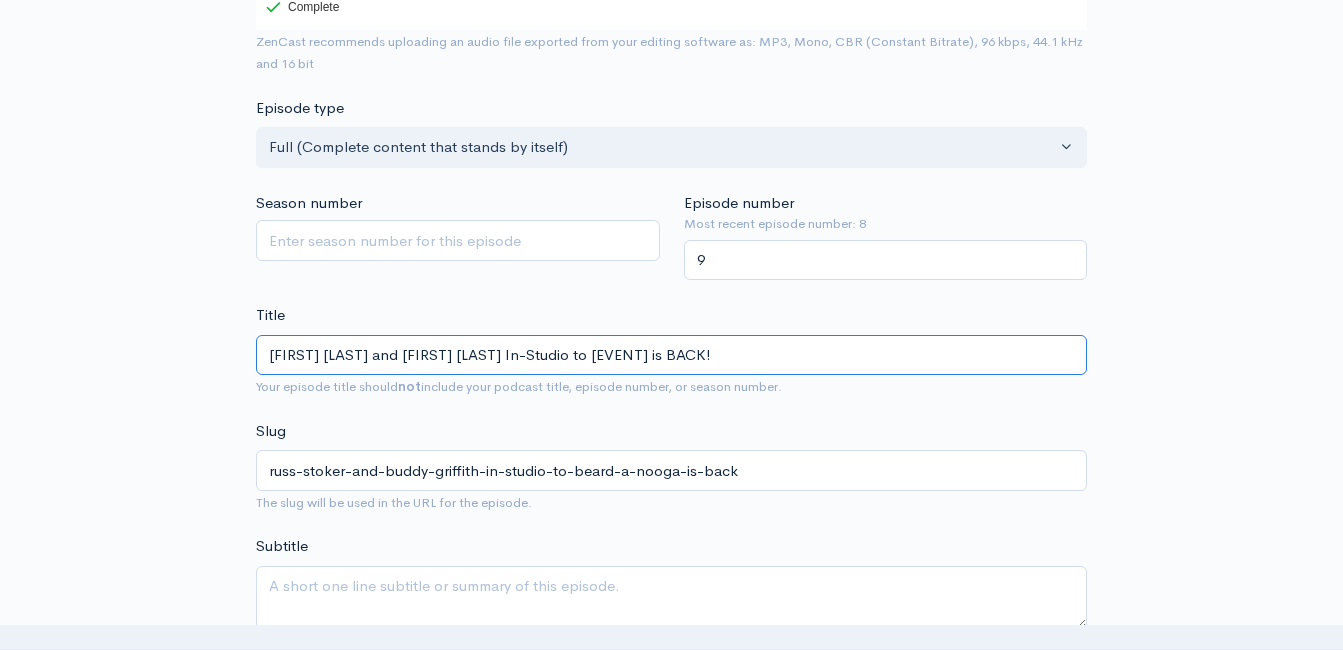 type on "[FIRST] [LAST] and [FIRST] [LAST] In-Studio to TBeard-A-Nooga is BACK!" 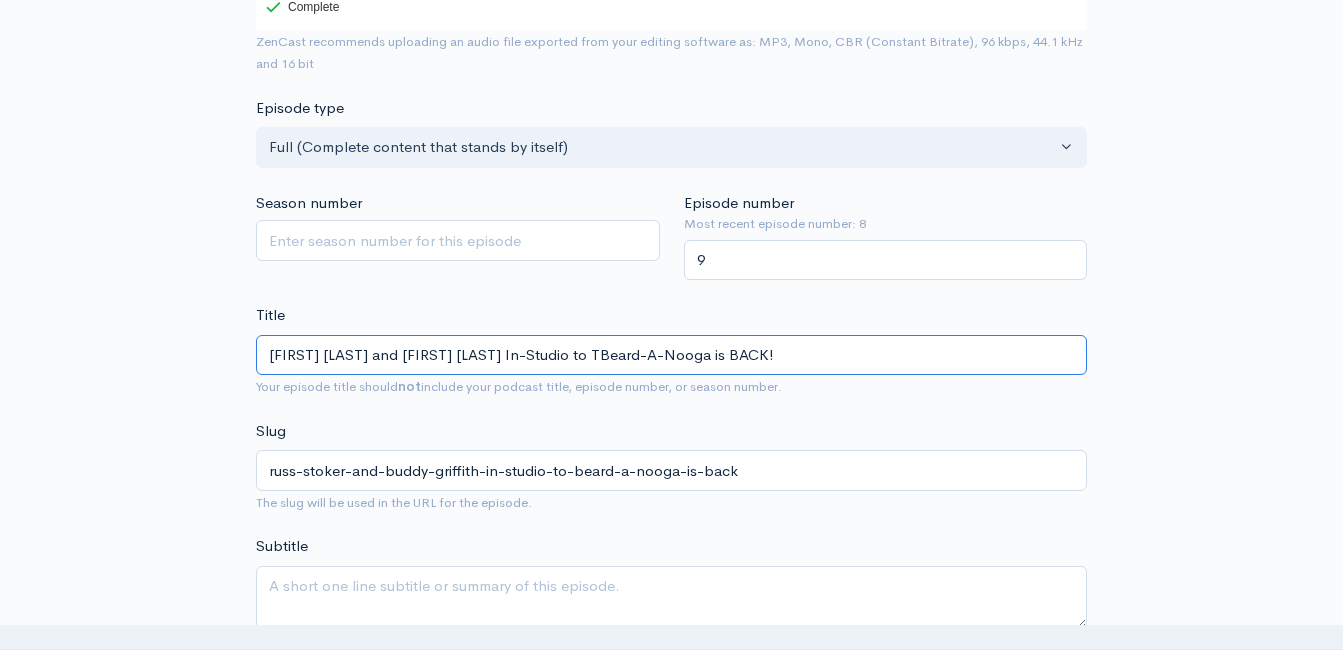 type on "russ-stoker-and-buddy-griffith-in-studio-to-tbeard-a-nooga-is-back" 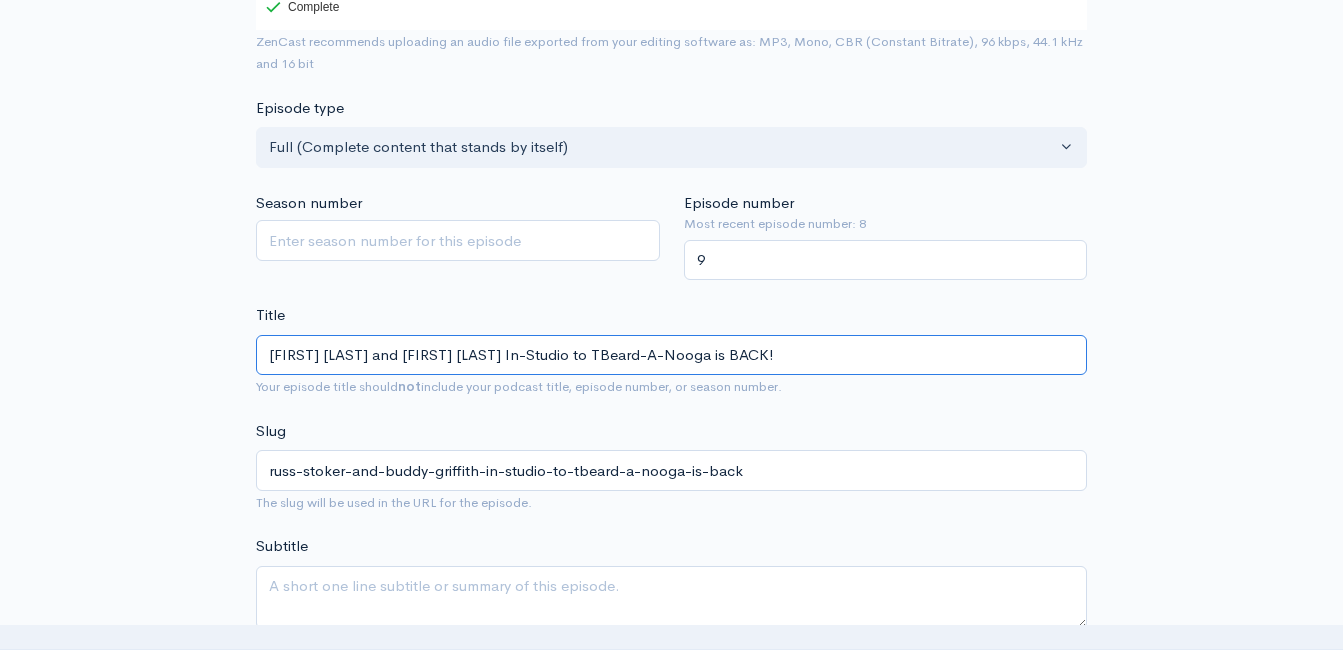 type on "[FIRST] [LAST] and [FIRST] [LAST] In-Studio to TaBeard-A-Nooga is BACK!" 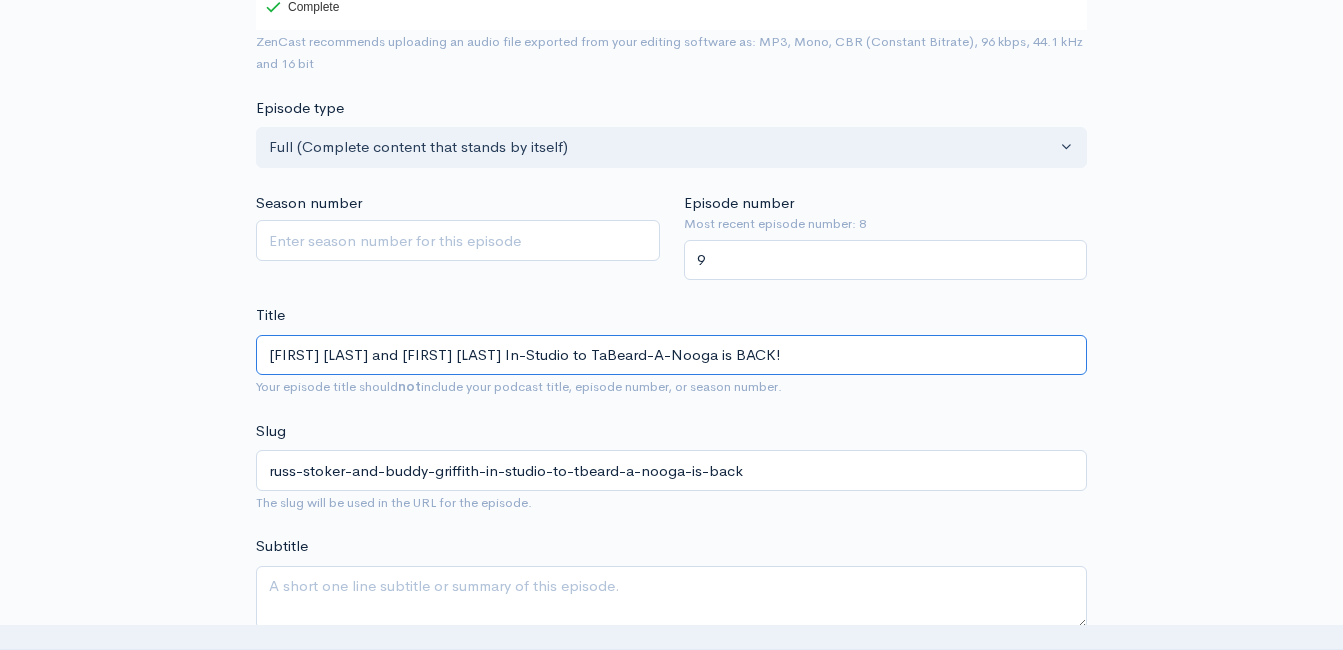 type on "[URL]" 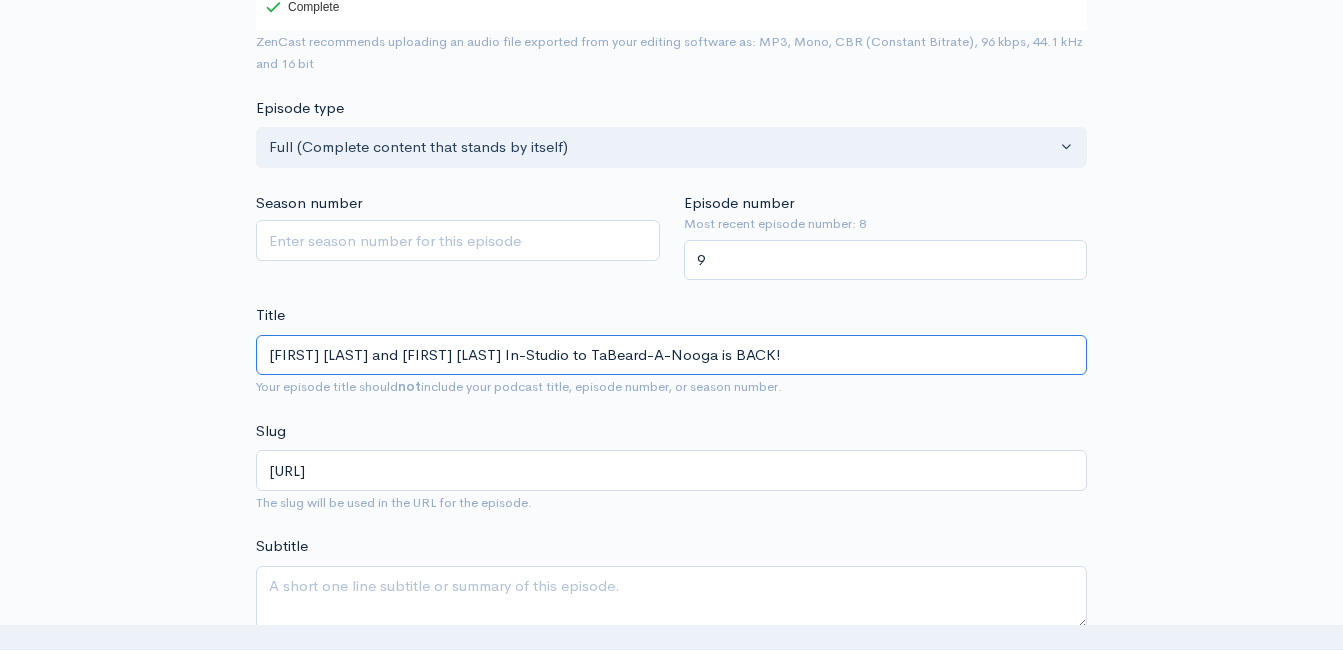 type on "[FIRST] [LAST] and [FIRST] [LAST] In-Studio to [EVENT] is BACK!" 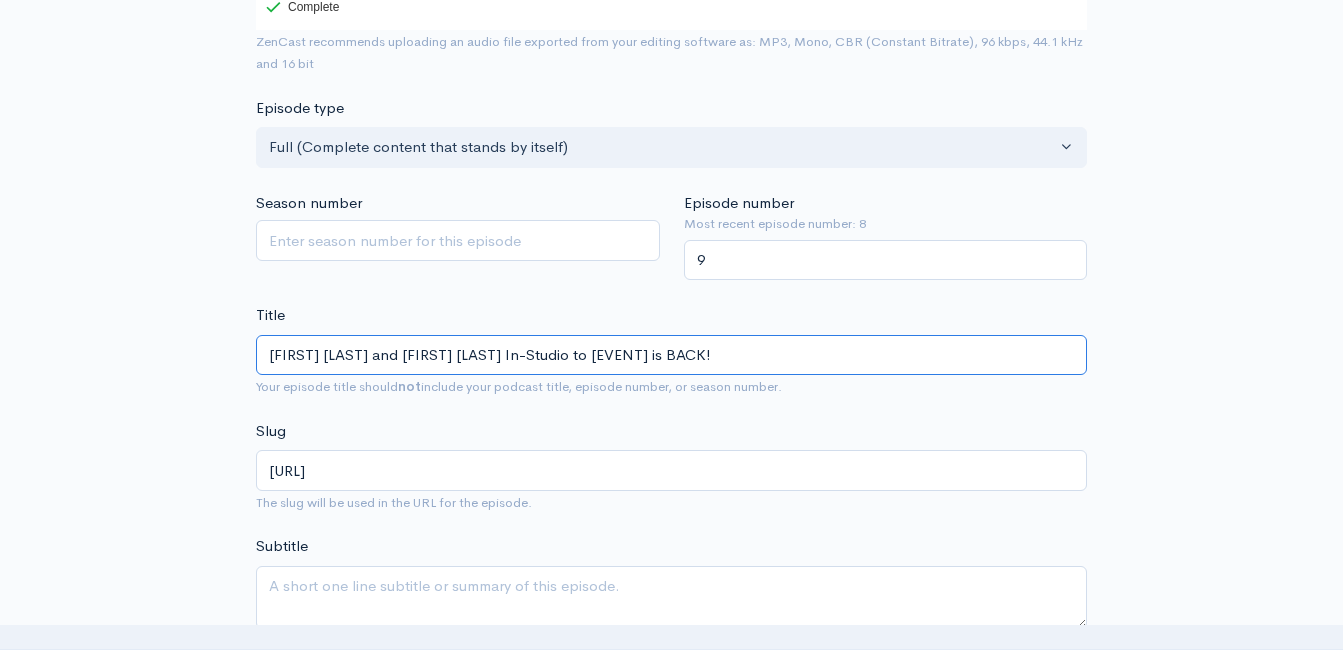 type on "[NAME] and [NAME] in-studio to-talbeard-a-nooga-is-back" 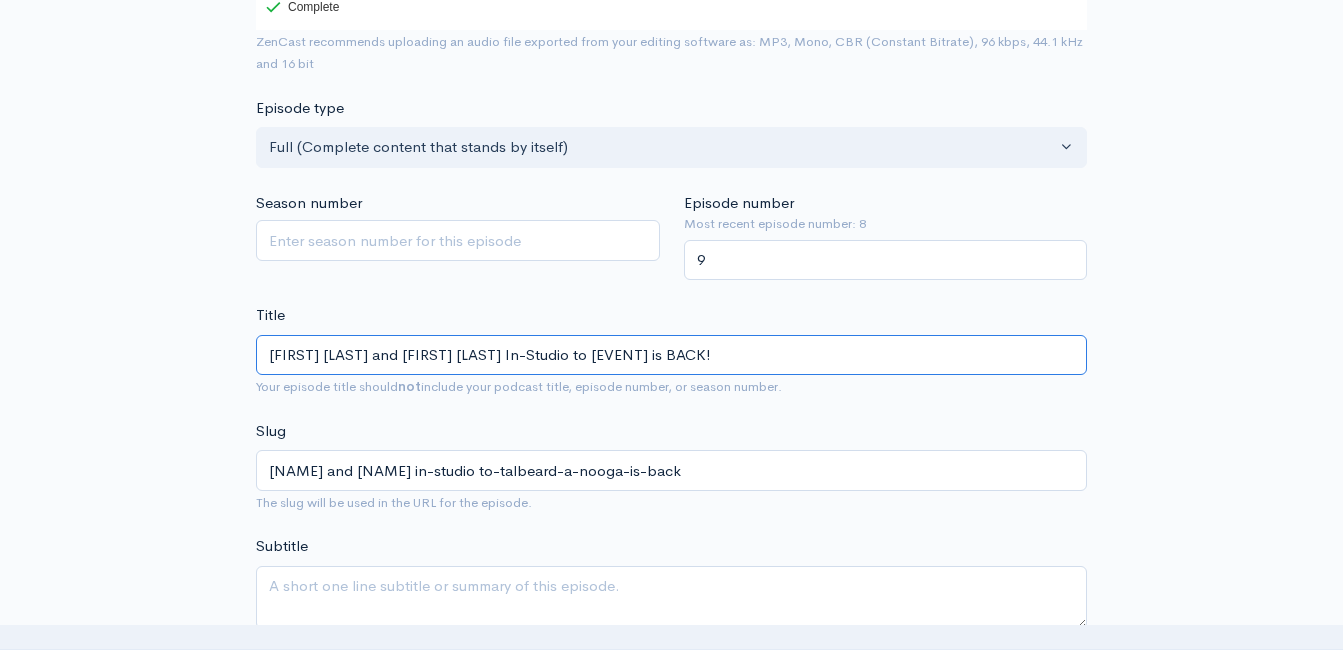 type on "[FIRST] [LAST] and [FIRST] [LAST] In-Studio to TalkBeard-A-Nooga is BACK!" 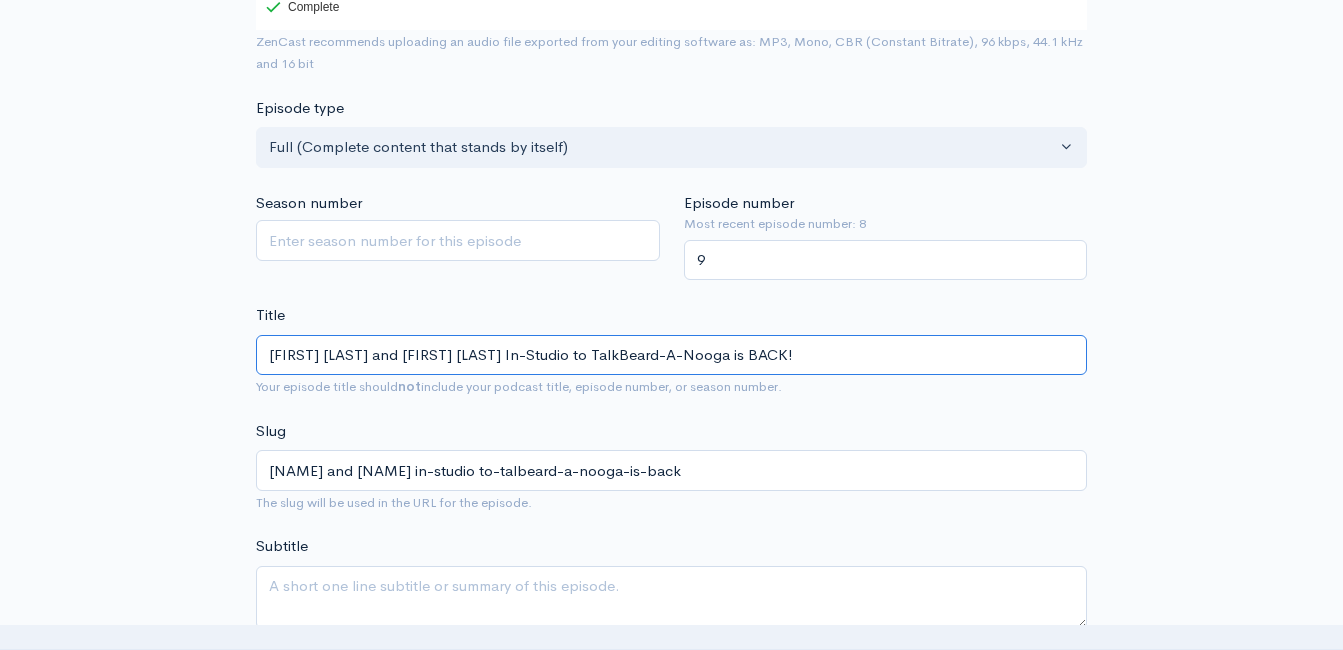 type on "[FIRST]-[LAST]-and-[FIRST]-[LAST]-in-studio-to-talk[EVENT]-is-back" 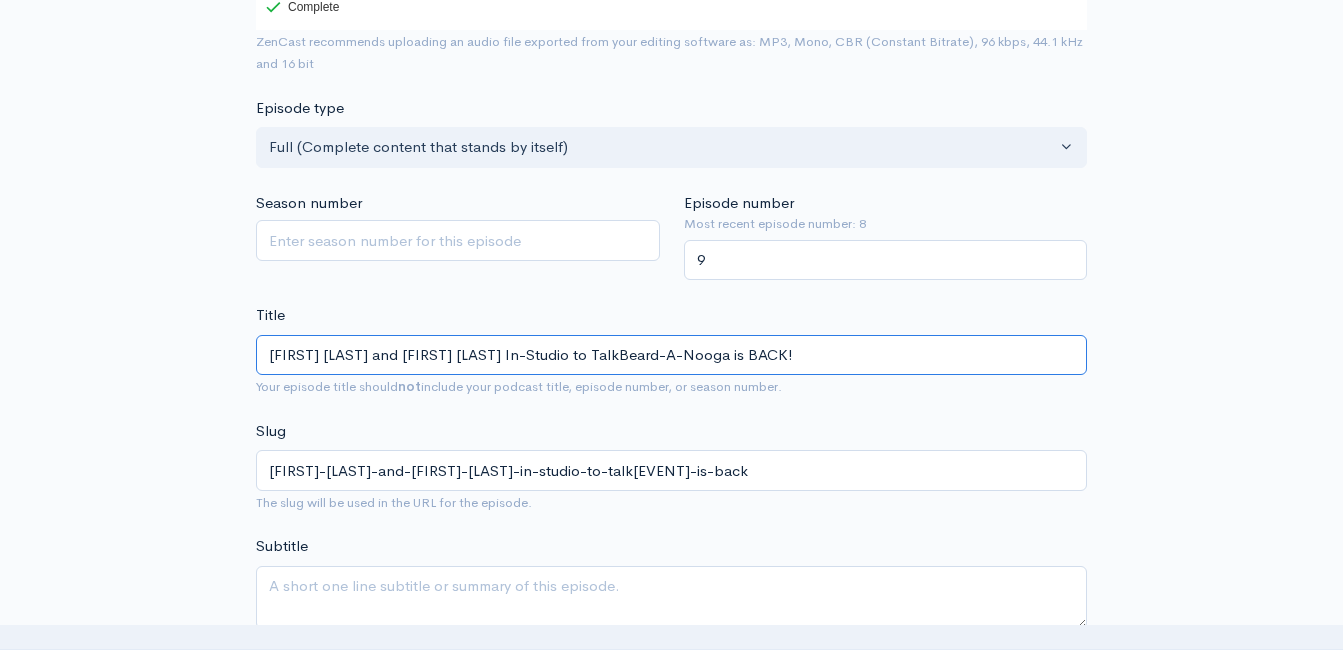 type on "[FIRST] [LAST] and [FIRST] [LAST] In-Studio to Talk [EVENT] is BACK!" 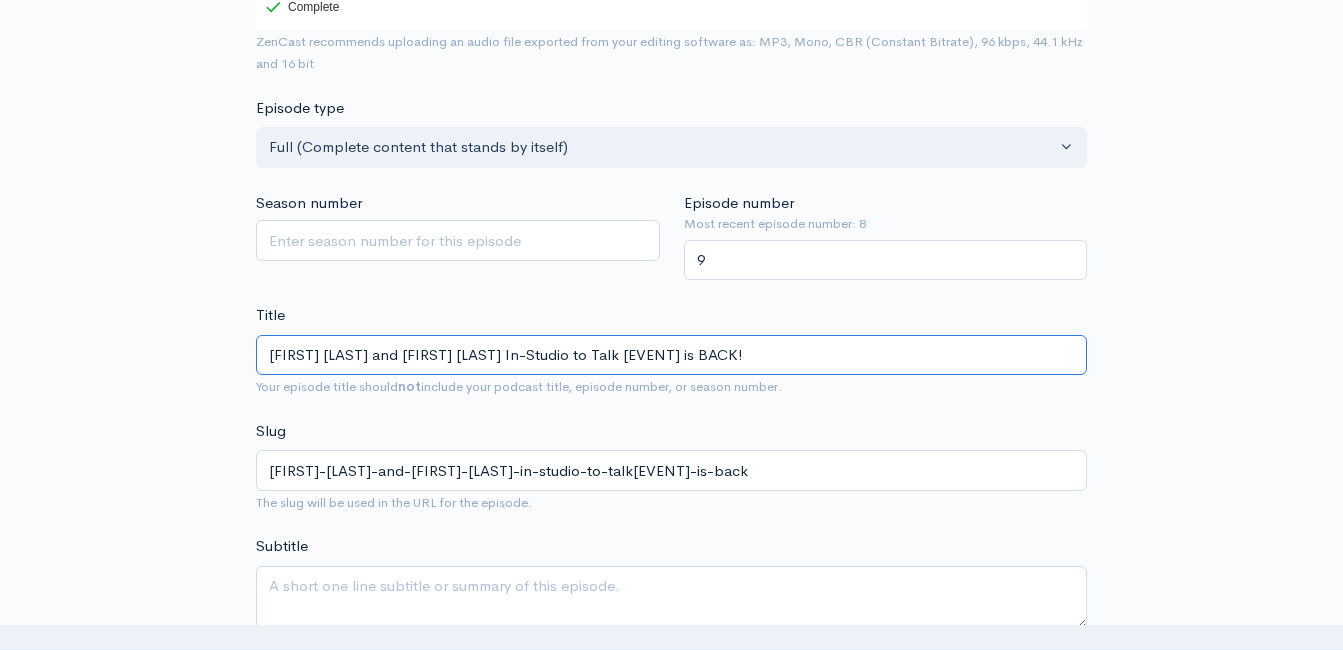 type on "[URL]" 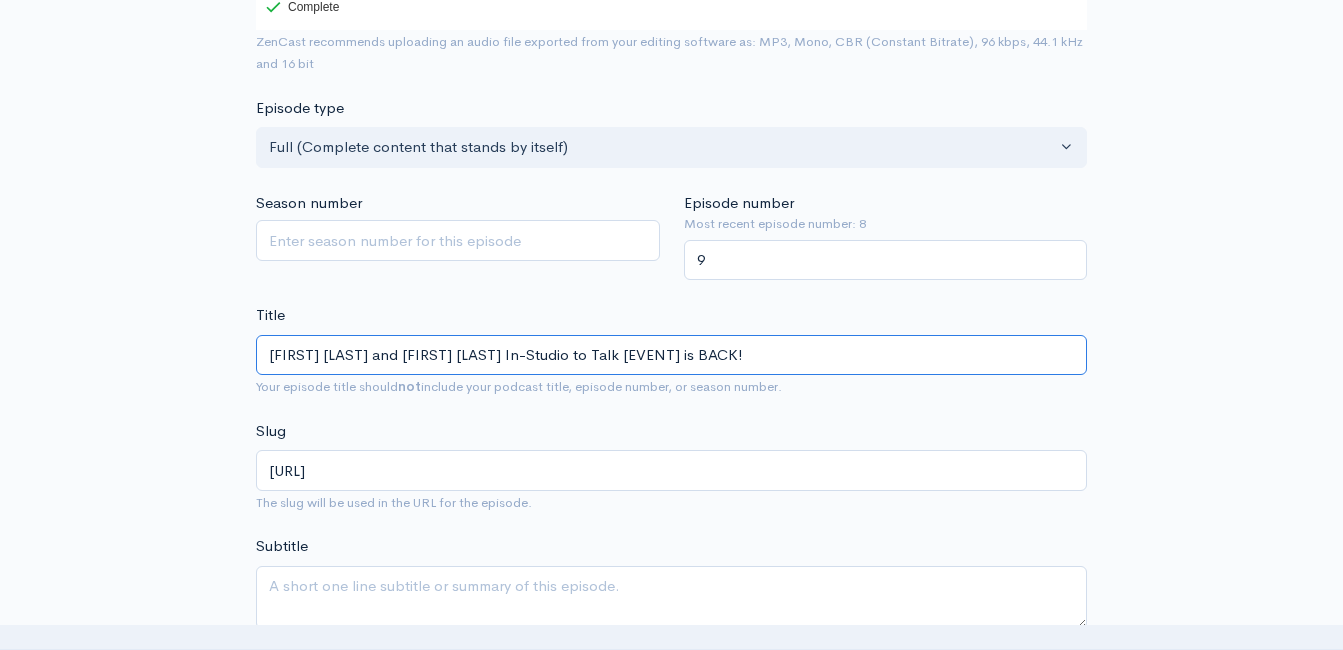 type on "[FIRST] [LAST] and [FIRST] [LAST] In-Studio to Talk ABeard-A-Nooga is BACK!" 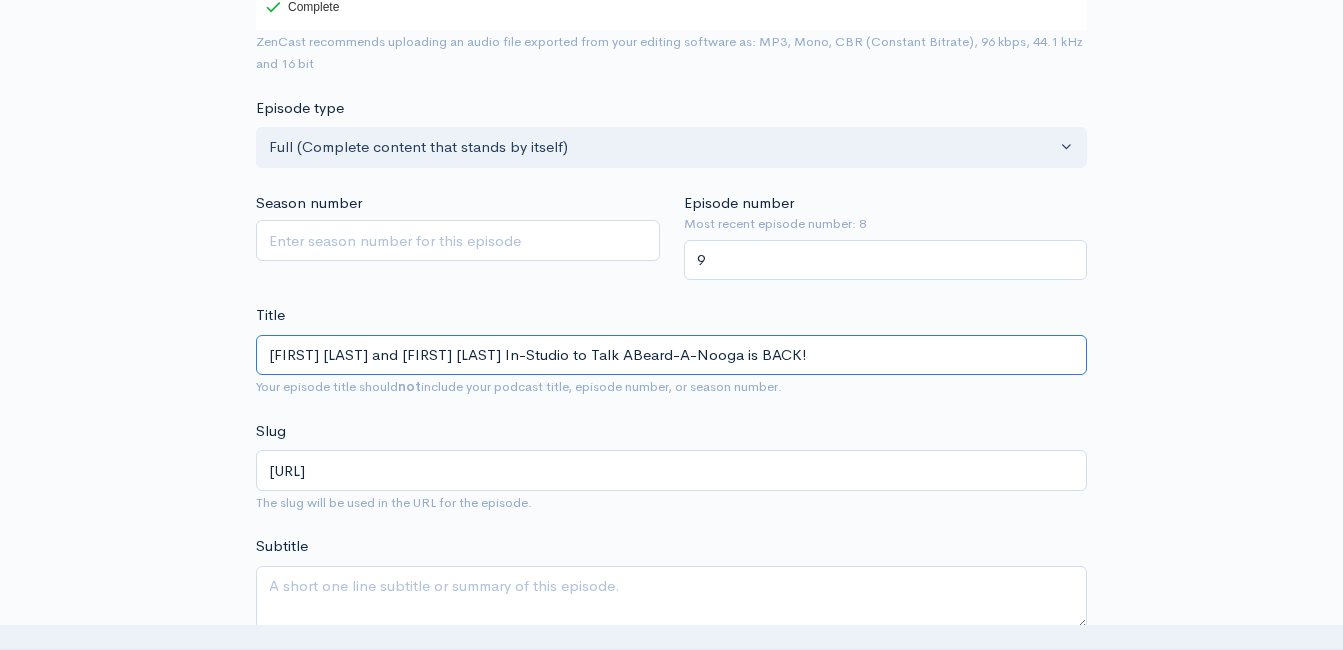 type on "russ-stoker-and-buddy-griffith-in-studio-to-talk-abeard-a-nooga-is-back" 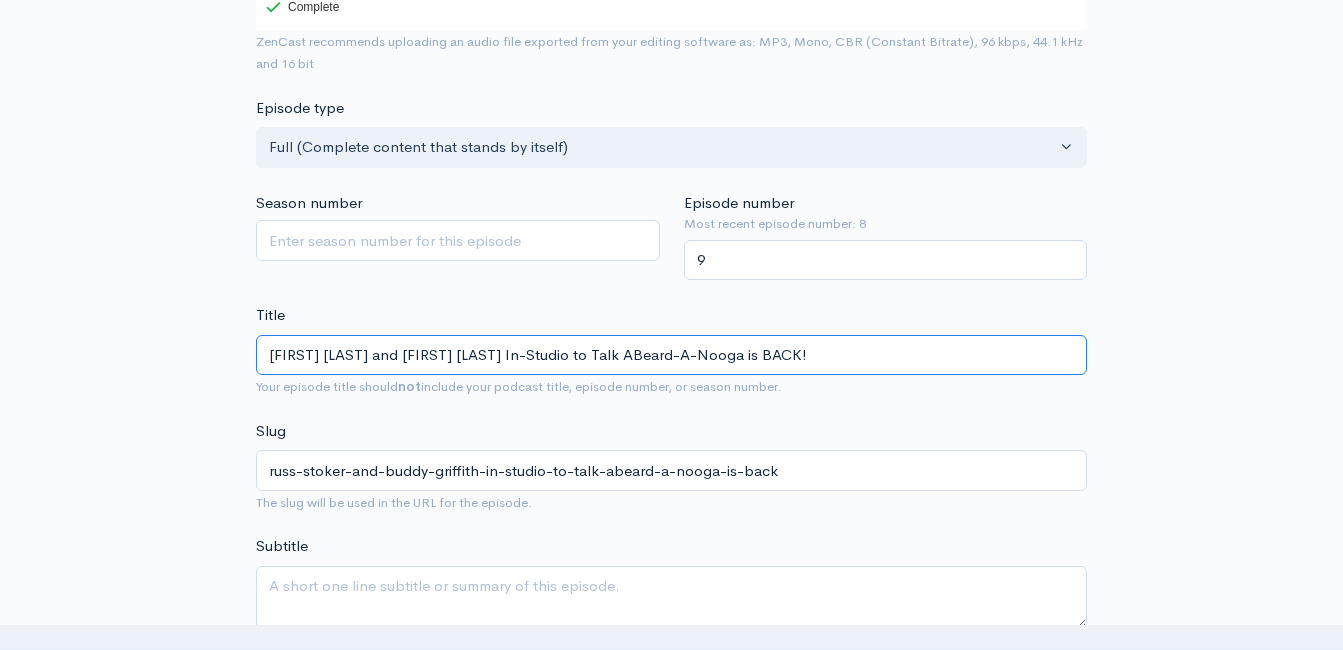 type on "[FIRST] [LAST] and [FIRST] [LAST] In-Studio to Talk AbBeard-A-Nooga is BACK!" 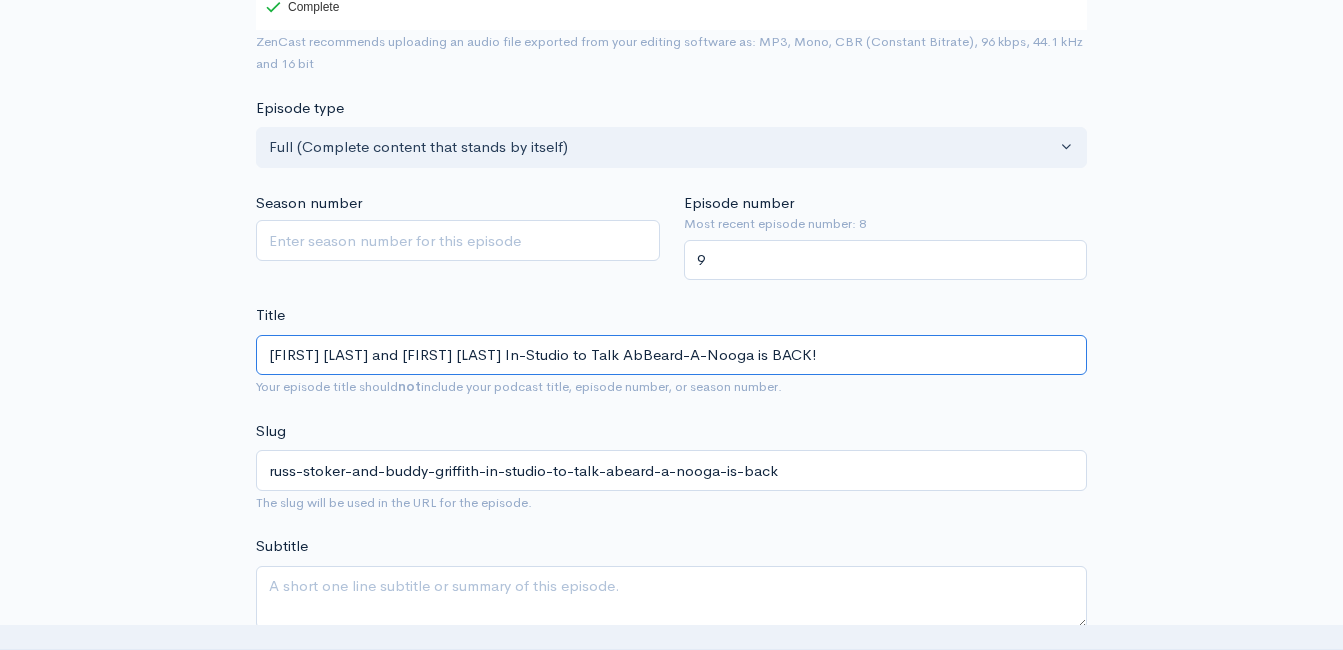 type on "russ-stoker-and-buddy-griffith-in-studio-to-talk-abbeard-a-nooga-is-back" 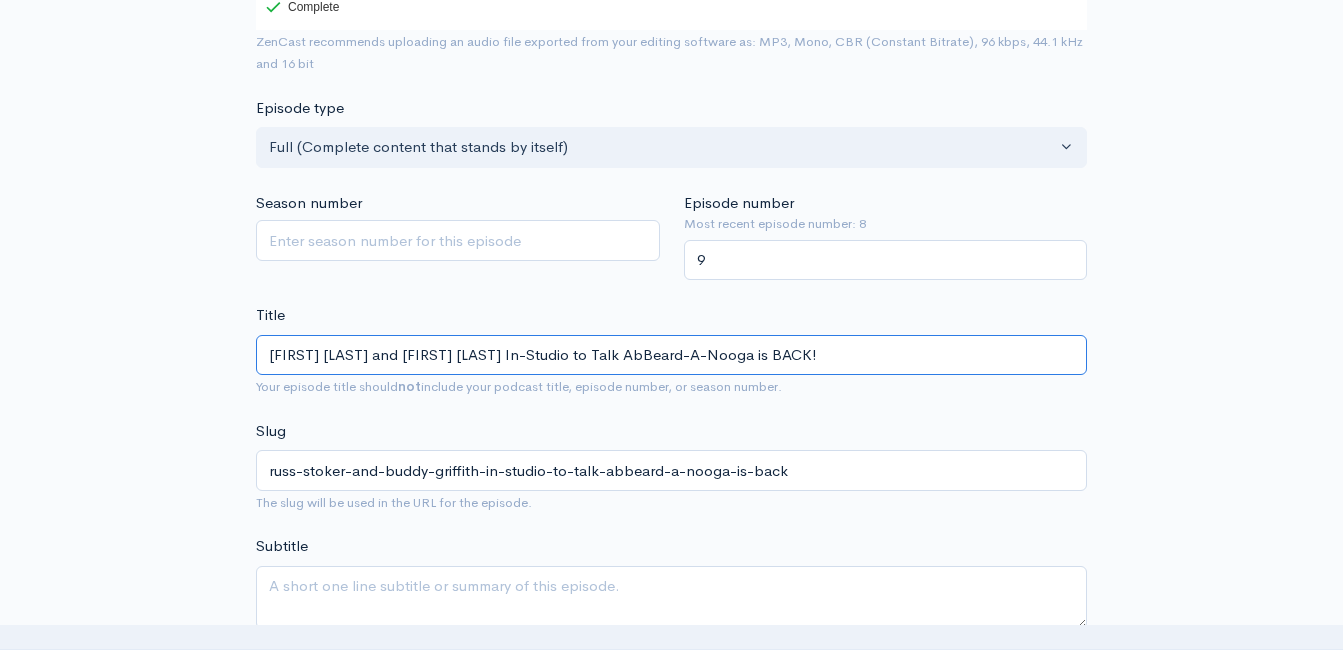 type on "[FIRST] [LAST] and [FIRST] [LAST] In-Studio to Talk AboBeard-A-Nooga is BACK!" 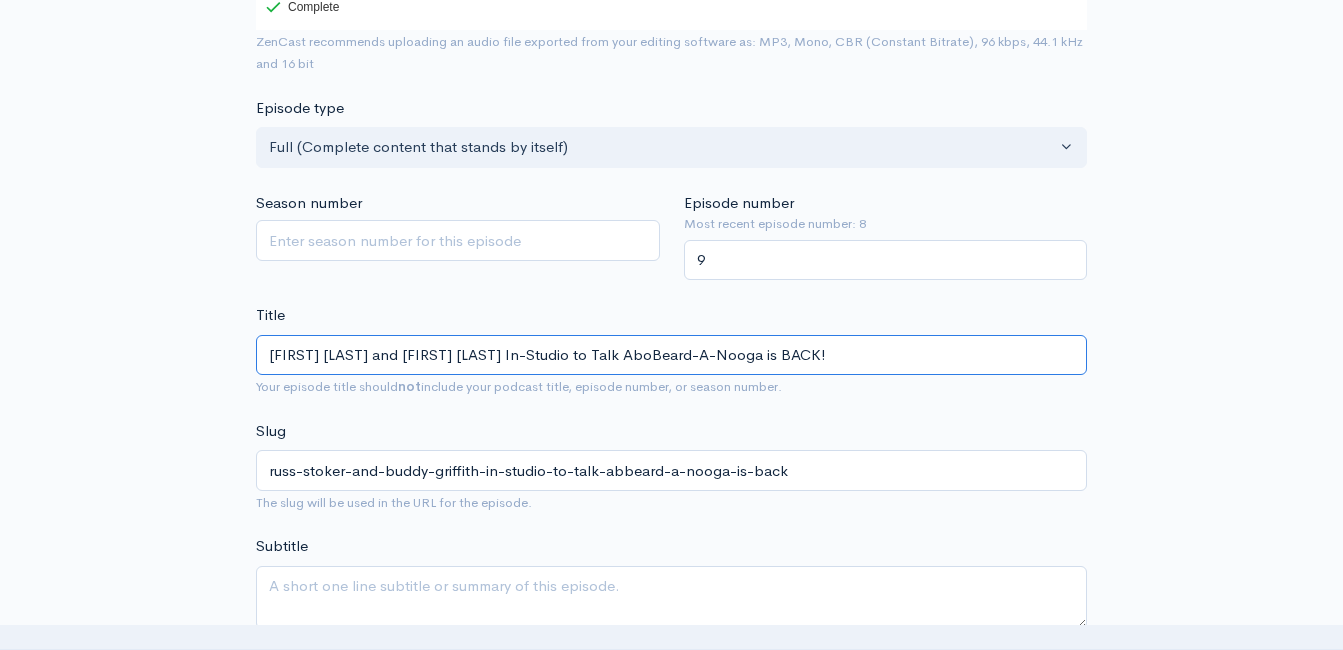type on "[NAME] and [NAME] in-studio to talk abobeard-a-nooga-is-back" 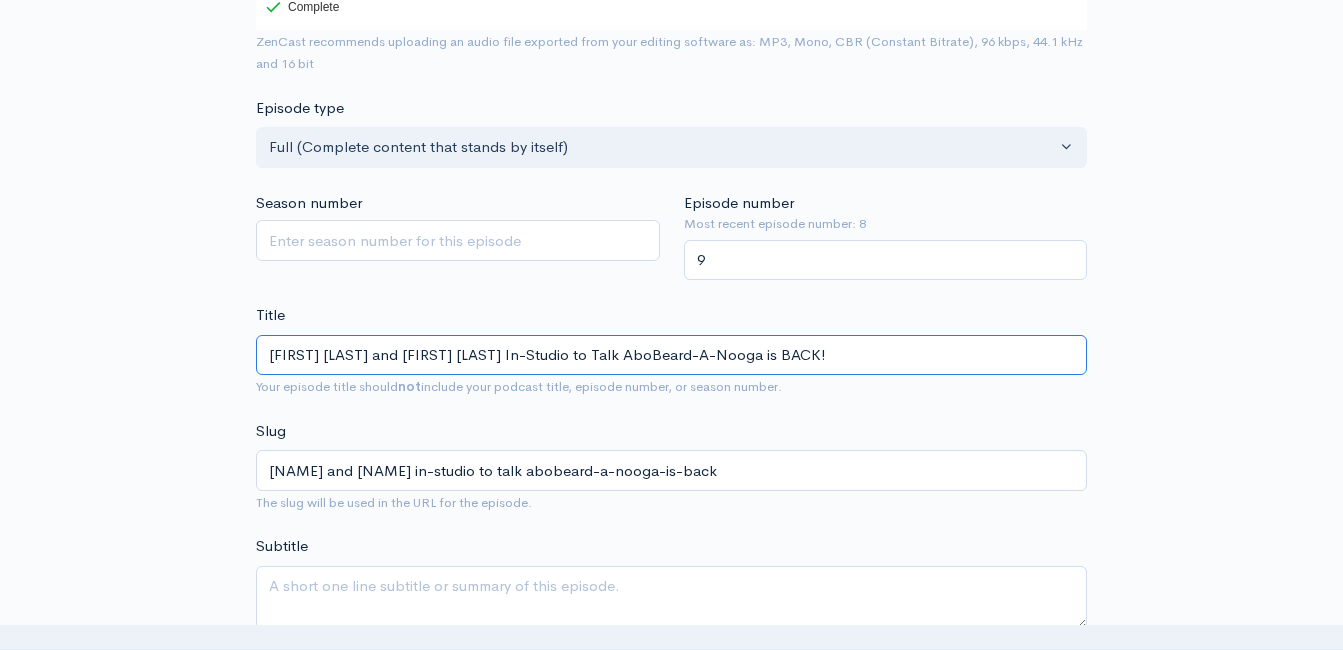 type on "[FIRST] [LAST] and [FIRST] [LAST] In-Studio to Talk AbouBeard-A-Nooga is BACK!" 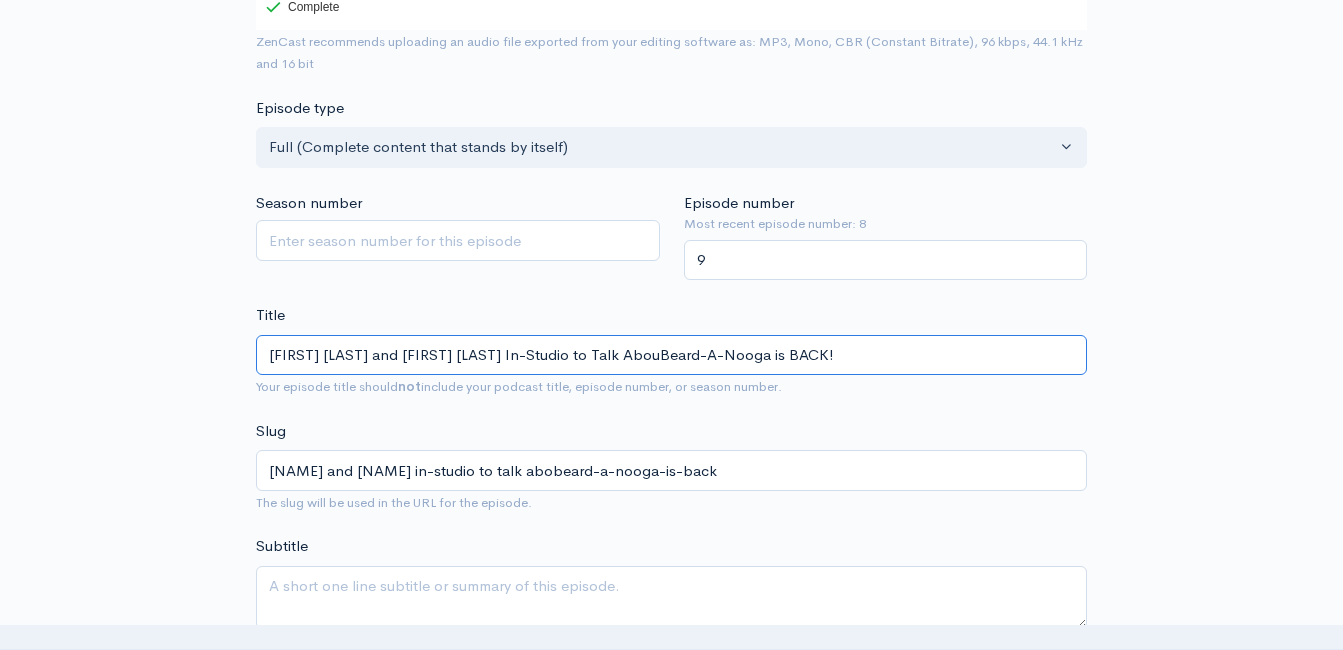 type on "[FIRST]-[LAST]-and-[FIRST]-[LAST]-in-studio-to-talk-aboubeard-a-nooga-is-back" 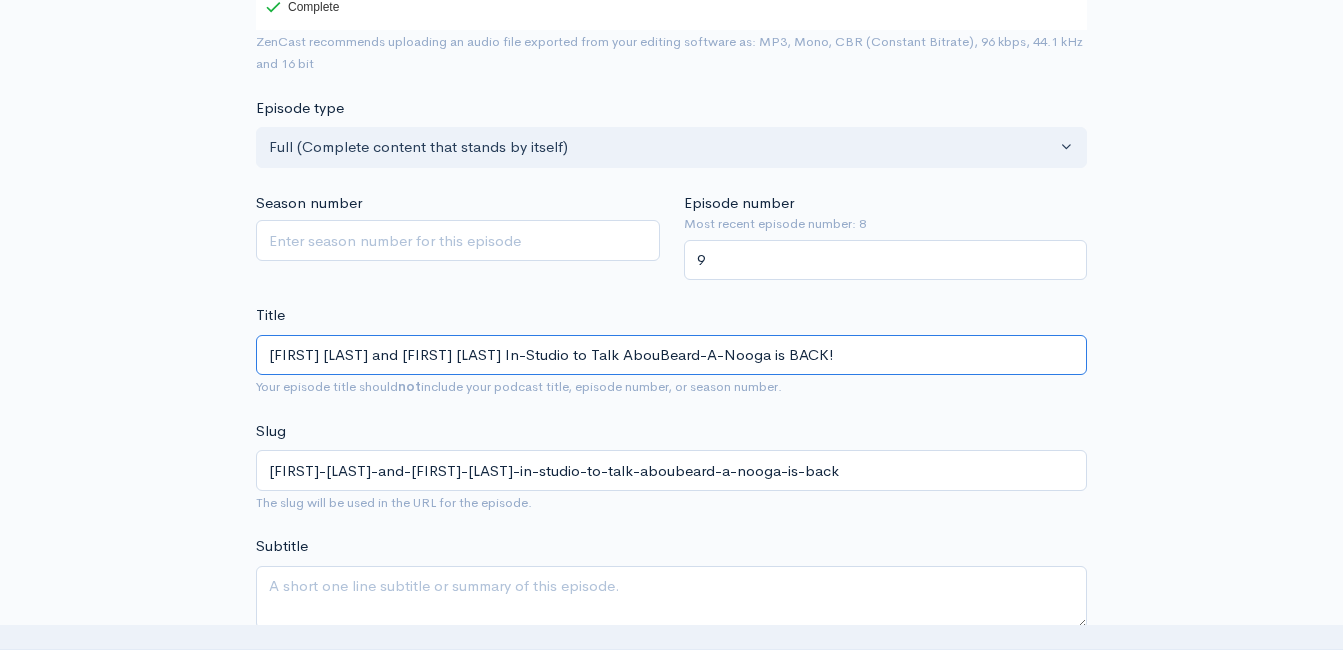 type on "[FIRST] [LAST] and [FIRST] [LAST] In-Studio to Talk AboutBeard-A-Nooga is BACK!" 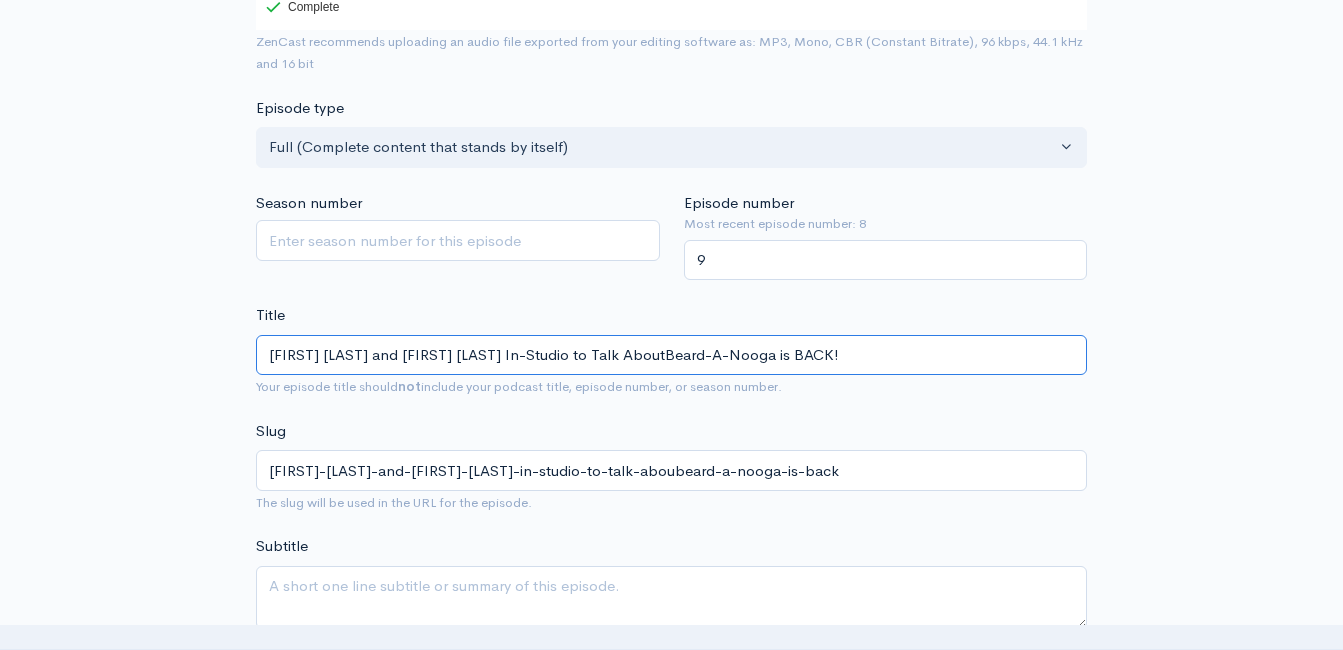 type on "[FIRST]-[LAST]-and-[FIRST]-[LAST]-in-studio-to-talk-about[EVENT]-is-back" 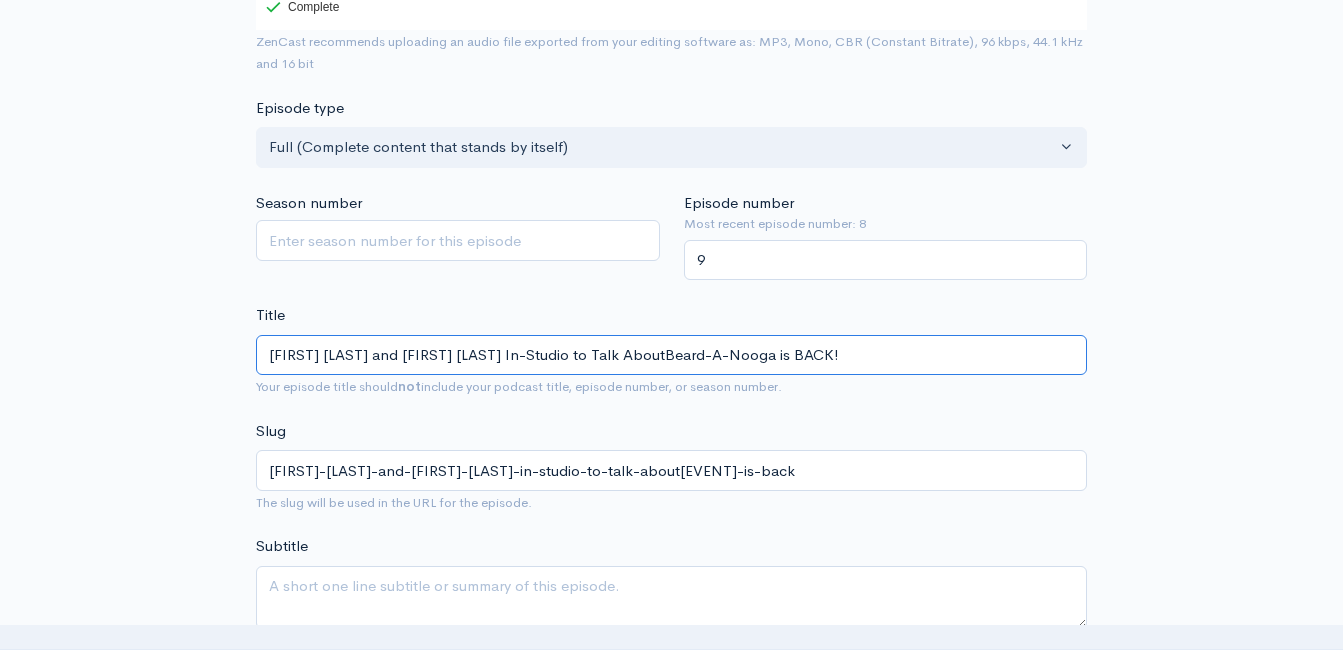 type on "[FIRST] [LAST] and [FIRST] [LAST] In-Studio to Talk About [EVENT] is BACK!" 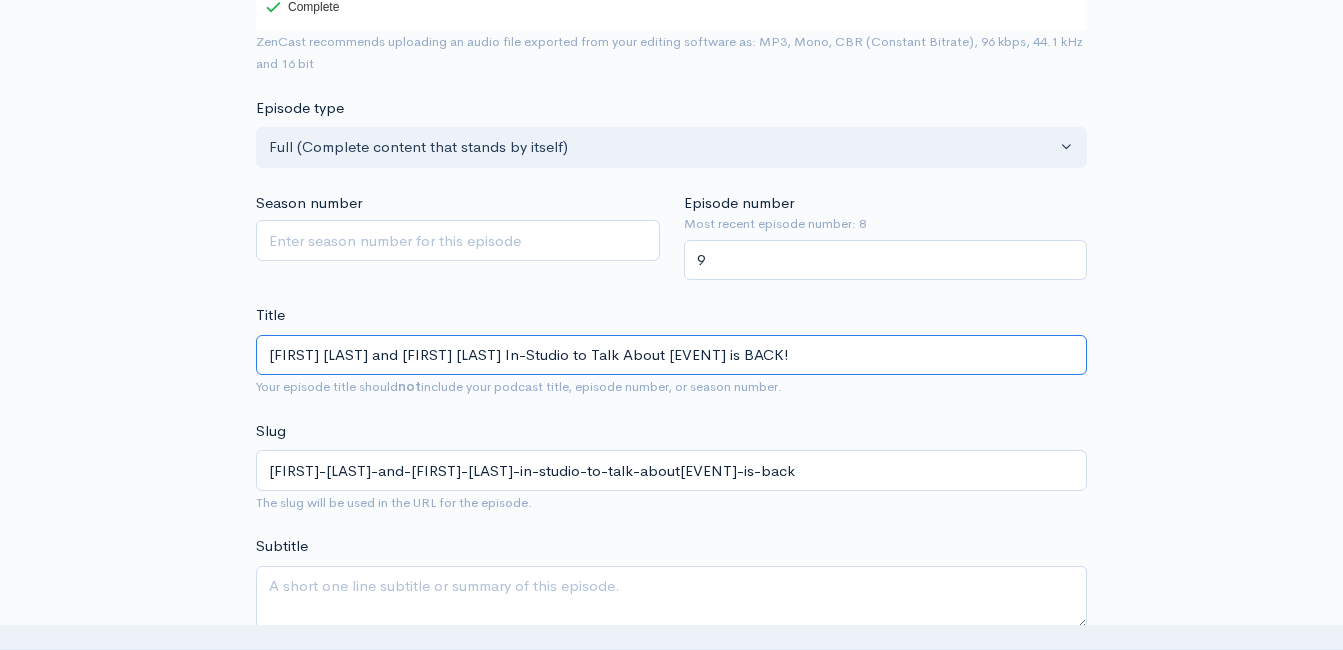type on "[FIRST]-[LAST]-and-[FIRST]-[LAST]-in-studio-to-talk-about-[EVENT]-is-back" 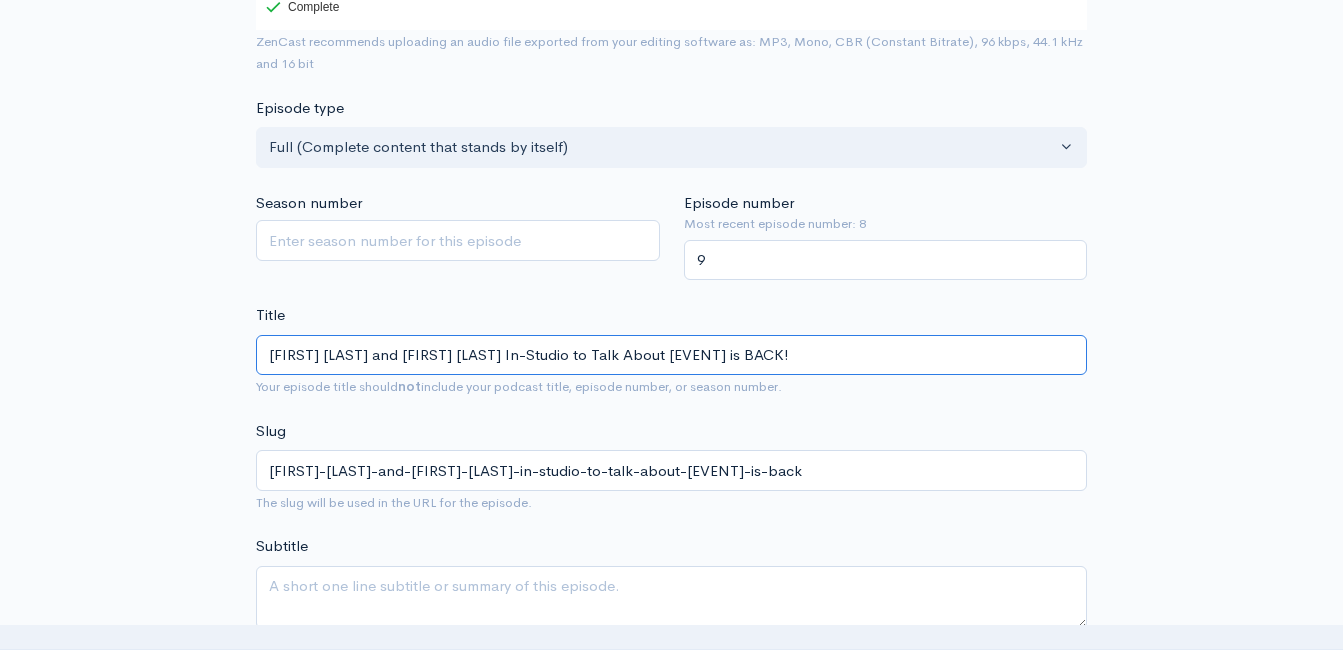 click on "[FIRST] [LAST] and [FIRST] [LAST] In-Studio to Talk About [EVENT] is BACK!" at bounding box center (671, 355) 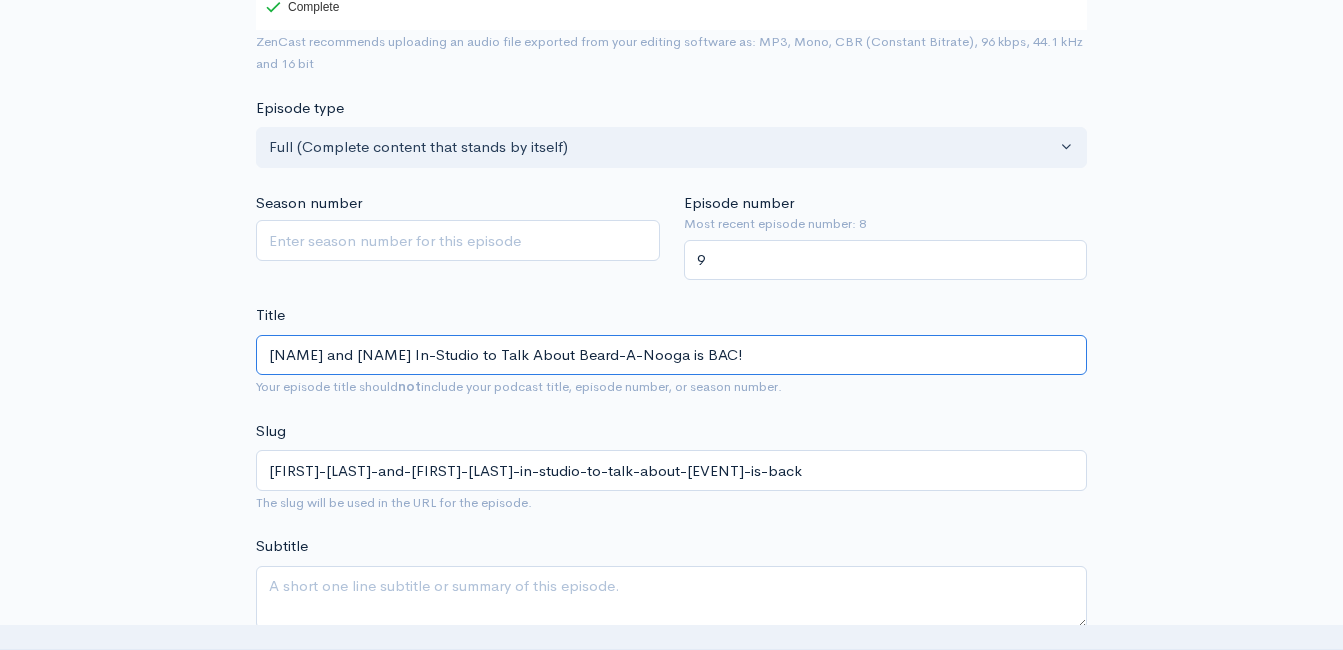 type on "[NAME] and [NAME] in-studio to-talk-about-beard-a-nooga-is-bac" 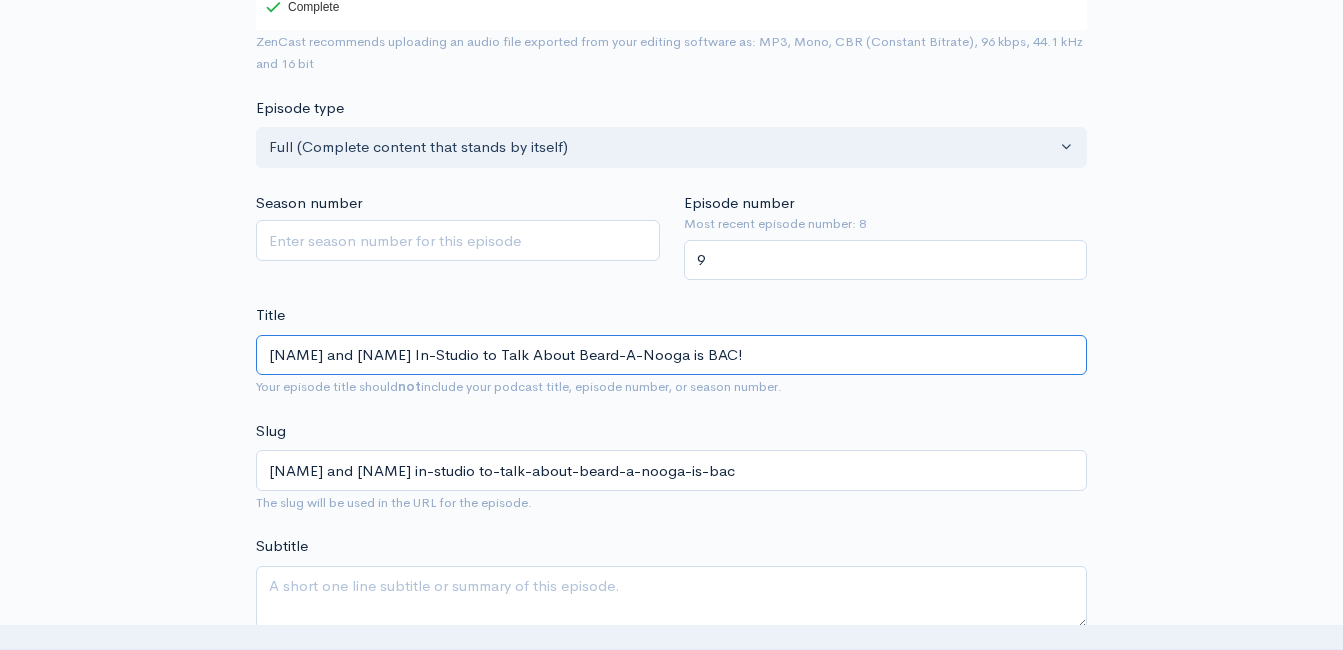 type on "[FIRST] [LAST] and [FIRST] [LAST] In-Studio to Talk About Beard-A-Nooga is BA!" 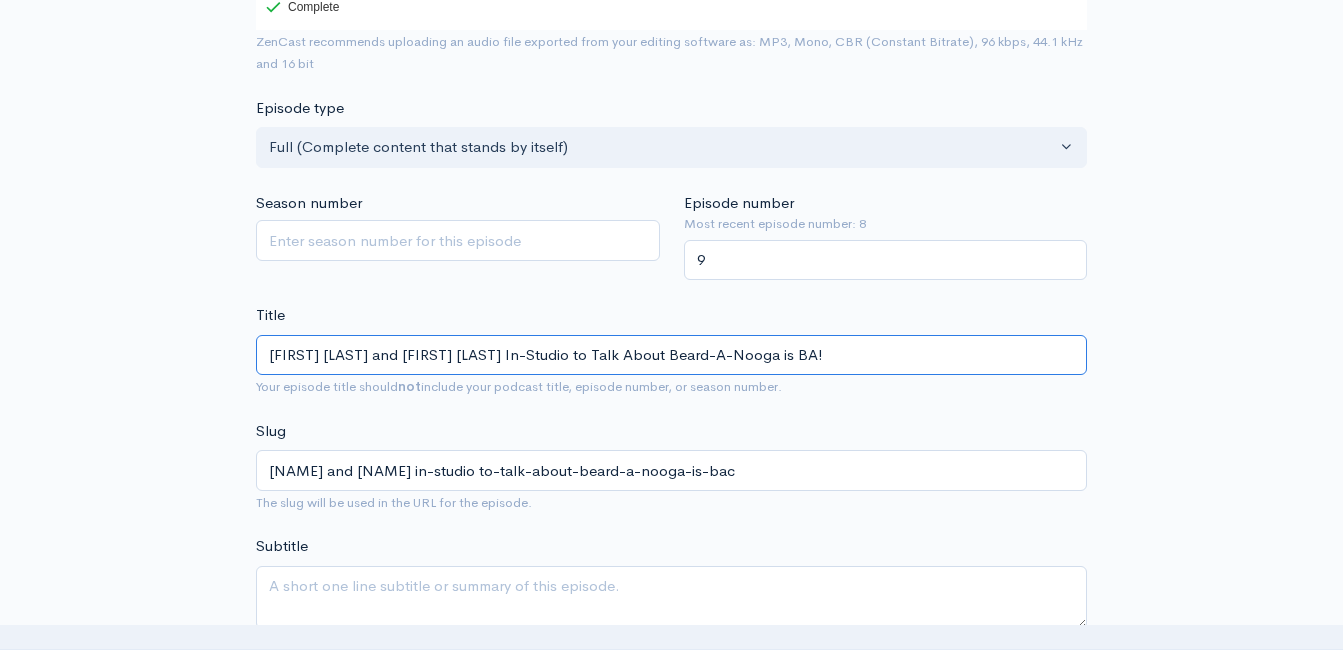 type on "russ-stoker-and-buddy-griffith-in-studio-to-talk-about-beard-a-nooga-is-ba" 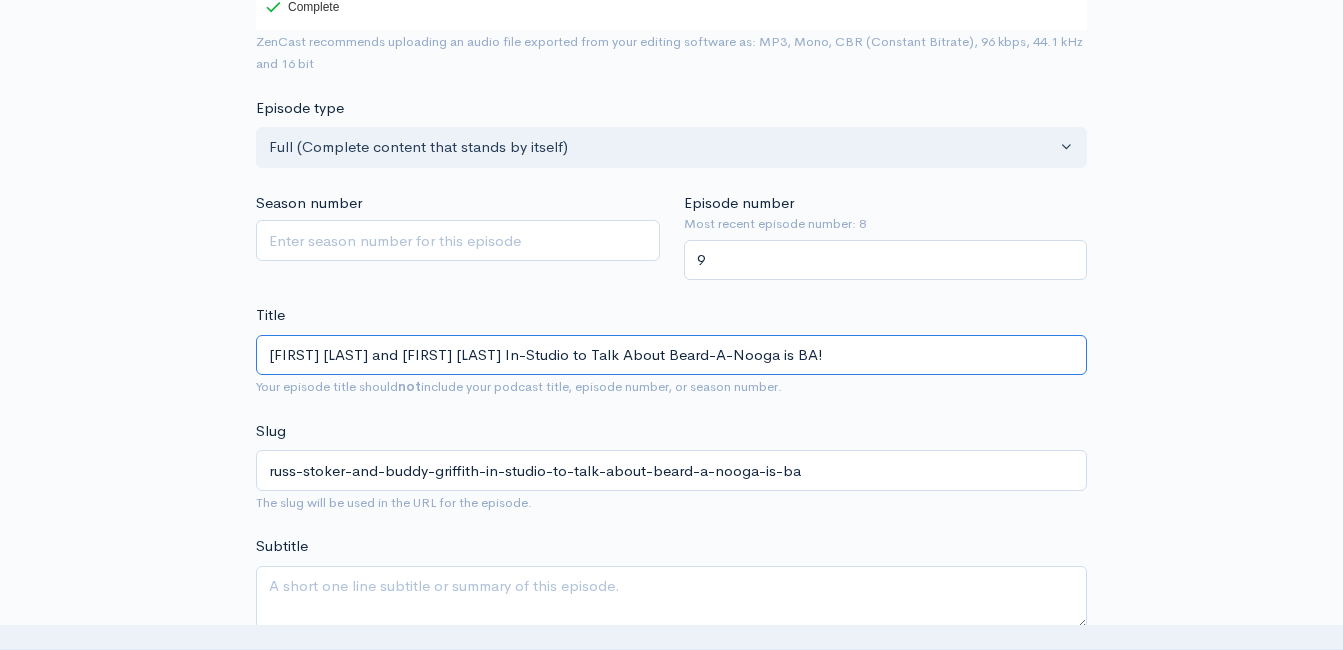 type on "[FIRST] [LAST] and [FIRST] [LAST] In-Studio to Talk About Beard-A-Nooga is B!" 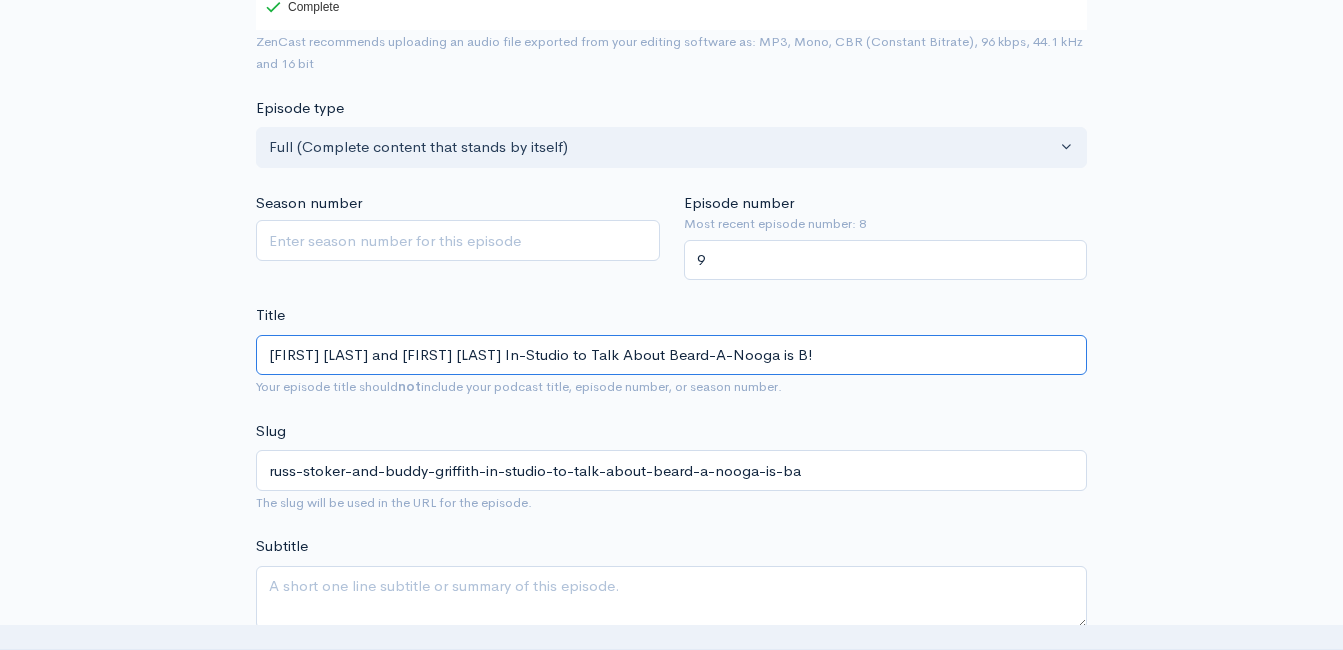 type on "[FIRST]-[LAST]-and-[FIRST]-[LAST]-in-studio-to-talk-about-[EVENT]-is-b" 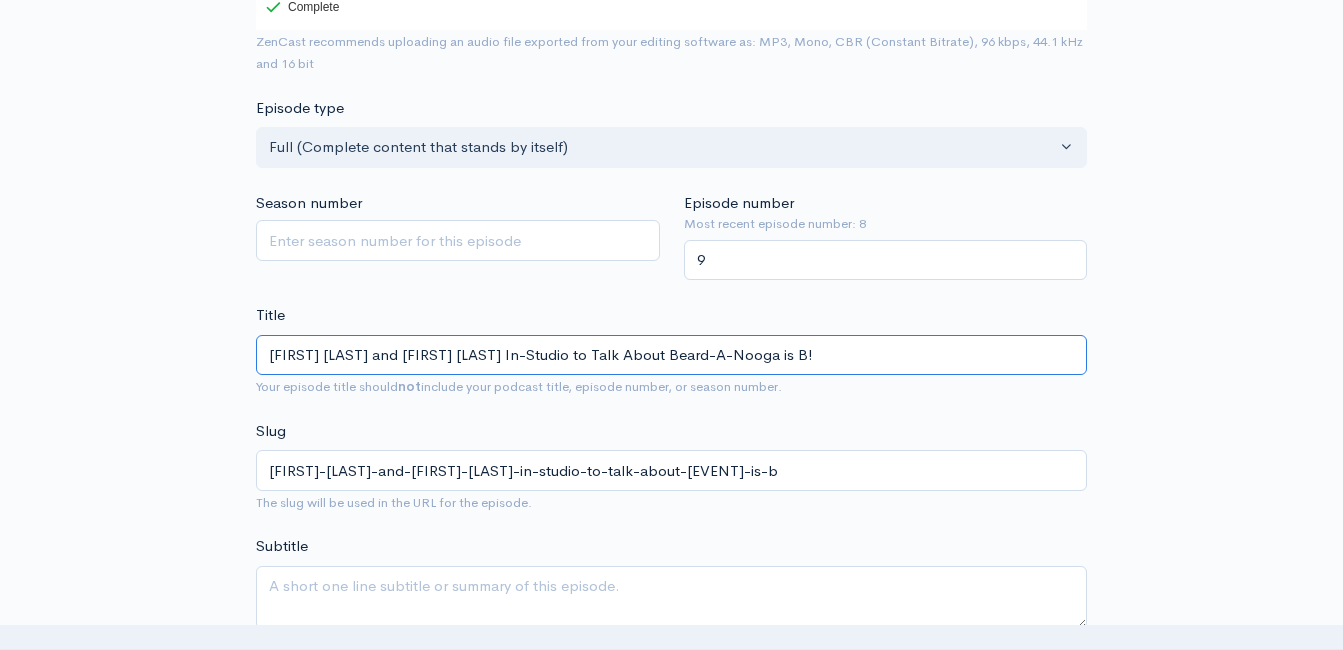 type on "[FIRST] [LAST] and [FIRST] [LAST] In-Studio to Talk About [EVENT] is !" 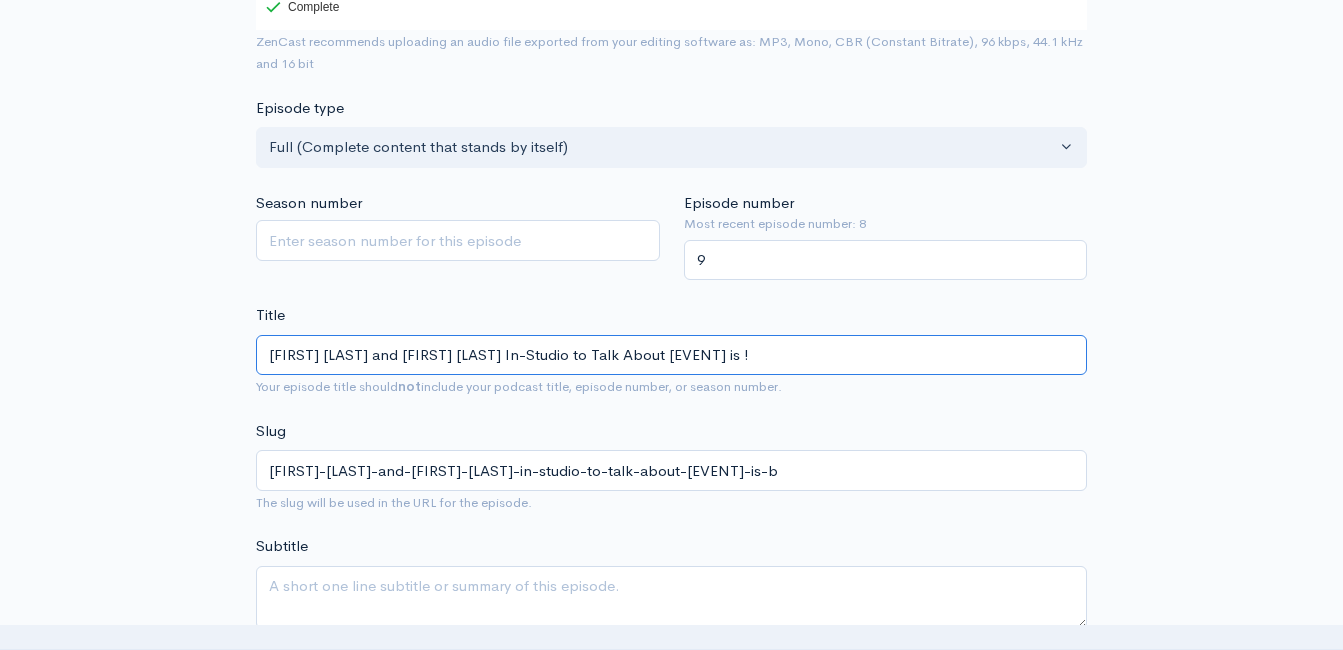type on "russ-stoker-and-buddy-griffith-in-studio-to-talk-about-beard-a-nooga-is" 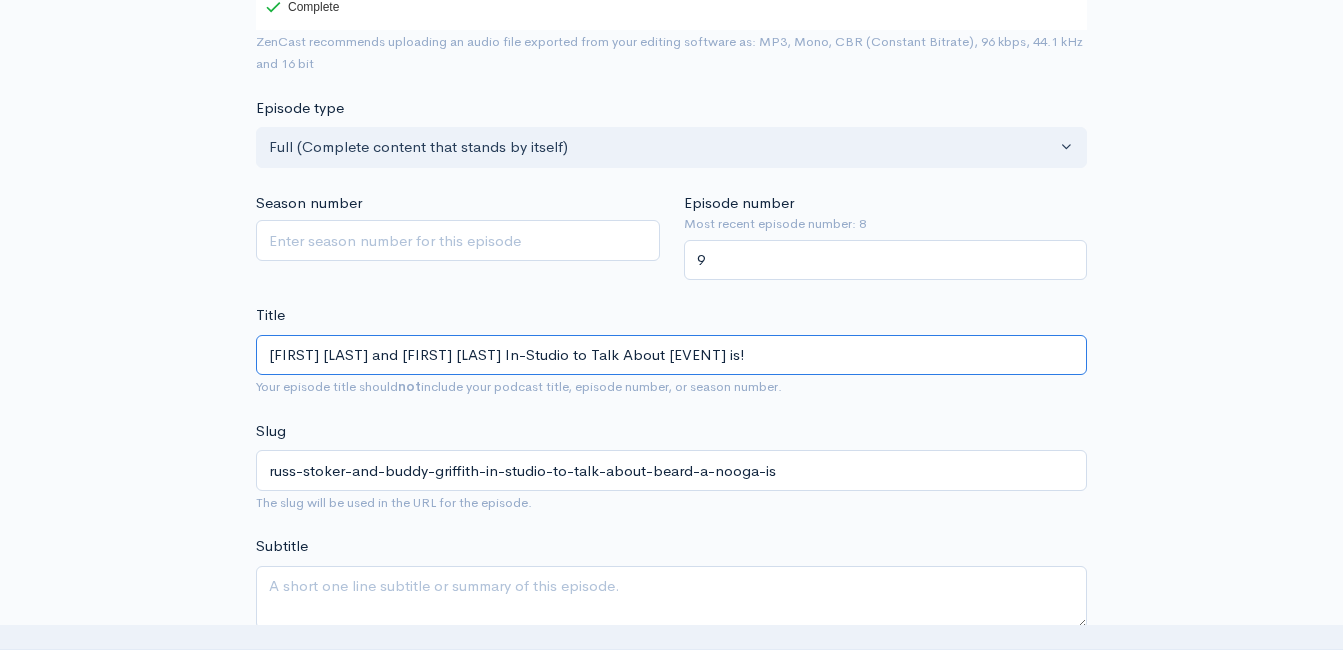 type on "[LAST] [LAST] and [FIRST] [LAST] In-Studio to Talk About Beard-A-Nooga i!" 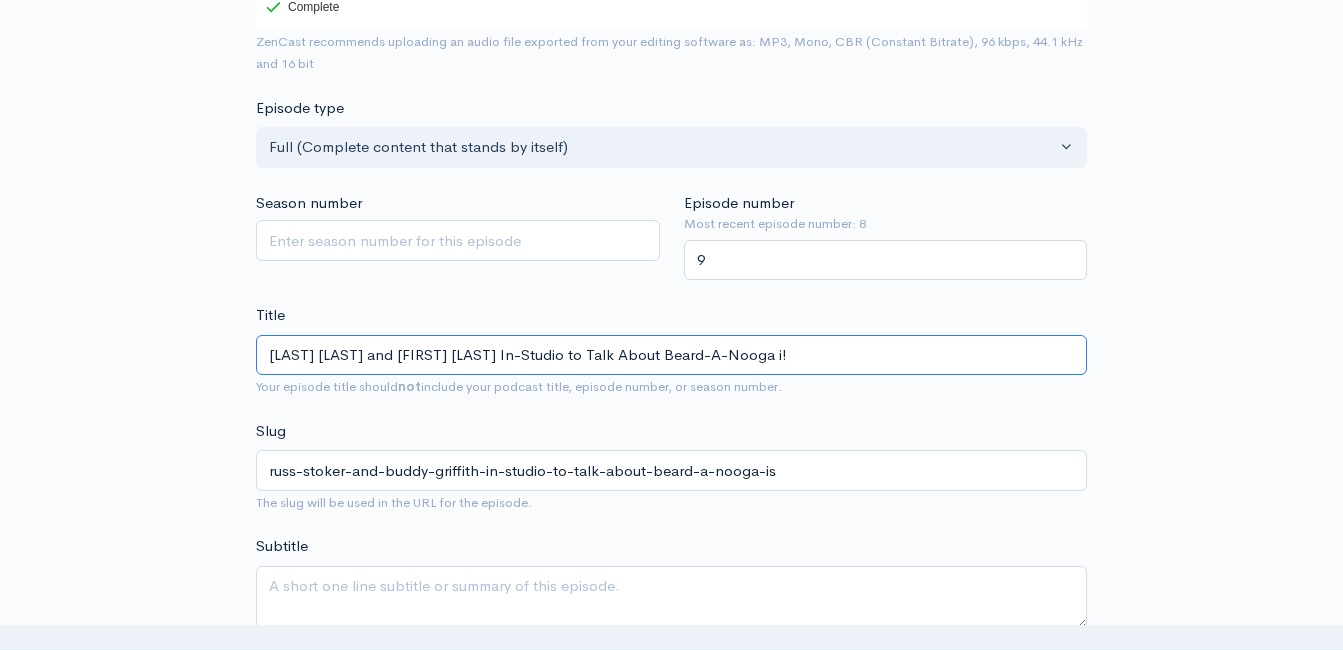type on "[FIRST]-[LAST]-and-[FIRST]-[LAST]-in-studio-to-talk-about-beard-a-nooga-i" 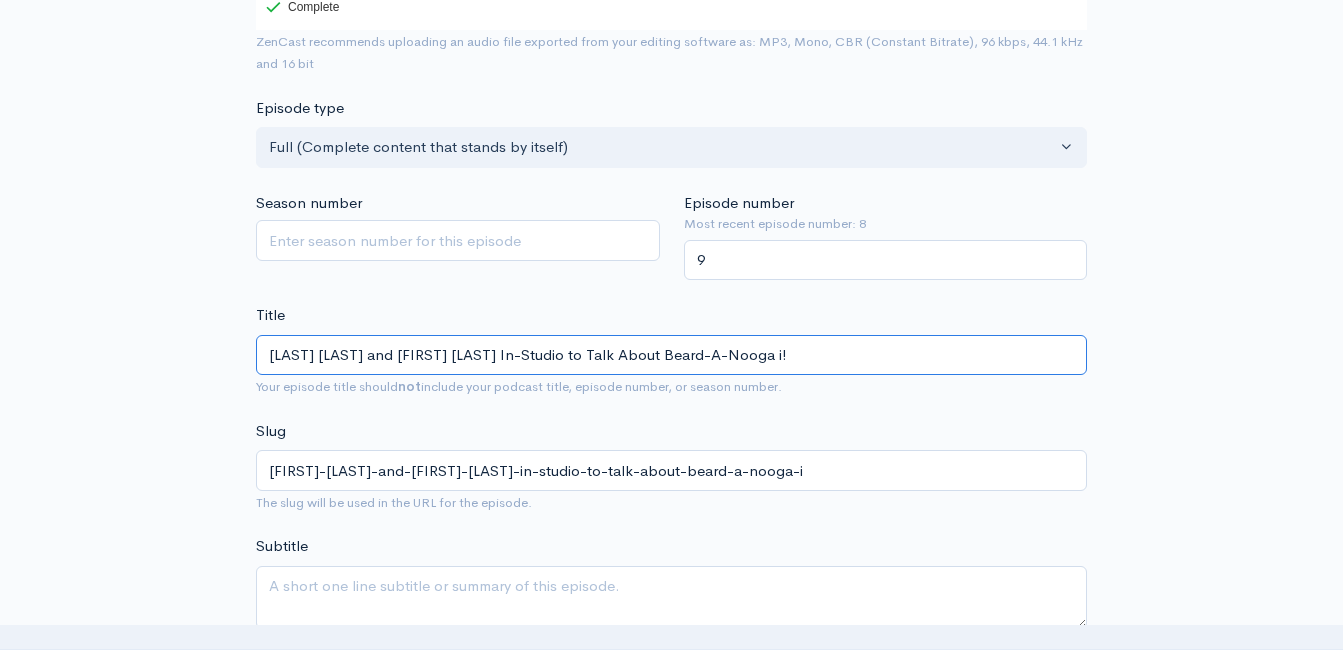 type on "[FIRST] [LAST] and [FIRST] [LAST] In-Studio to Talk About Beard-A-Nooga !" 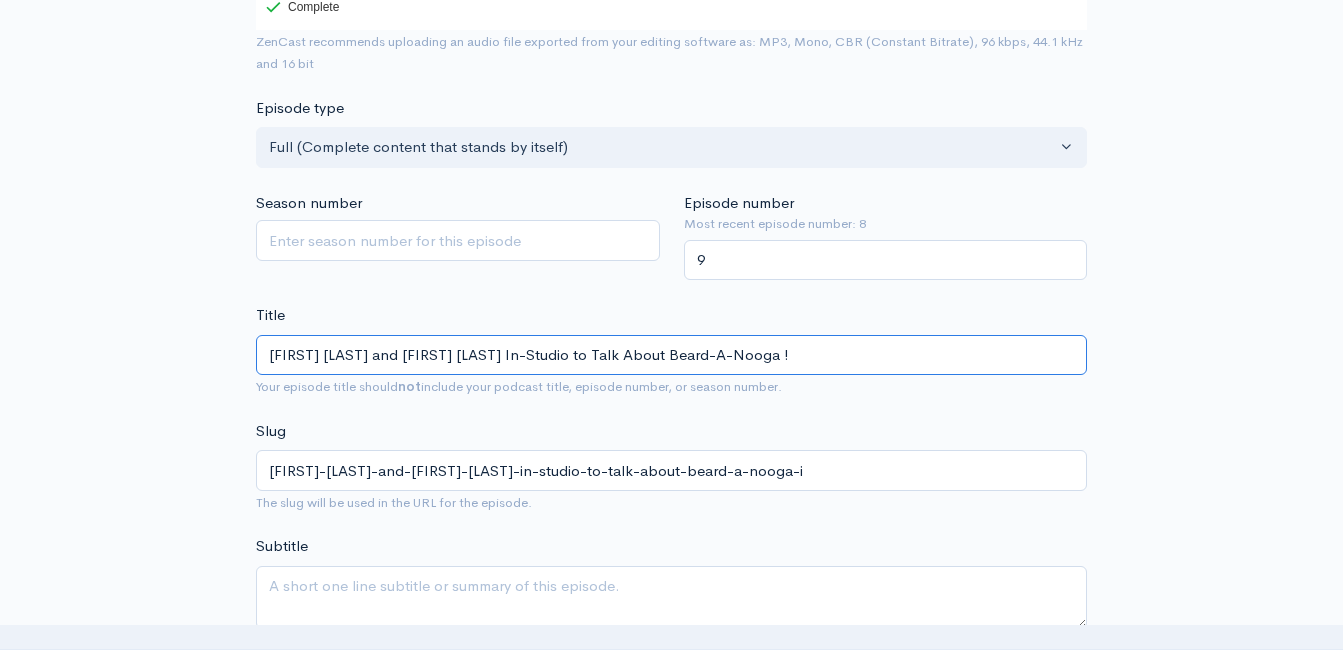 type on "[FIRST]-[LAST]-and-[FIRST]-[LAST]-in-studio-to-talk-about-[EVENT]" 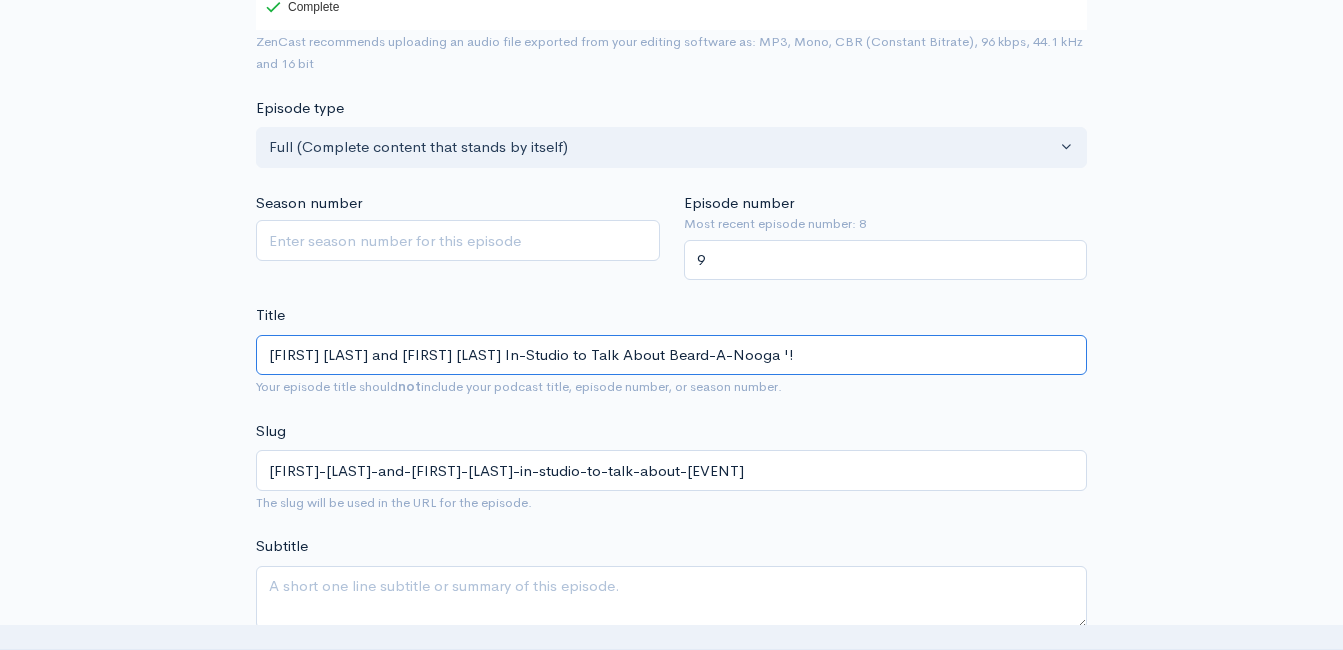 type on "[NAME] and [NAME] In-Studio to Talk About Beard-A-Nooga '2!" 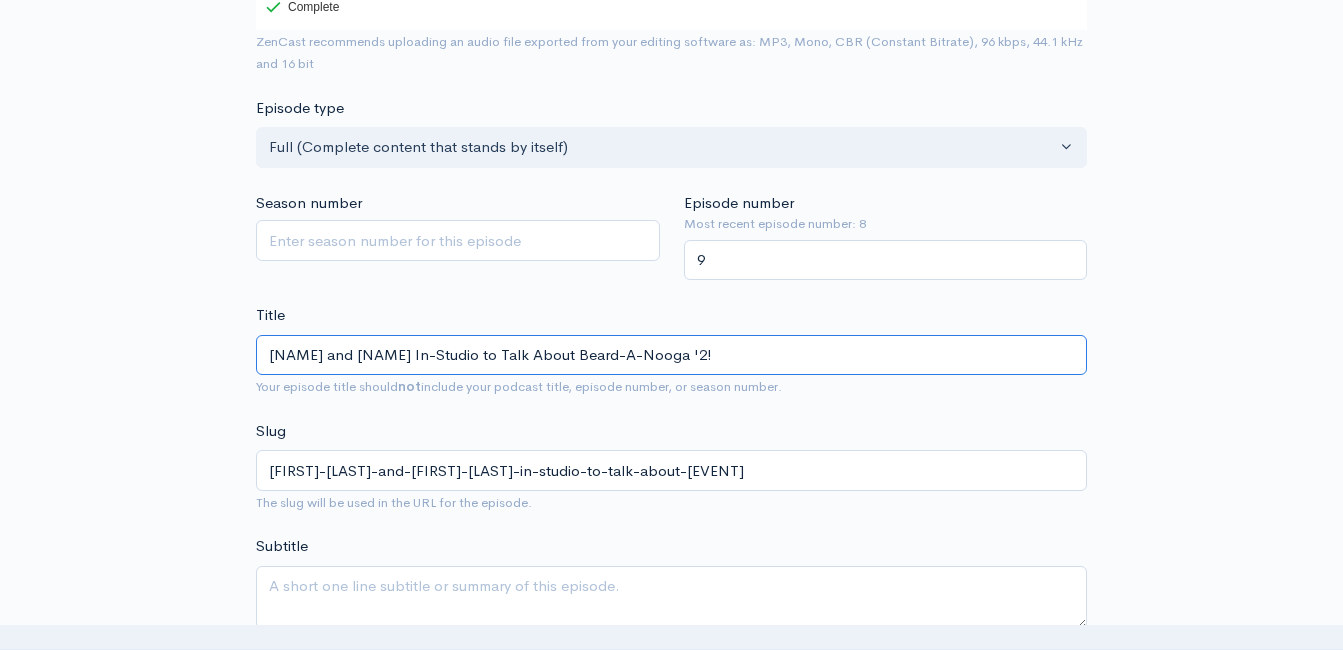 type on "russ-stoker-and-buddy-griffith-in-studio-to-talk-abbeard-a-nooga-is-back" 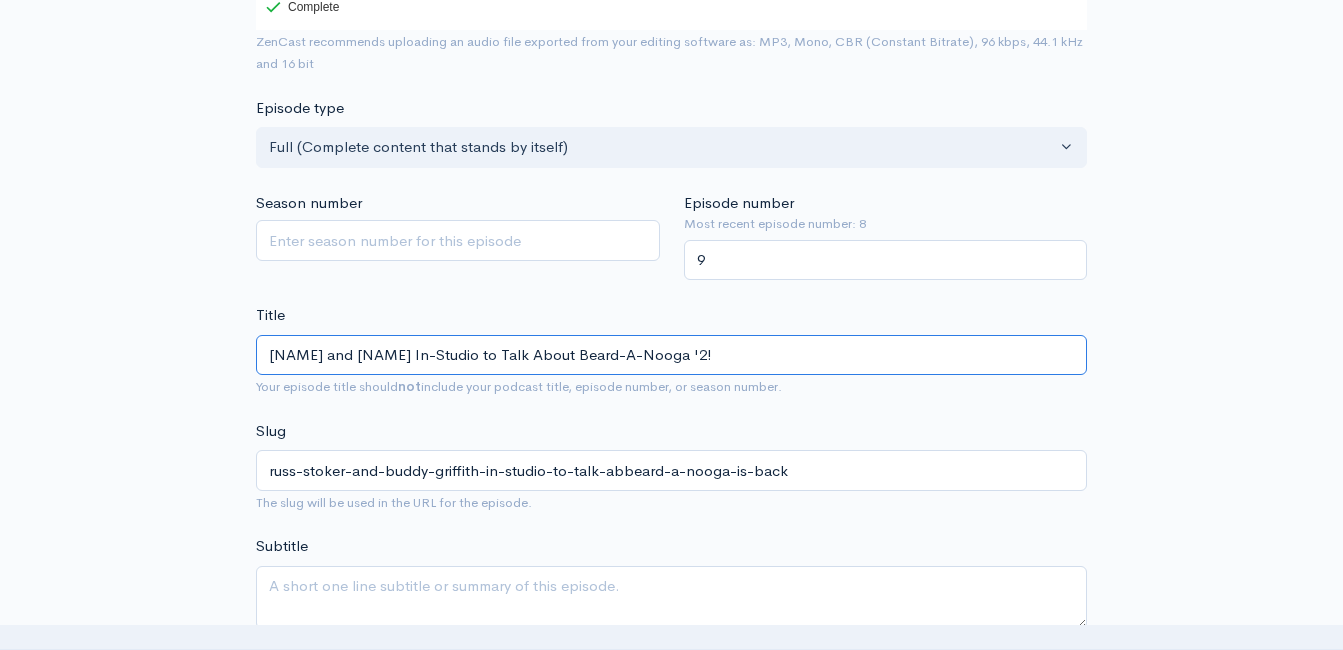 type on "[FIRST] [LAST] and [FIRST] [LAST] In-Studio to Talk About Beard-A-Nooga '25!" 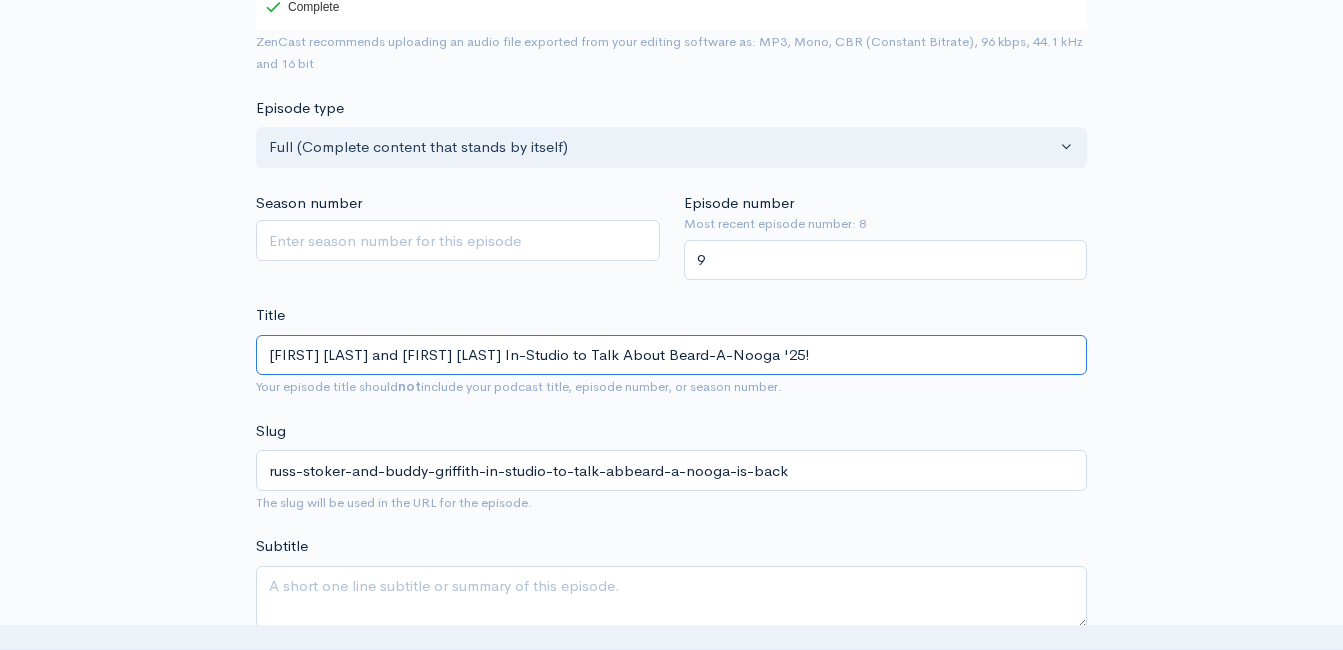 type on "[LAST]-[LAST]-[LAST]-and-[FIRST]-[LAST]-in-studio-to-talk-about-beard-a-nooga-25" 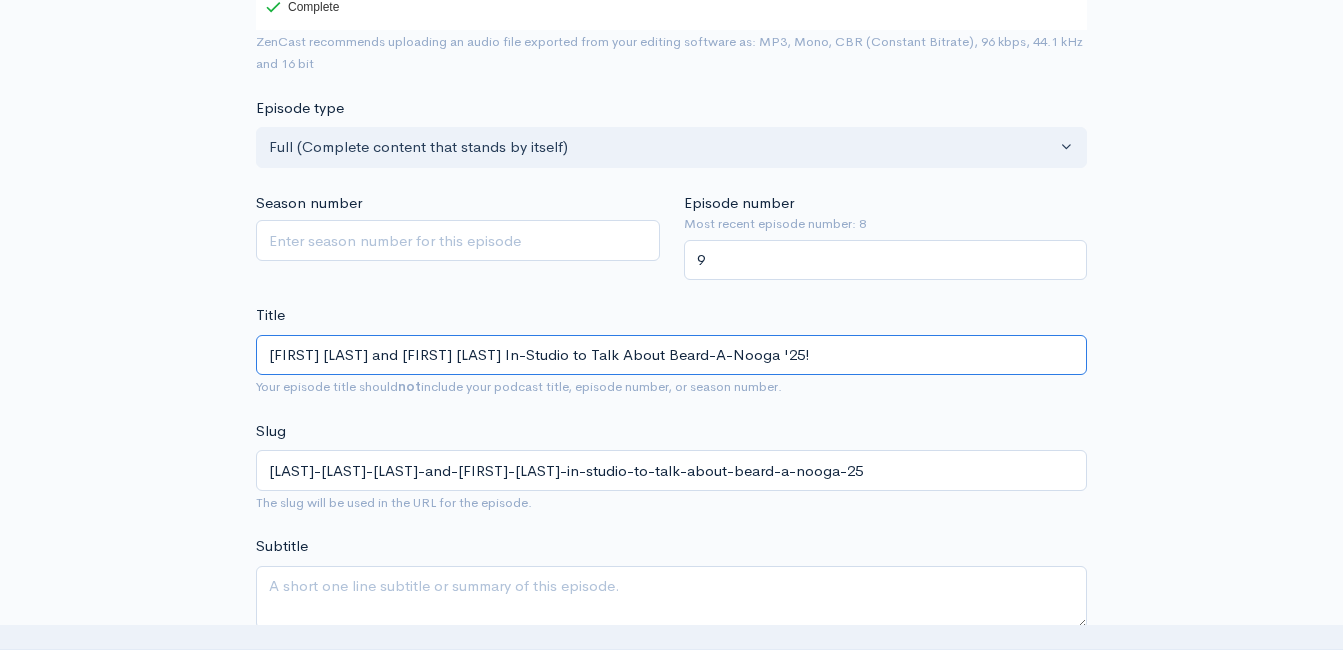 type on "[FIRST] [LAST] and [FIRST] [LAST] In-Studio to Talk About Beard-A-Nooga '25!" 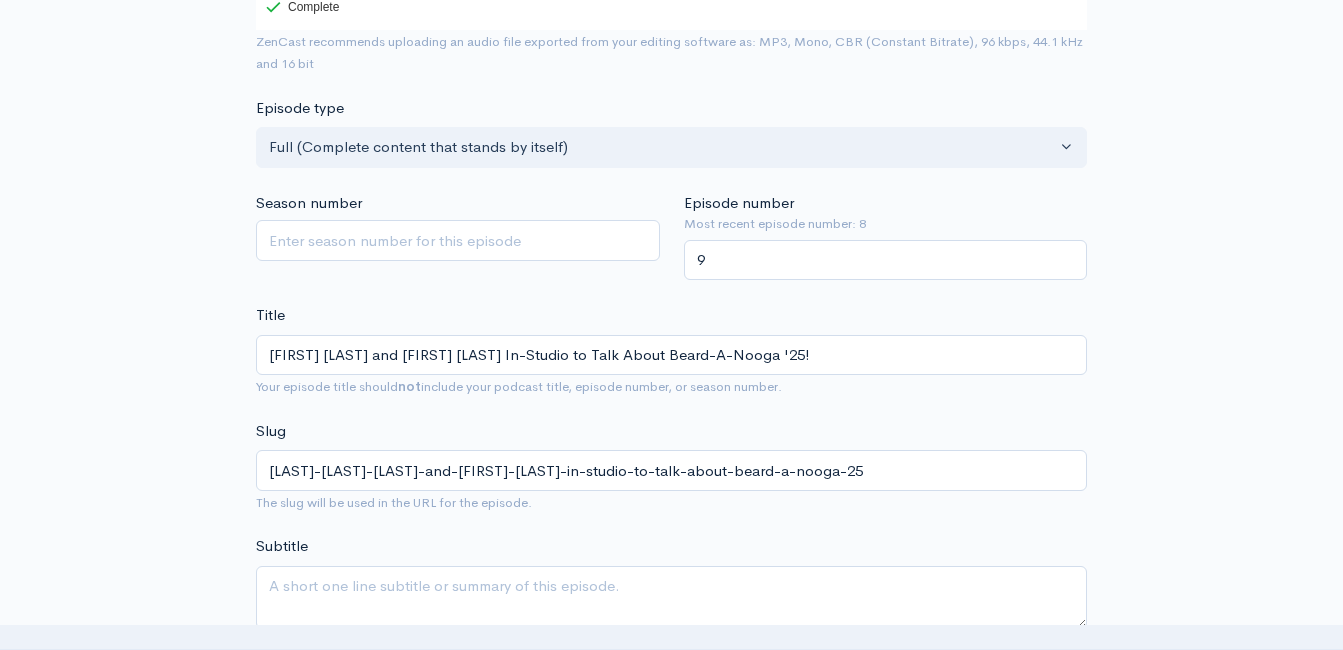 click on "New episode
Create a new episode
Back to episodes
Audio file       Choose file     beardnoogause.mp3                 100   Complete   ZenCast recommends uploading an audio file exported from your editing
software as: MP3, Mono, CBR (Constant Bitrate), 96 kbps, 44.1 kHz and 16 bit   Episode type   Full (Complete content that stands by itself) Trailer (a short, promotional piece of content that represents a preview for a show) Bonus (extra content for a show (for example, behind the scenes information or interviews with the cast) Full (Complete content that stands by itself)     Season number     Episode number   Most recent episode number: 8   9   Title   [NAME] and [NAME] In-Studio to Talk About Beard-A-Nooga '25!   Your episode title should  not  include your podcast
title, episode number, or season number.   Slug     The slug will be used in the URL for the episode.     Subtitle" at bounding box center (672, 792) 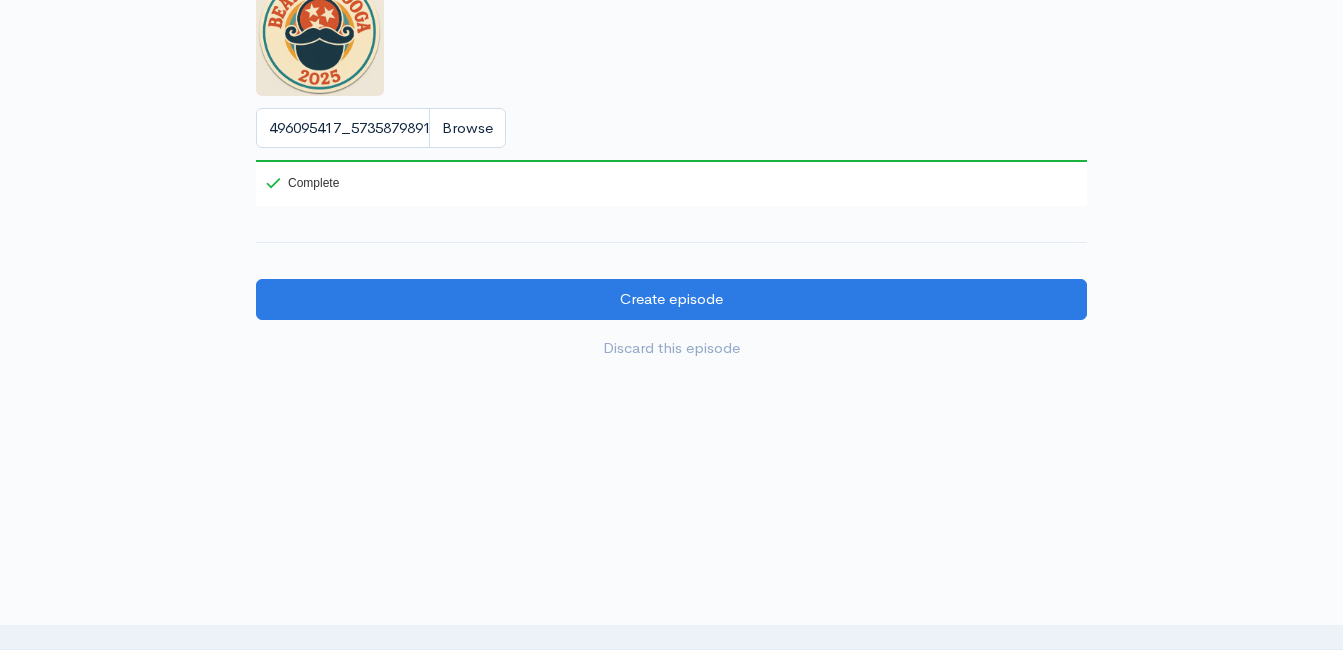 scroll, scrollTop: 1925, scrollLeft: 0, axis: vertical 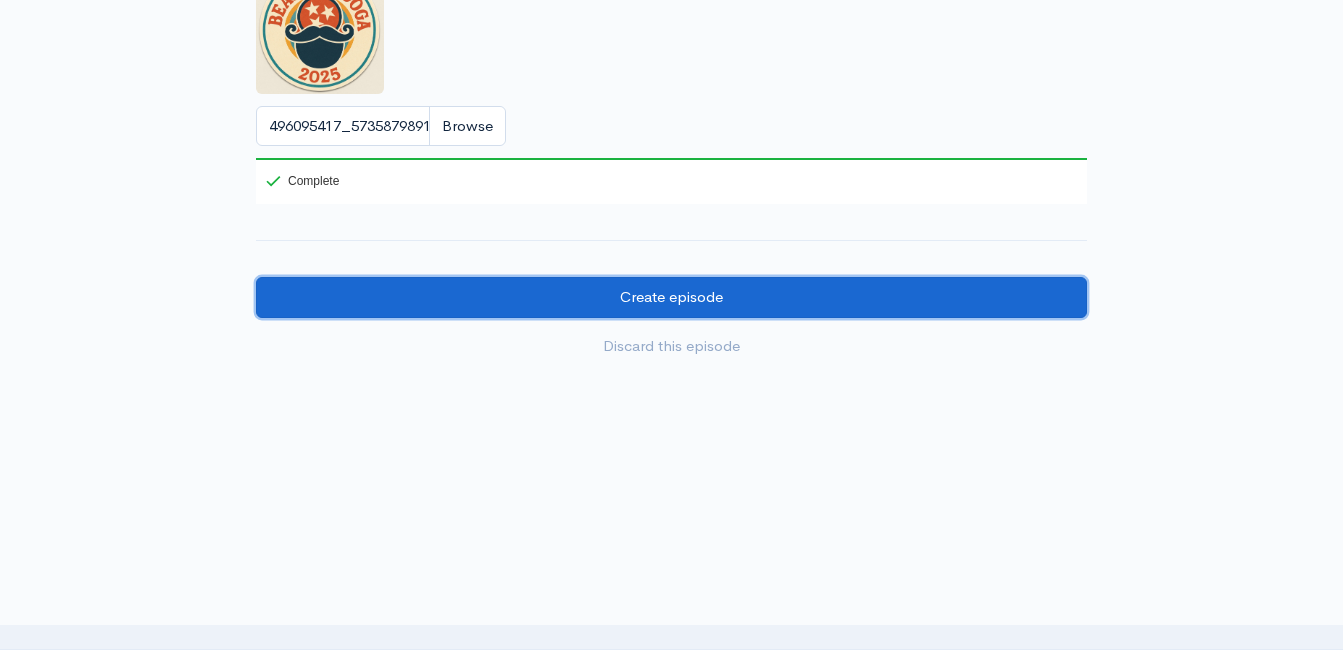 click on "Create episode" at bounding box center (671, 297) 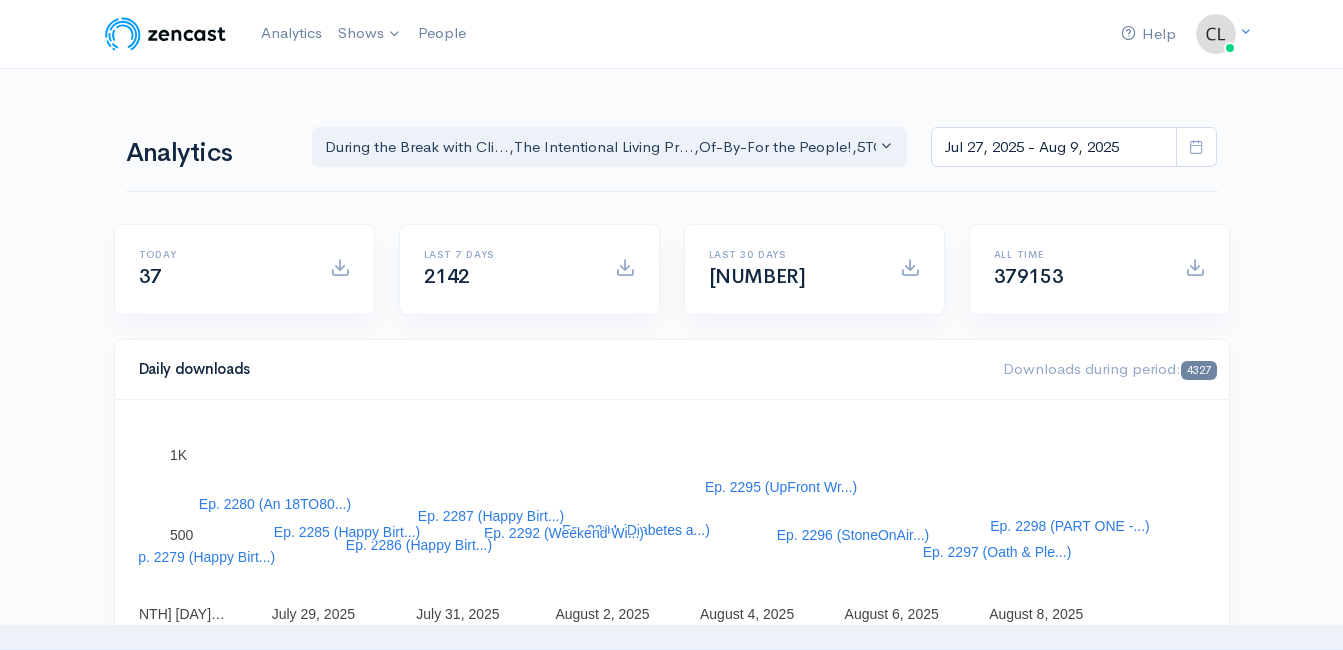 scroll, scrollTop: 0, scrollLeft: 0, axis: both 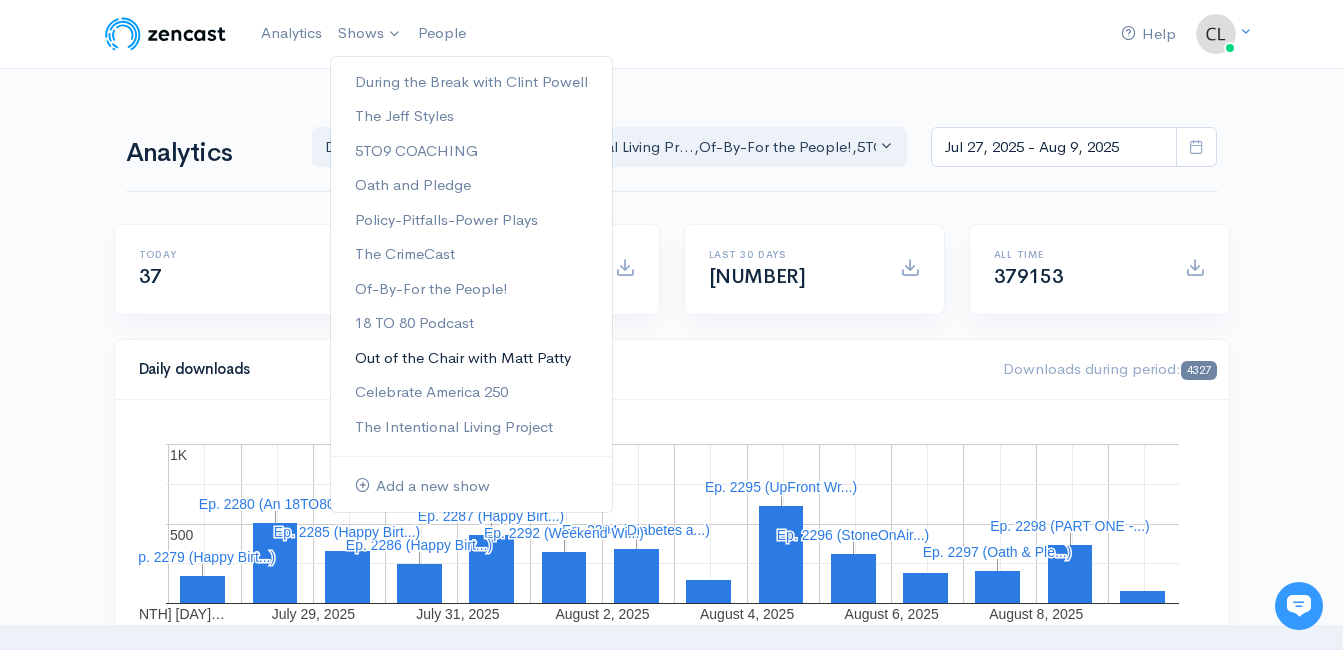 click on "Out of the Chair with Matt Patty" at bounding box center [471, 358] 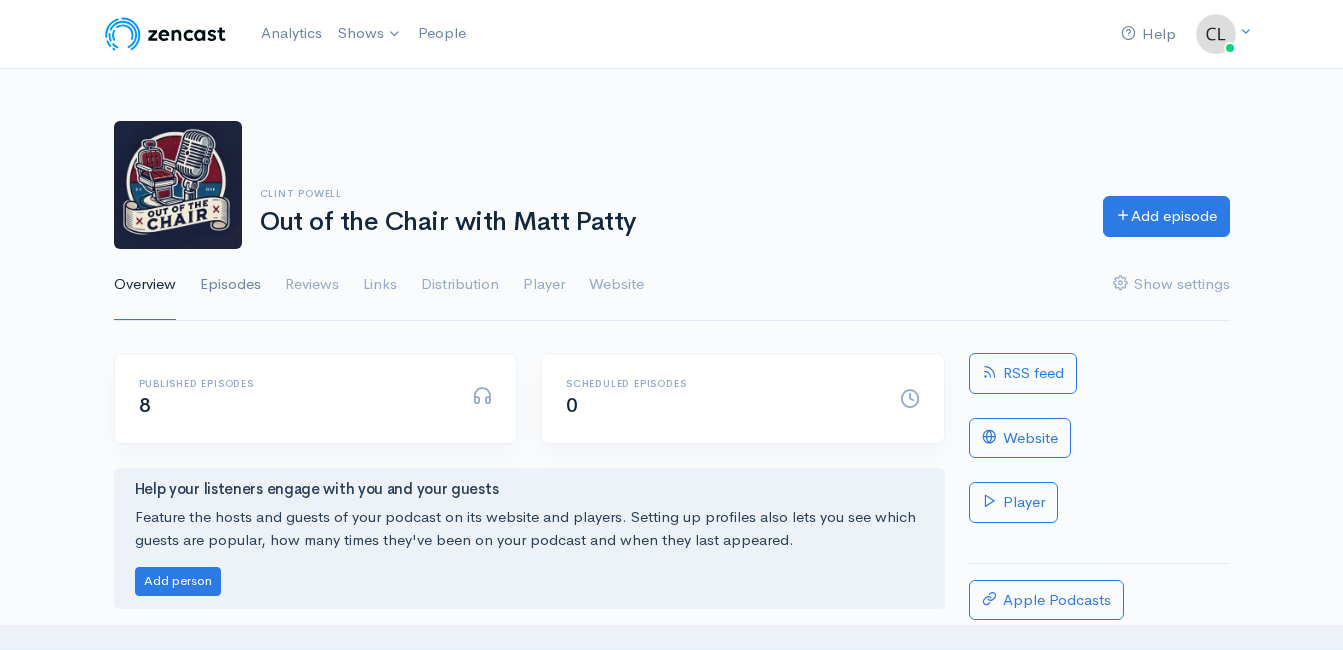 scroll, scrollTop: 0, scrollLeft: 0, axis: both 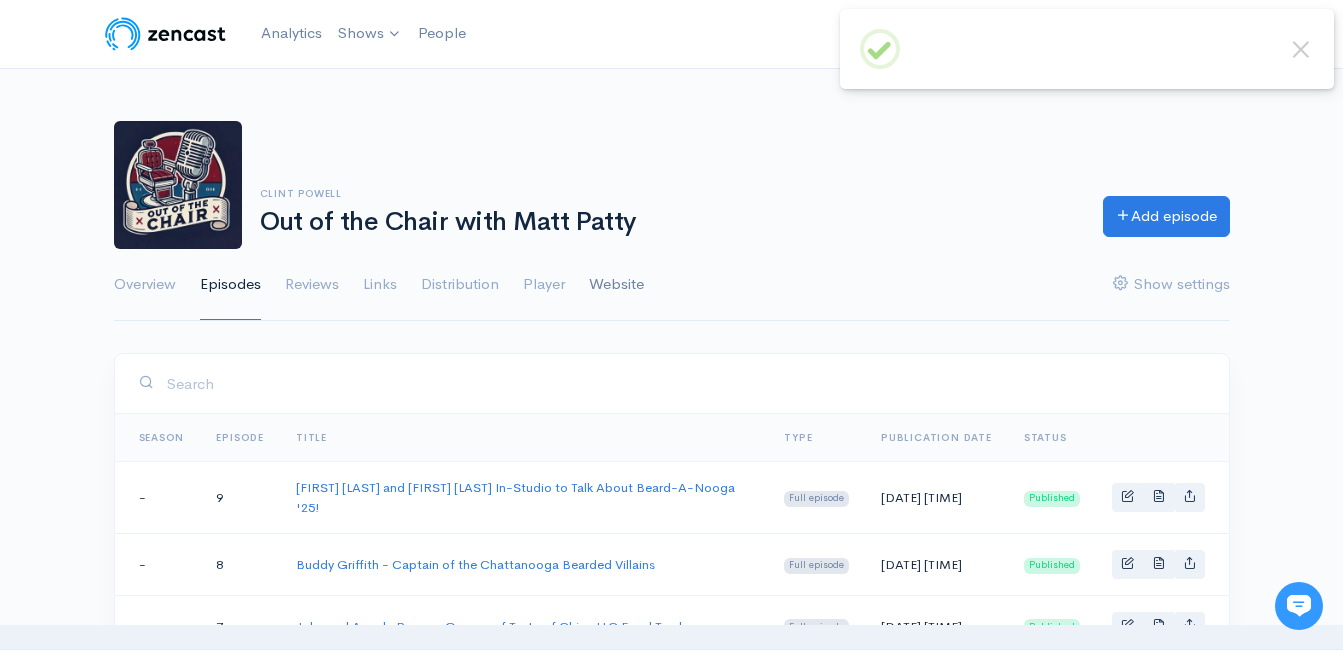 click on "Website" at bounding box center [616, 285] 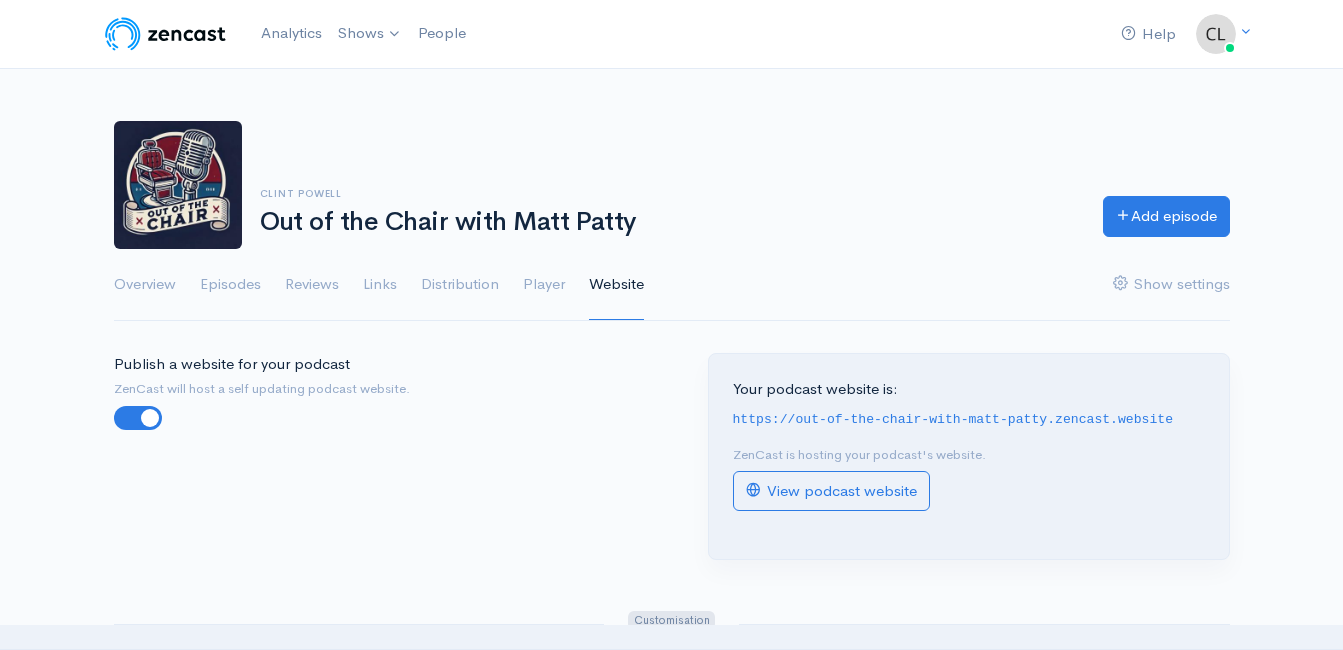 scroll, scrollTop: 0, scrollLeft: 0, axis: both 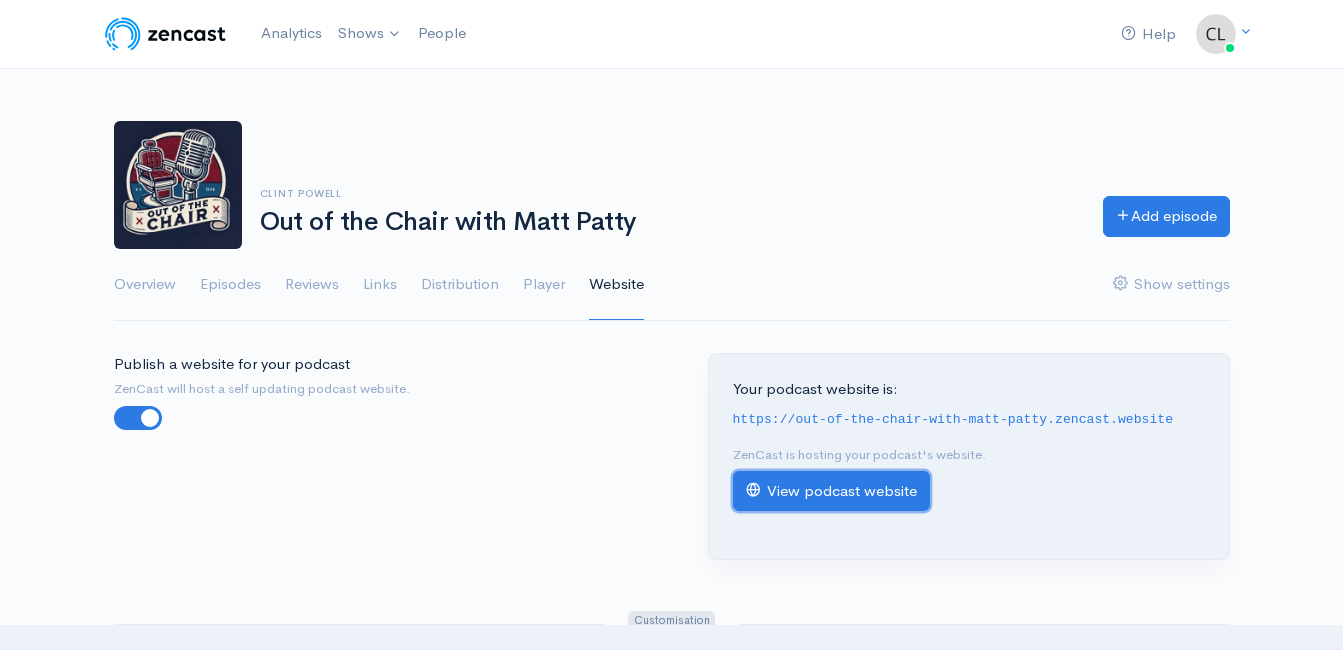 click on "View podcast website" at bounding box center (831, 491) 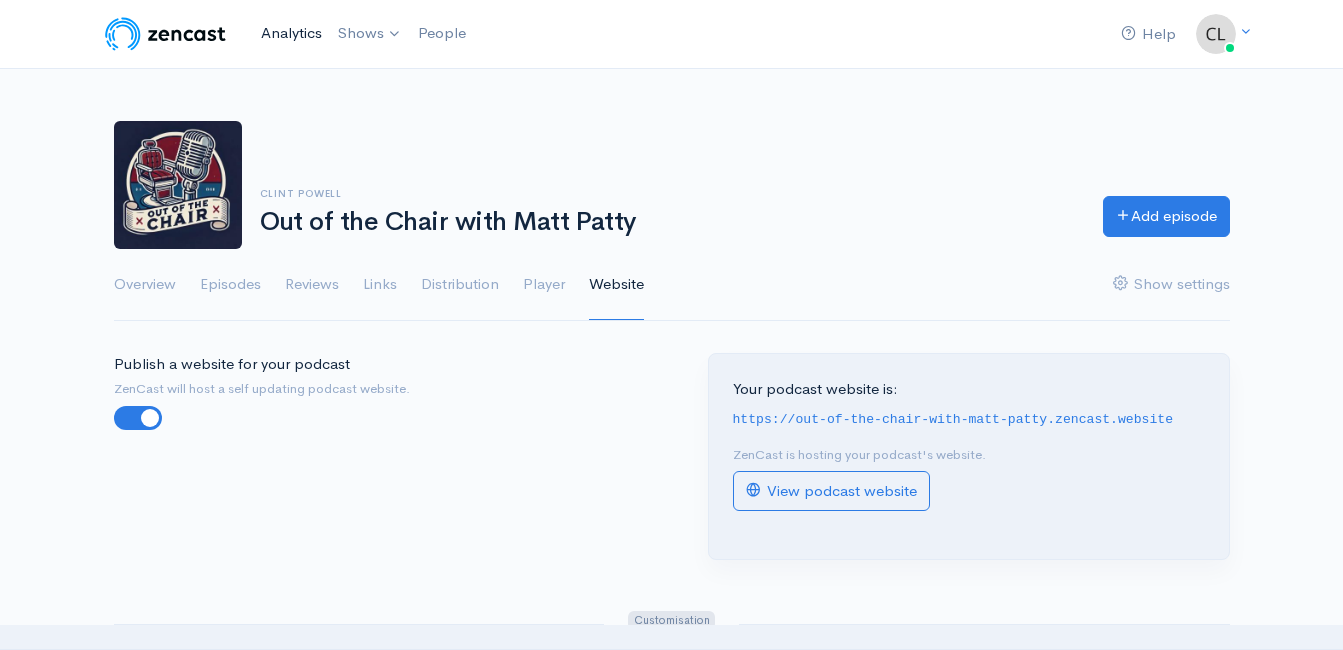 click on "Analytics" at bounding box center [291, 33] 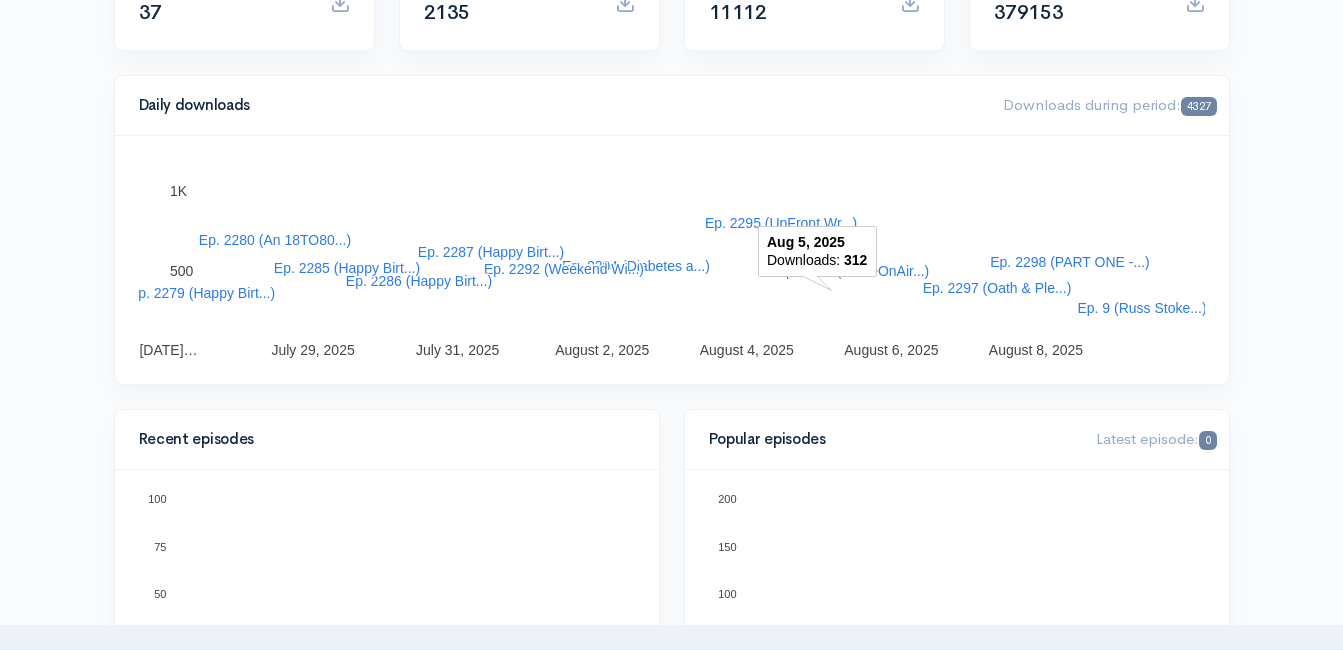 scroll, scrollTop: 0, scrollLeft: 0, axis: both 